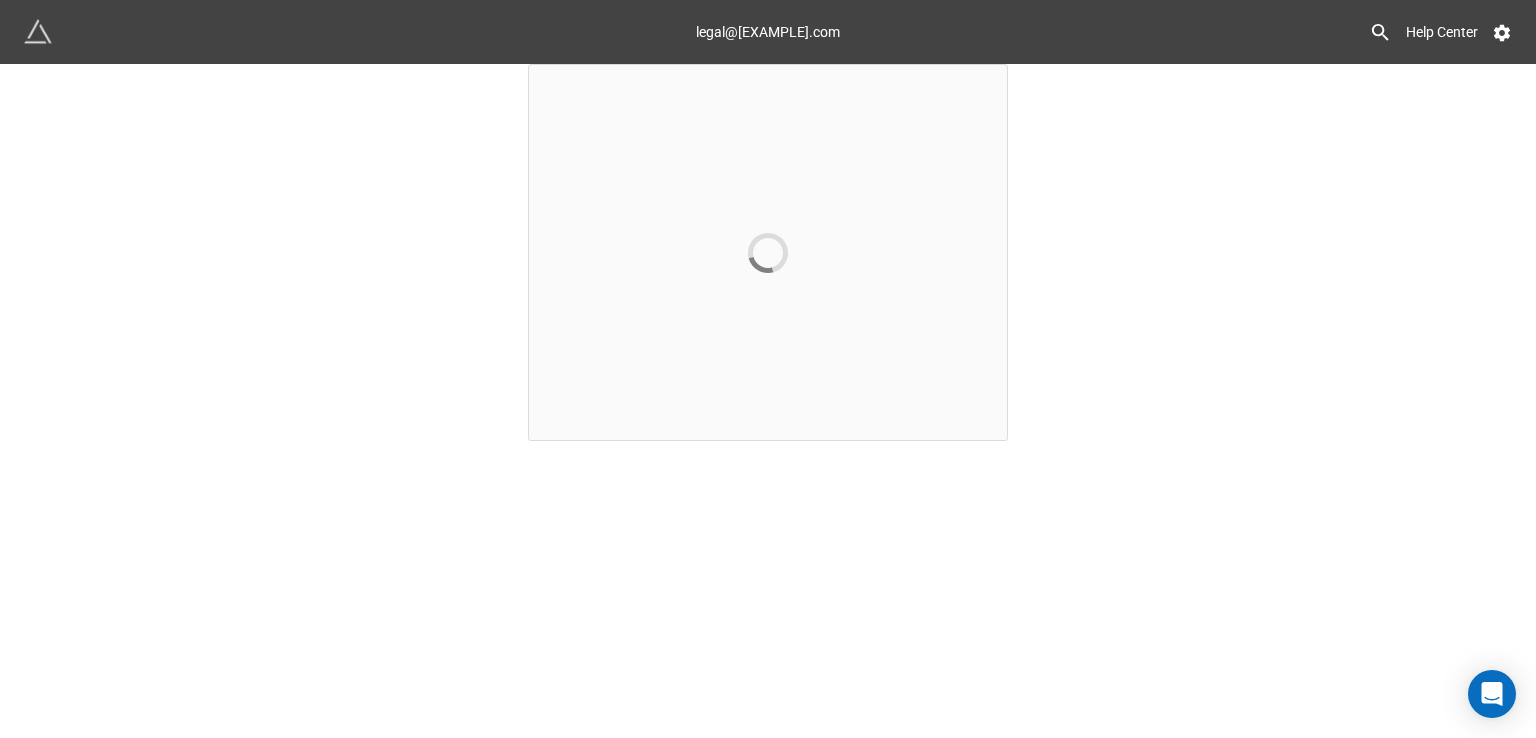 scroll, scrollTop: 0, scrollLeft: 0, axis: both 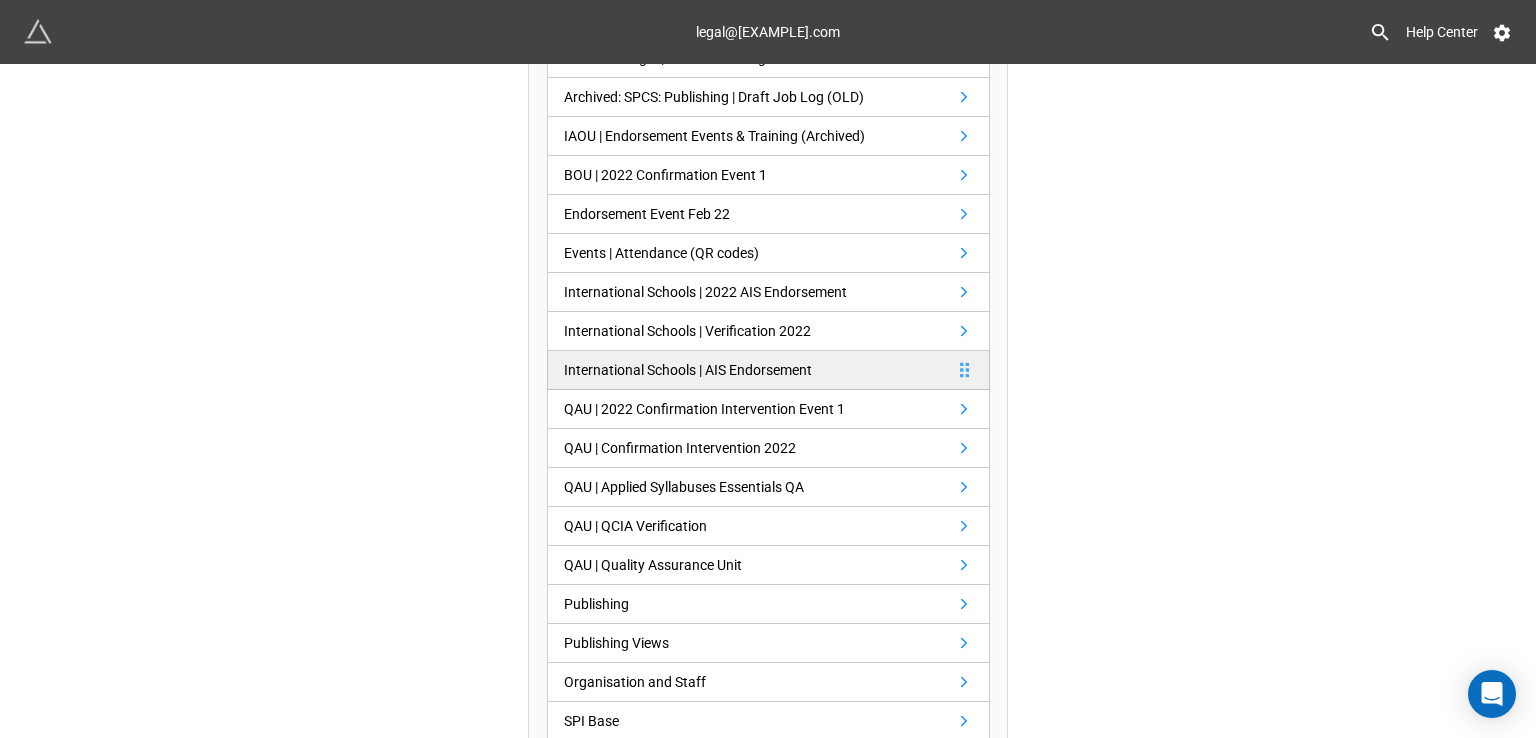 click on "International Schools | AIS Endorsement" at bounding box center [688, 370] 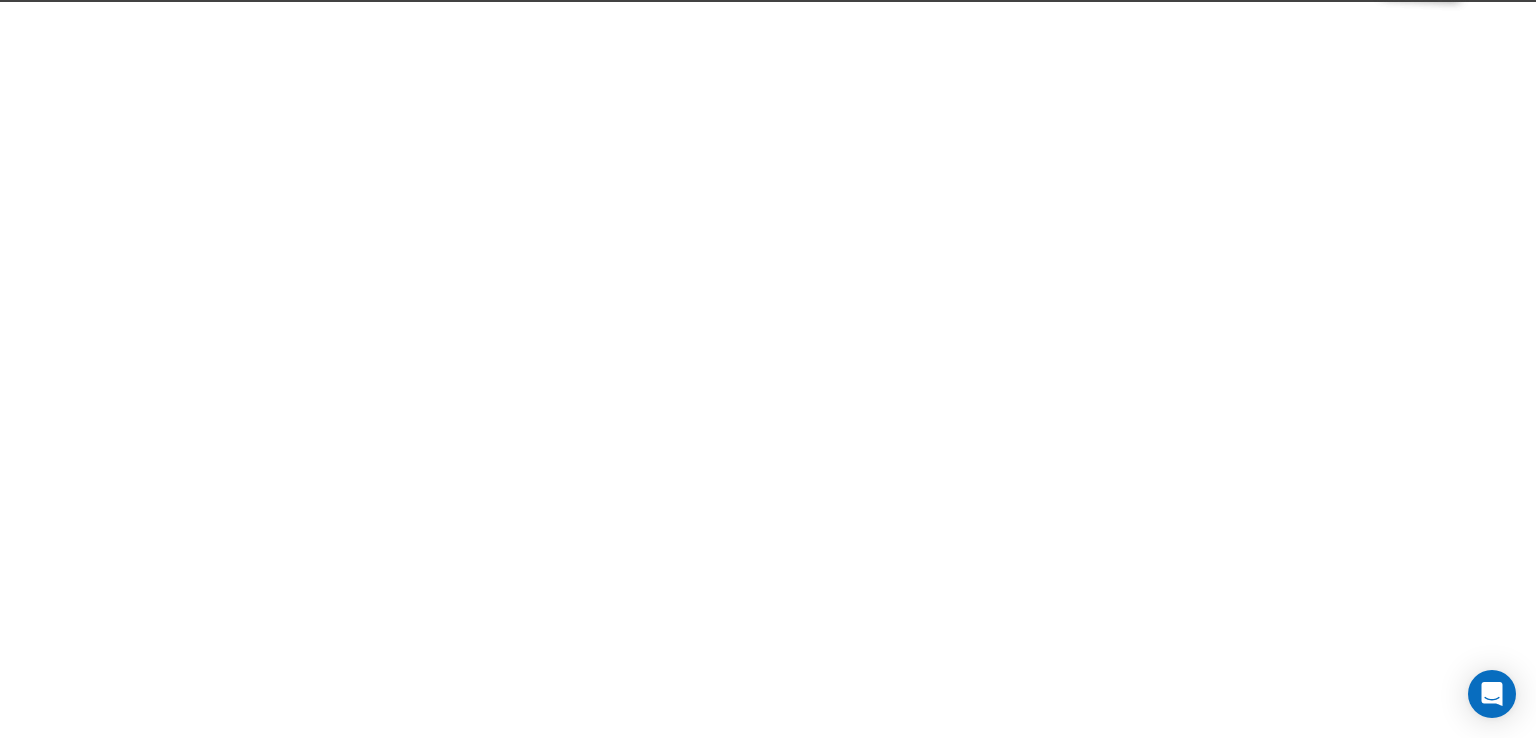scroll, scrollTop: 0, scrollLeft: 0, axis: both 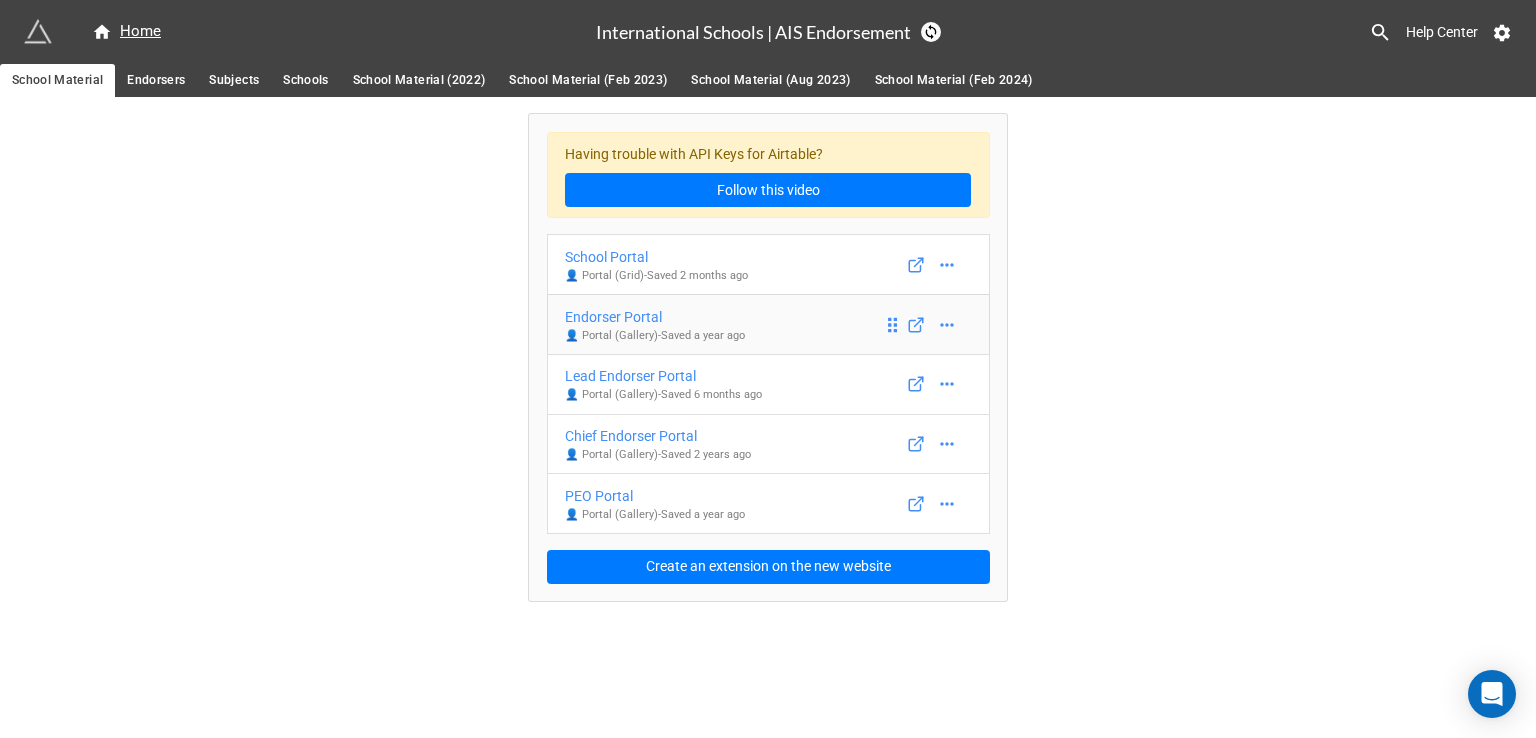 click on "Endorser Portal" at bounding box center (655, 317) 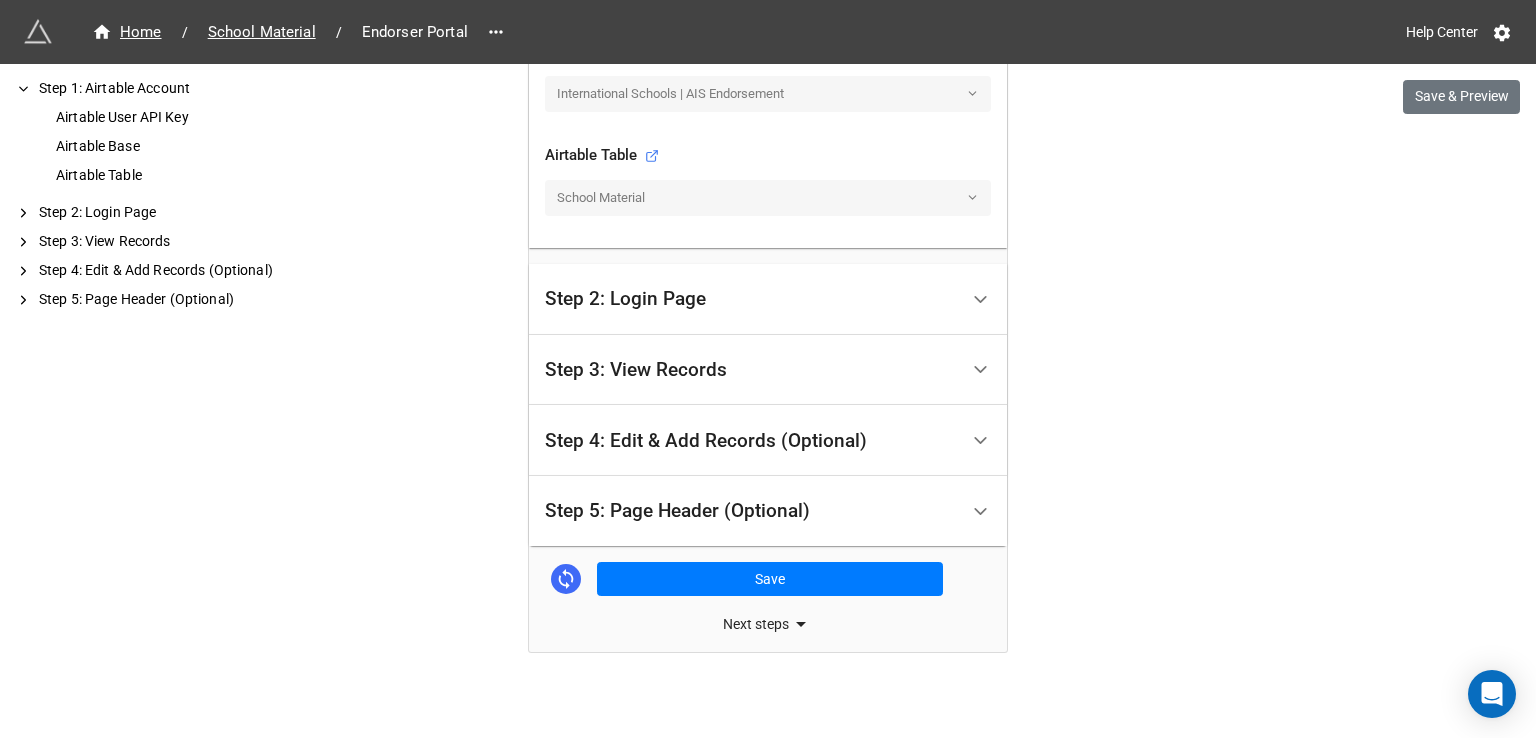 scroll, scrollTop: 763, scrollLeft: 0, axis: vertical 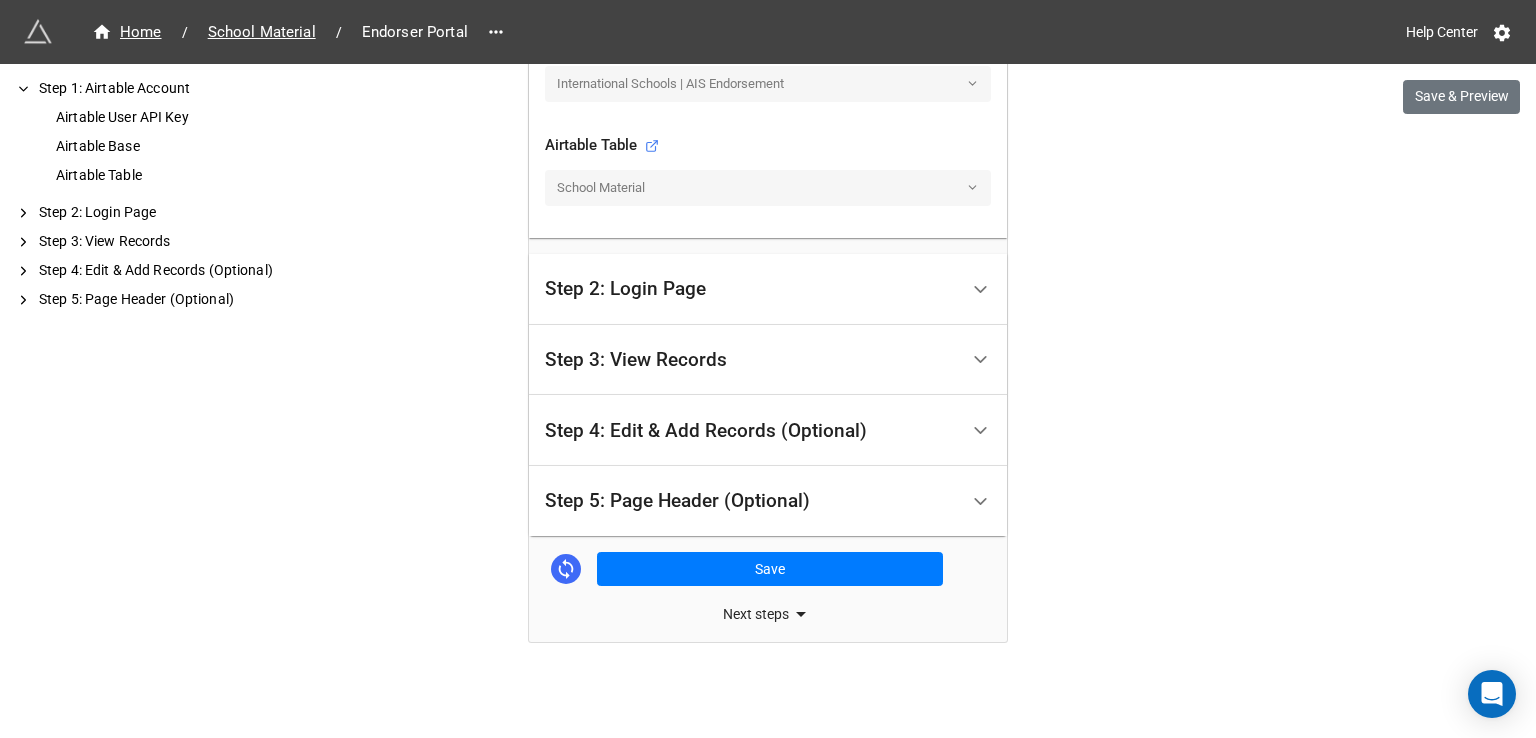 click on "Step 3: View Records" at bounding box center (636, 360) 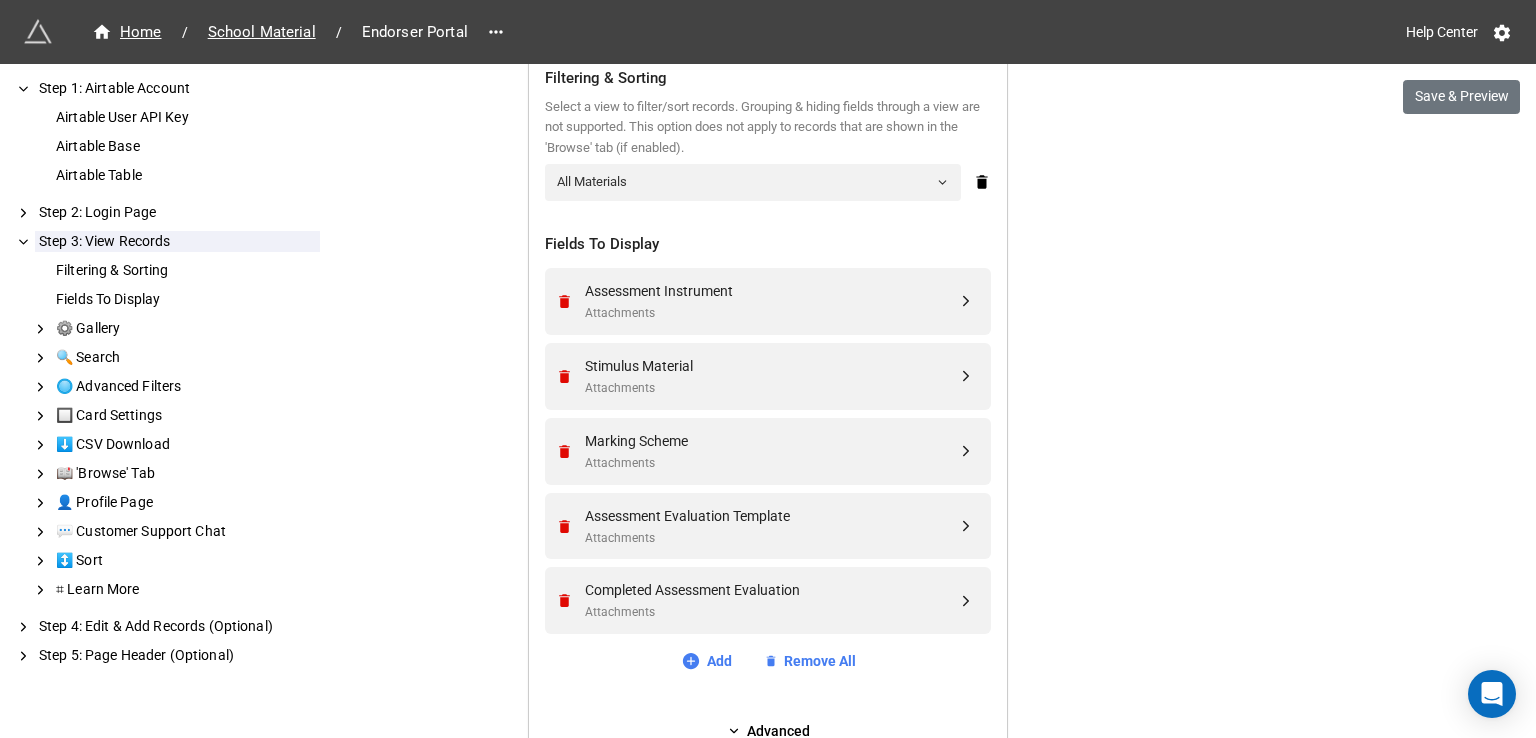 scroll, scrollTop: 427, scrollLeft: 0, axis: vertical 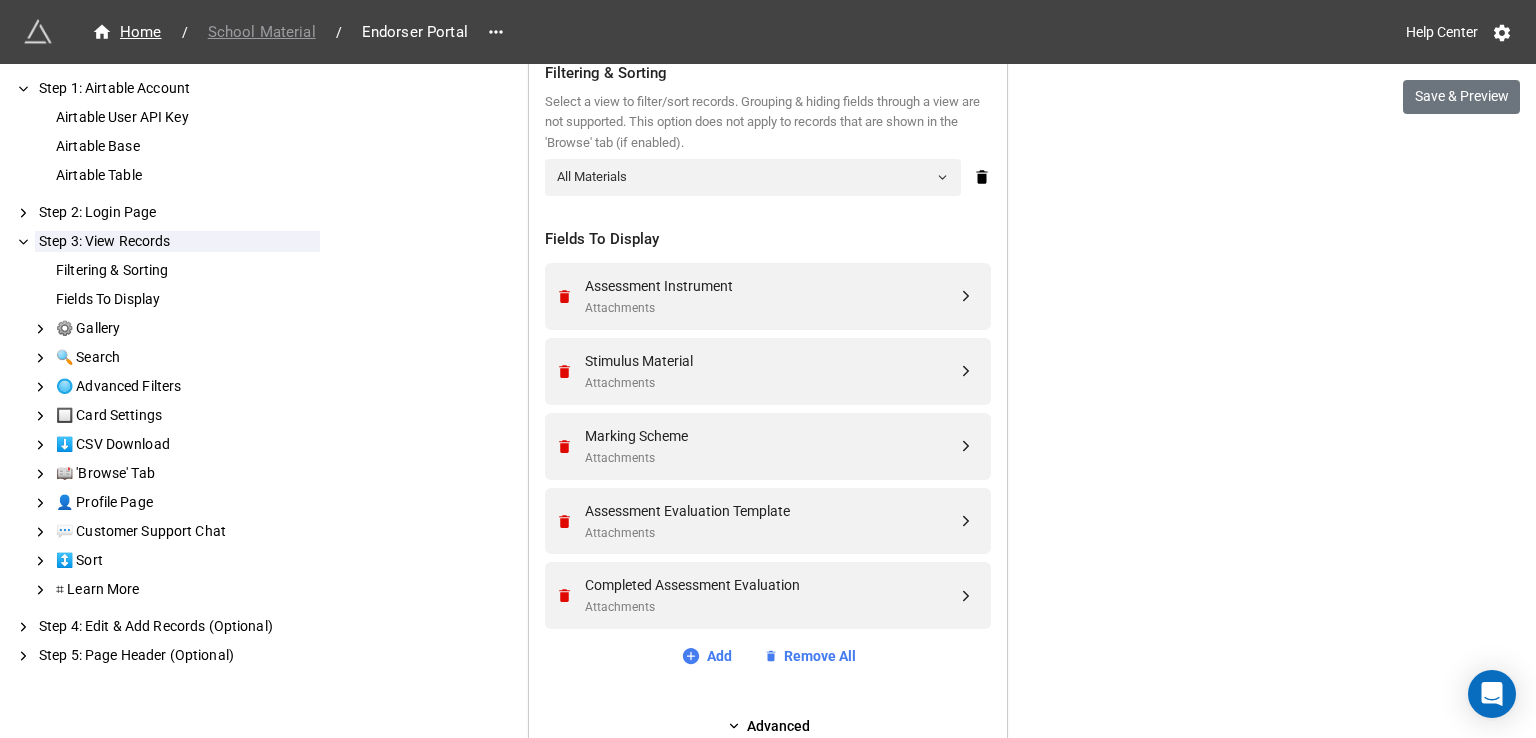 click on "School Material" at bounding box center (262, 32) 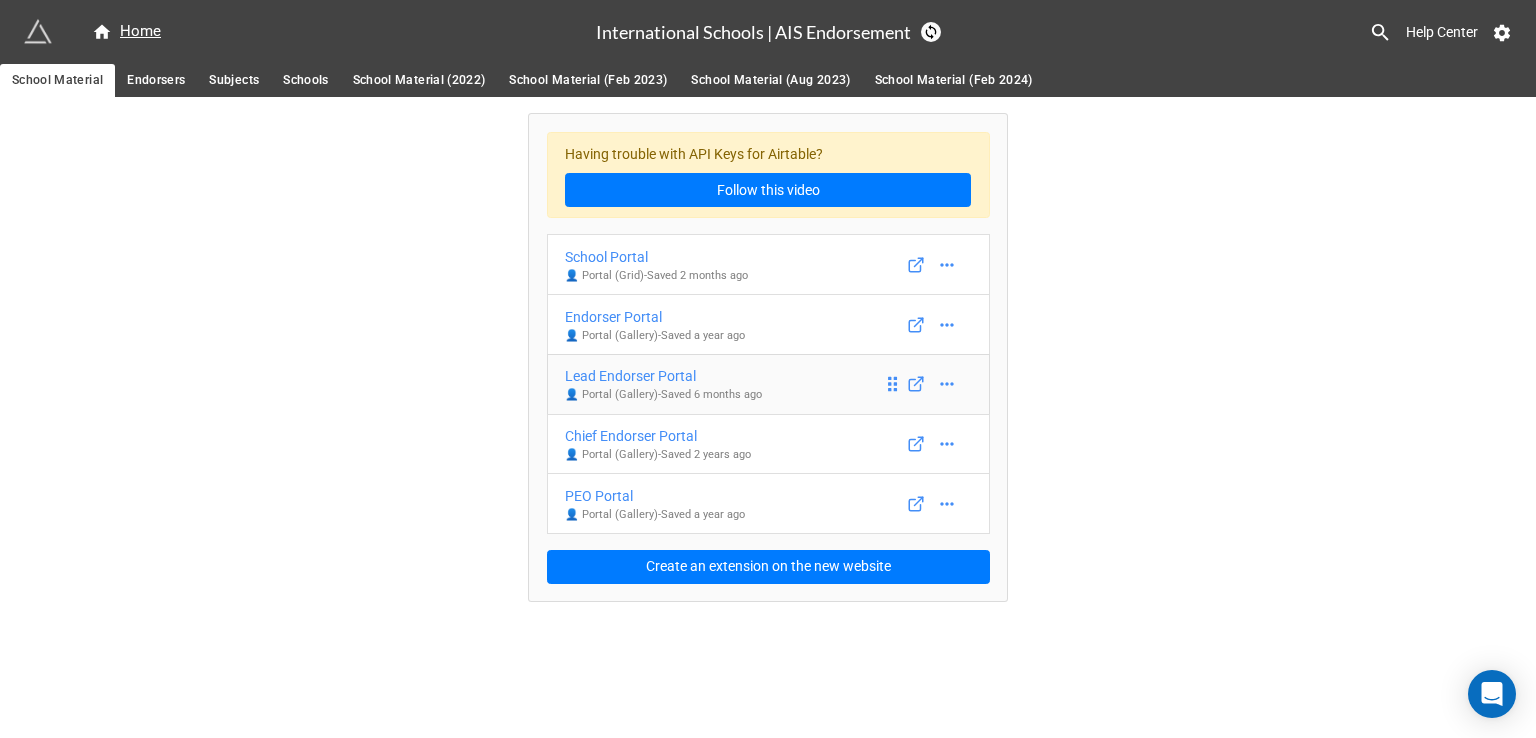 click on "Portal (Gallery)  -  Saved 6 months ago" at bounding box center [663, 395] 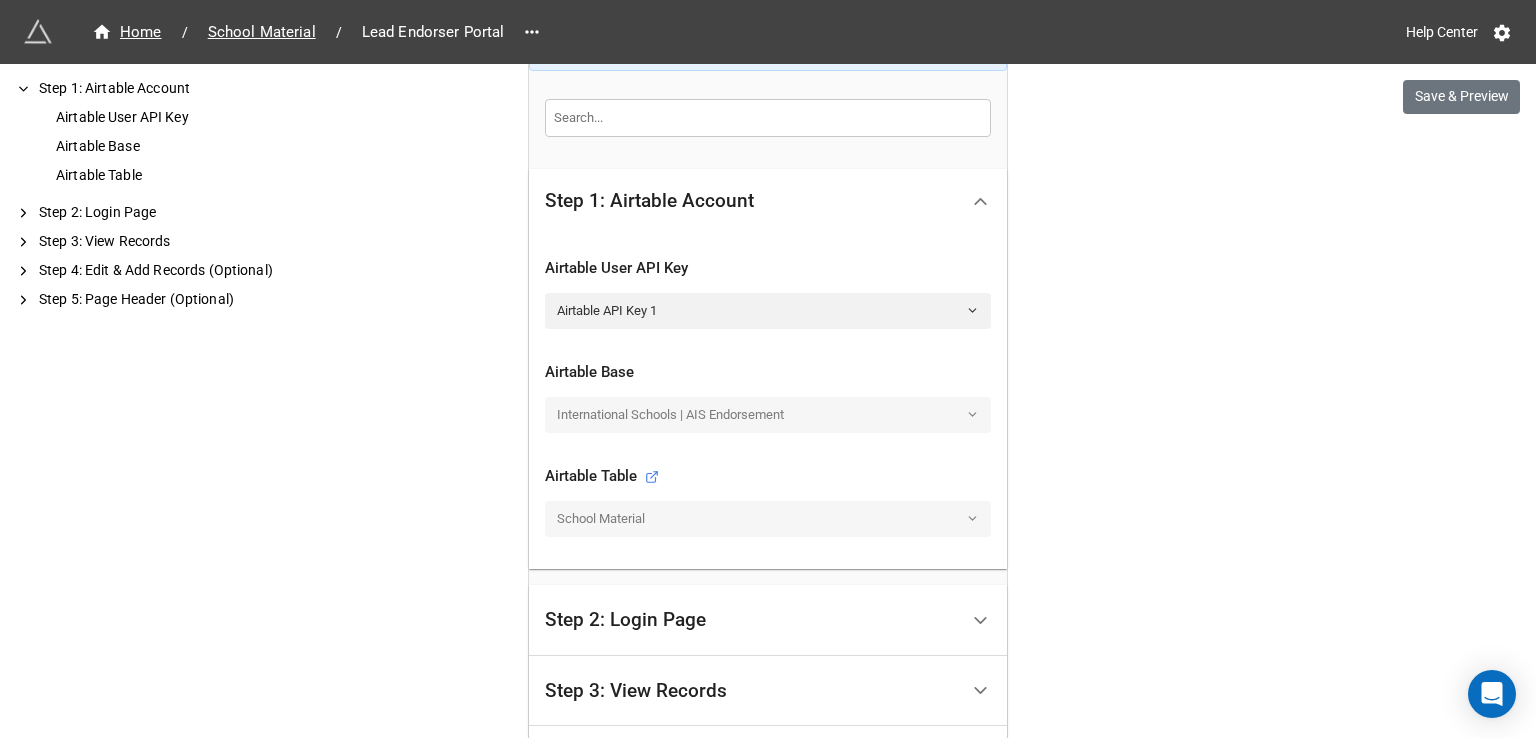 scroll, scrollTop: 459, scrollLeft: 0, axis: vertical 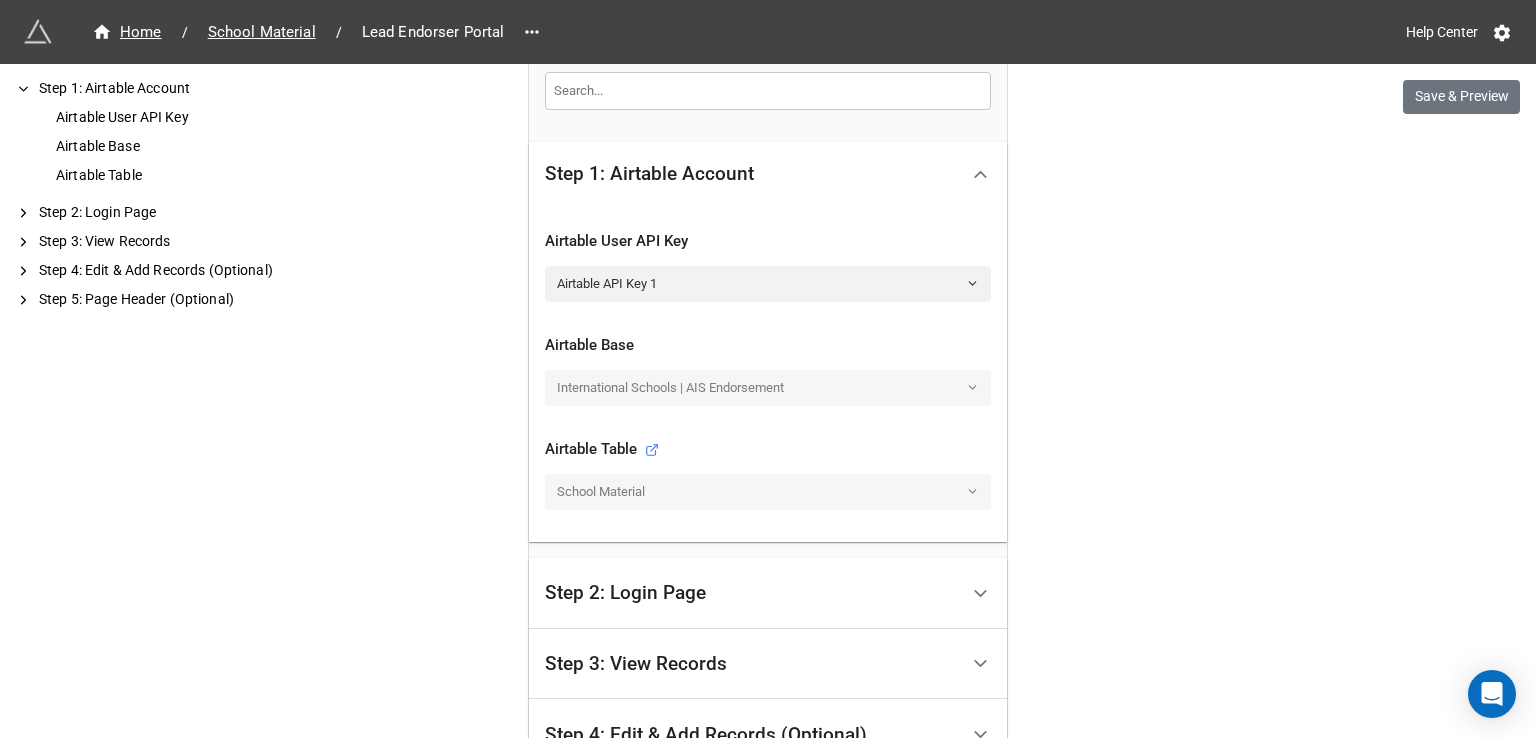 click on "Step 3: View Records" at bounding box center (636, 664) 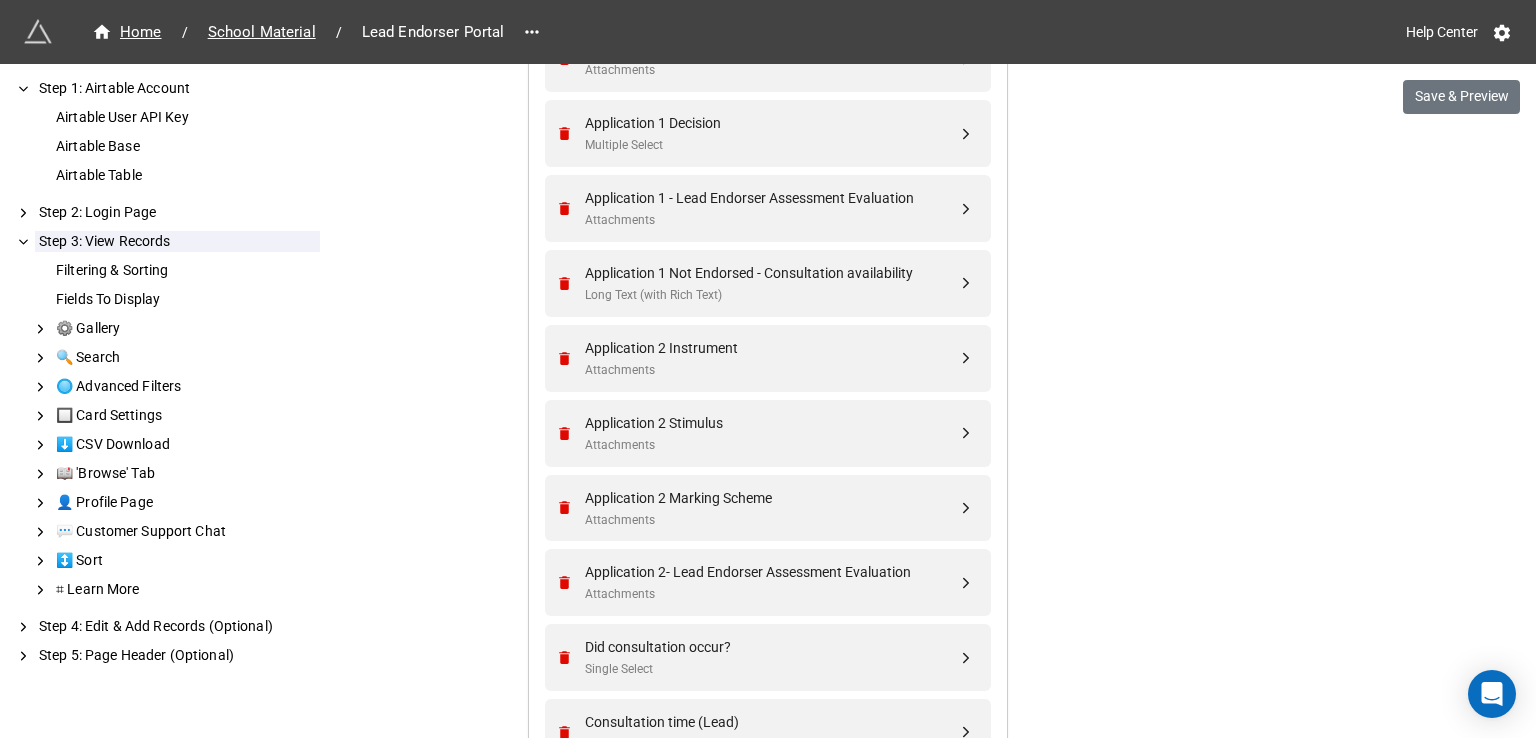 scroll, scrollTop: 1311, scrollLeft: 0, axis: vertical 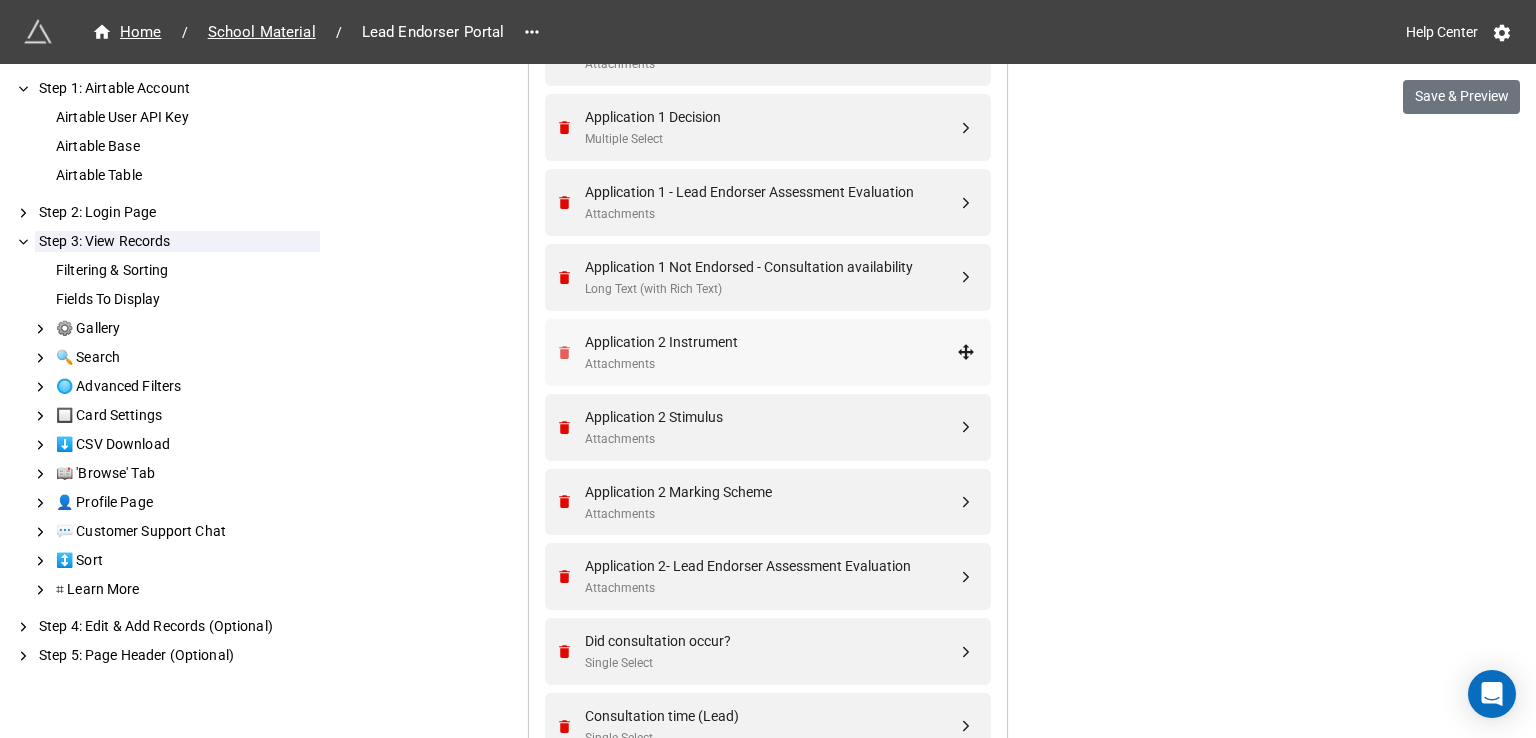 click 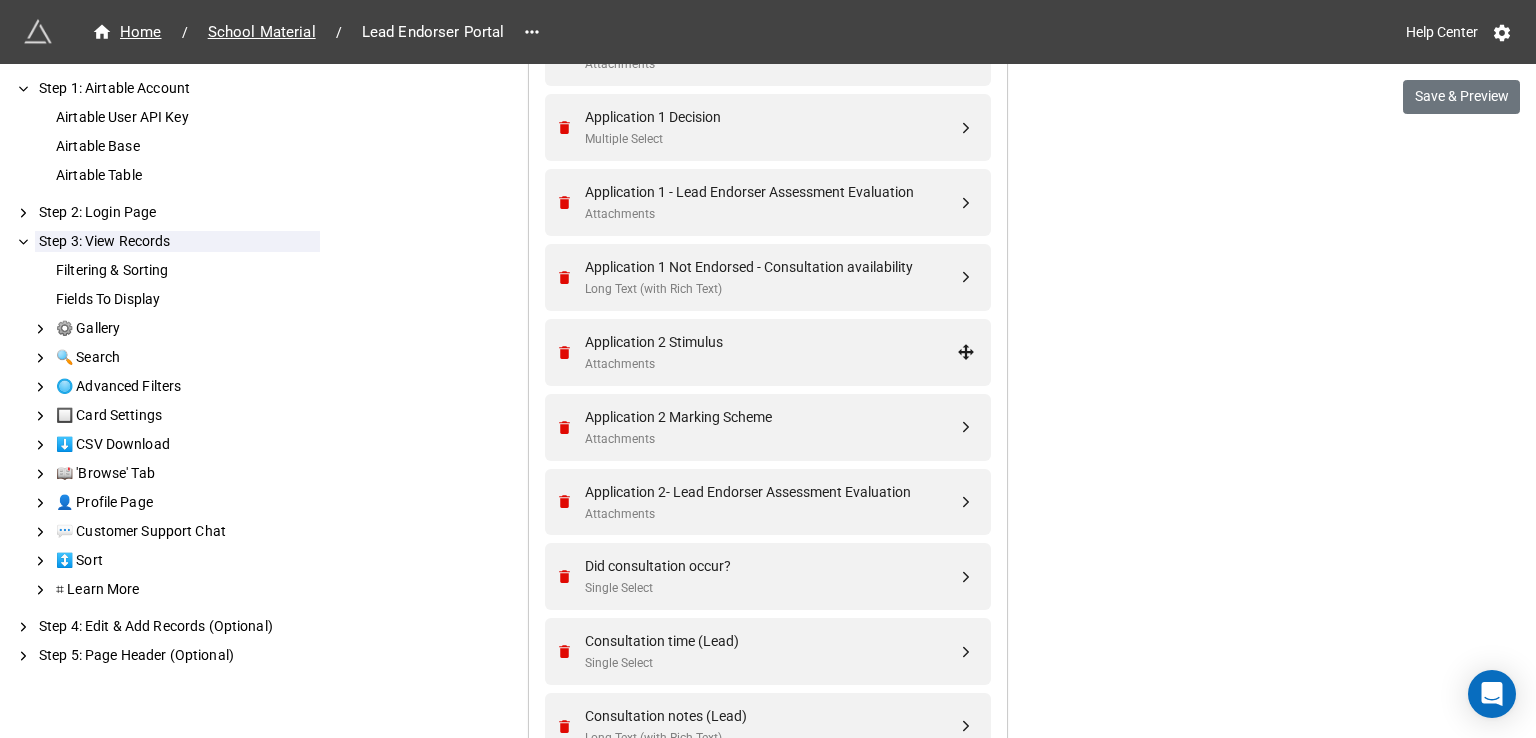 click 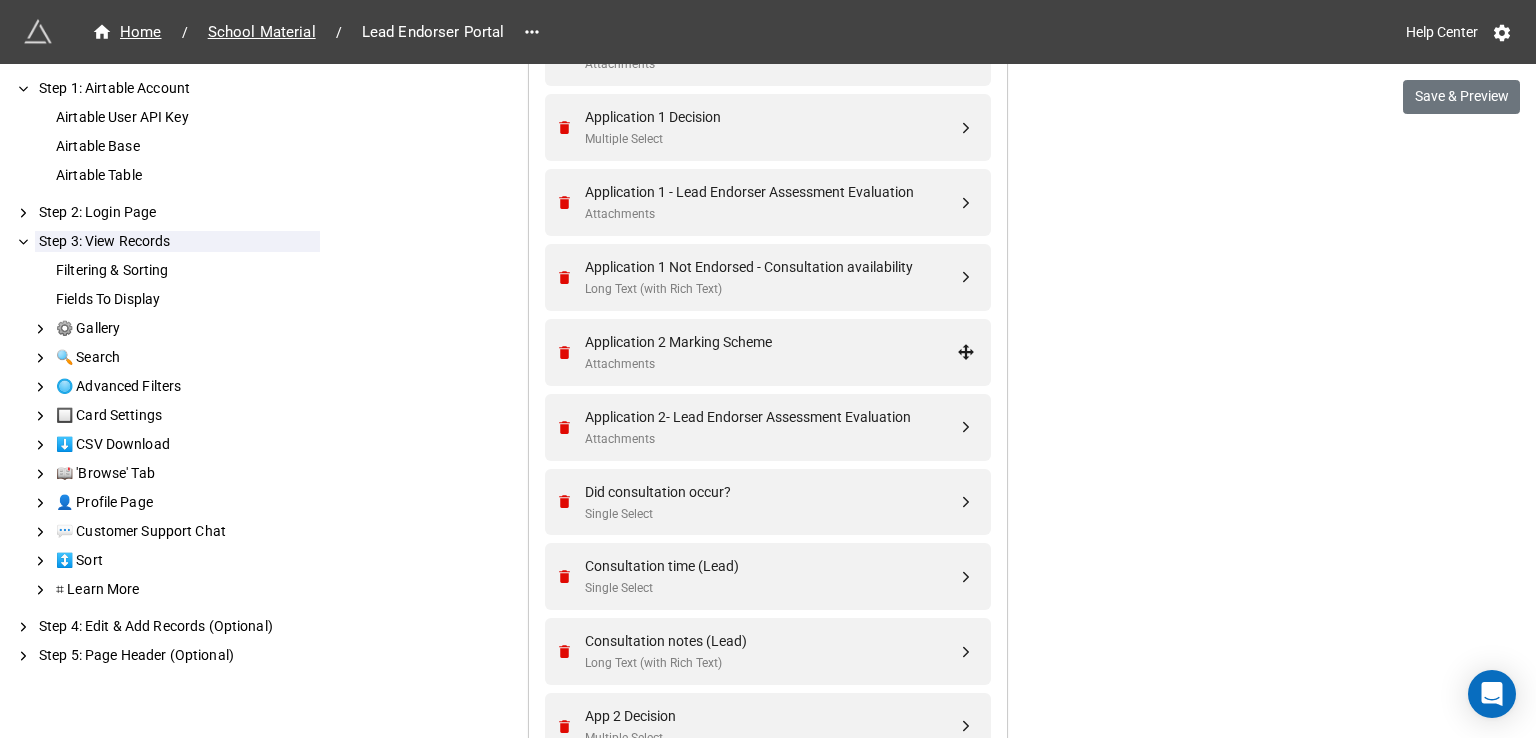 click 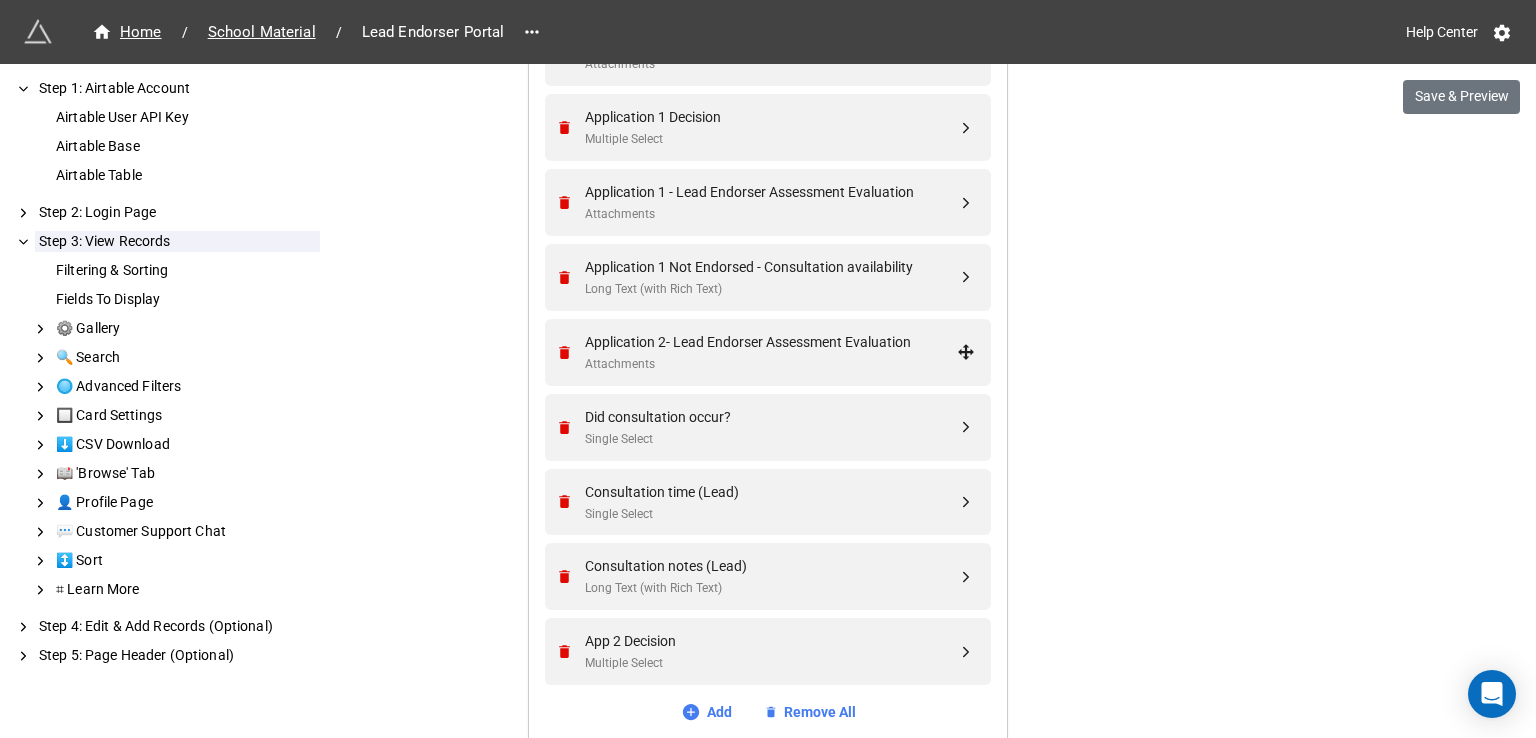 click 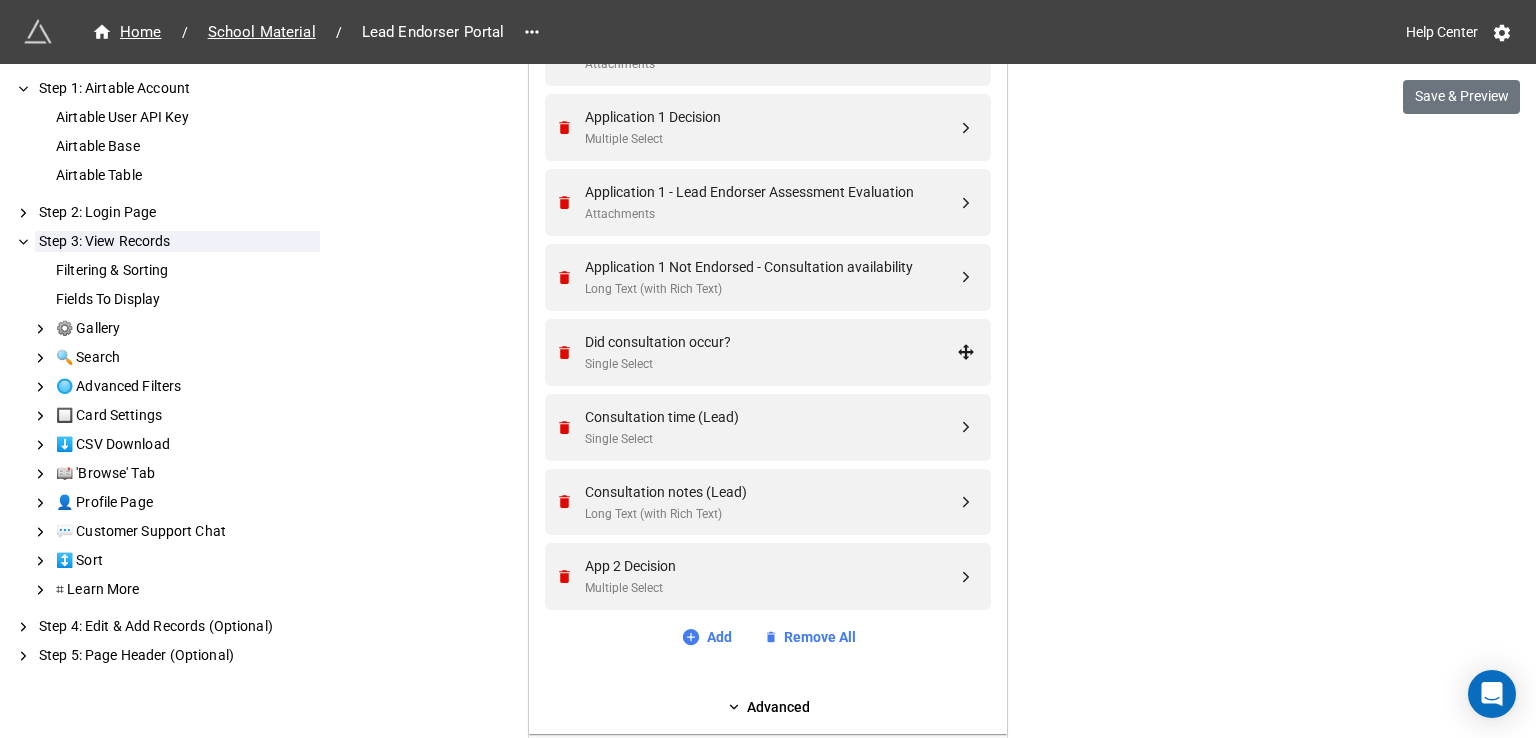 click 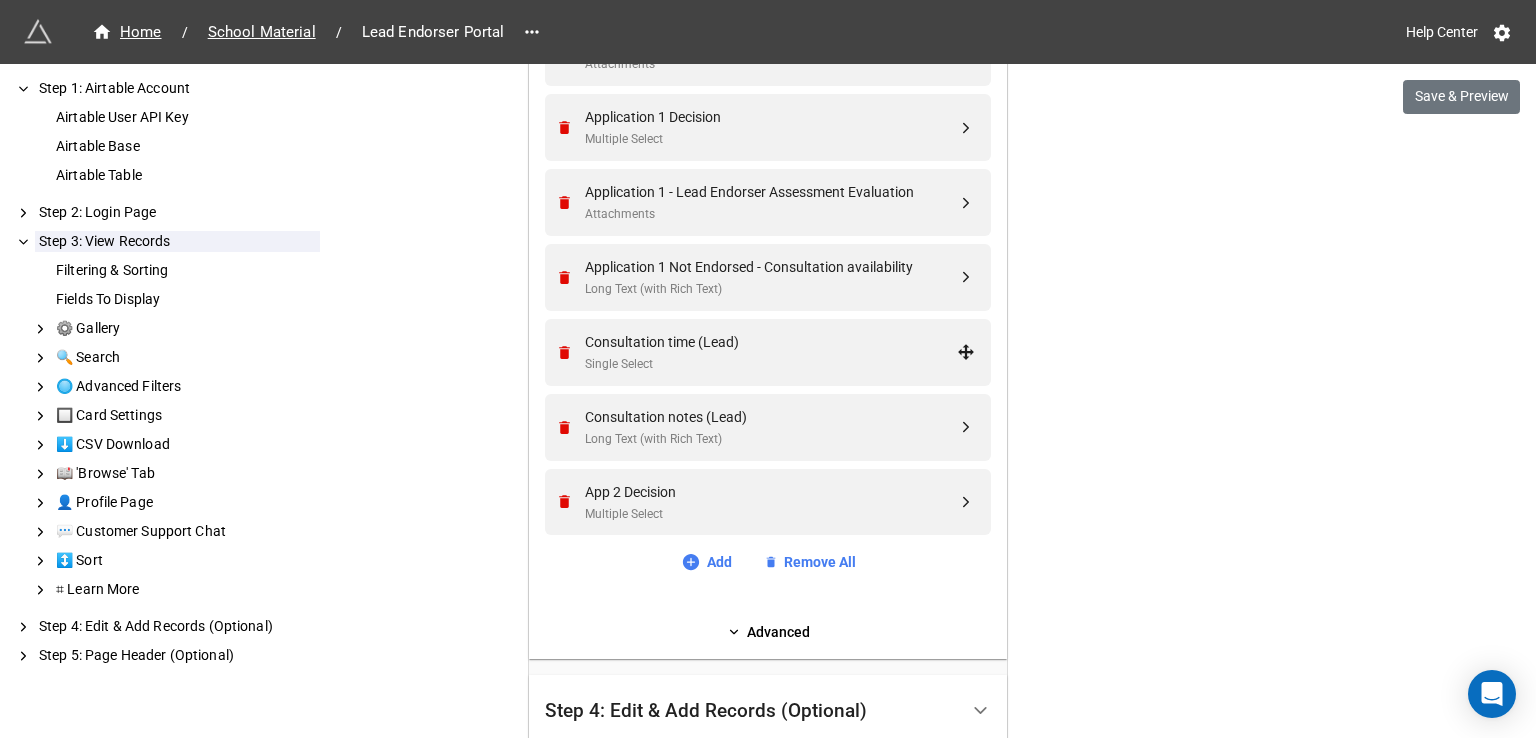 click 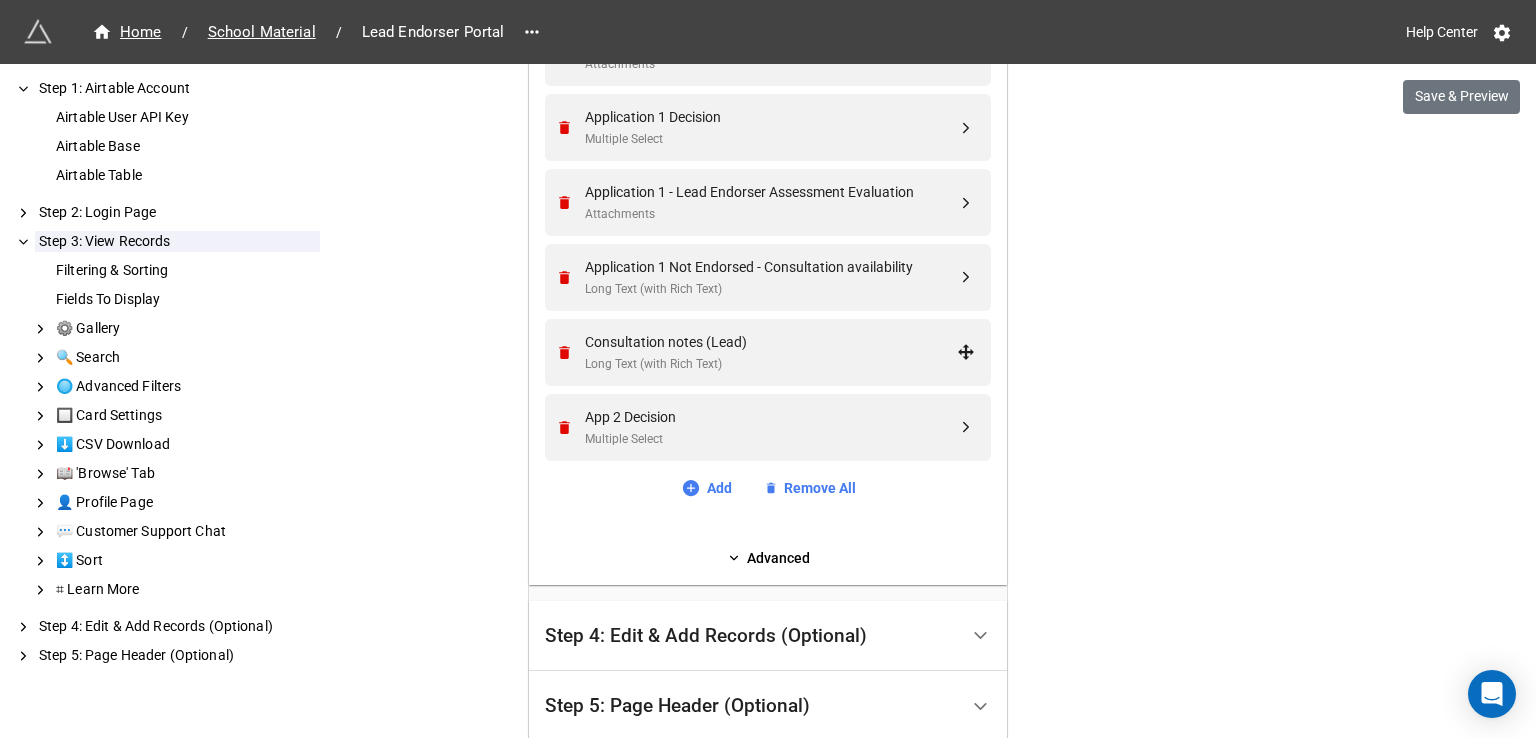 click 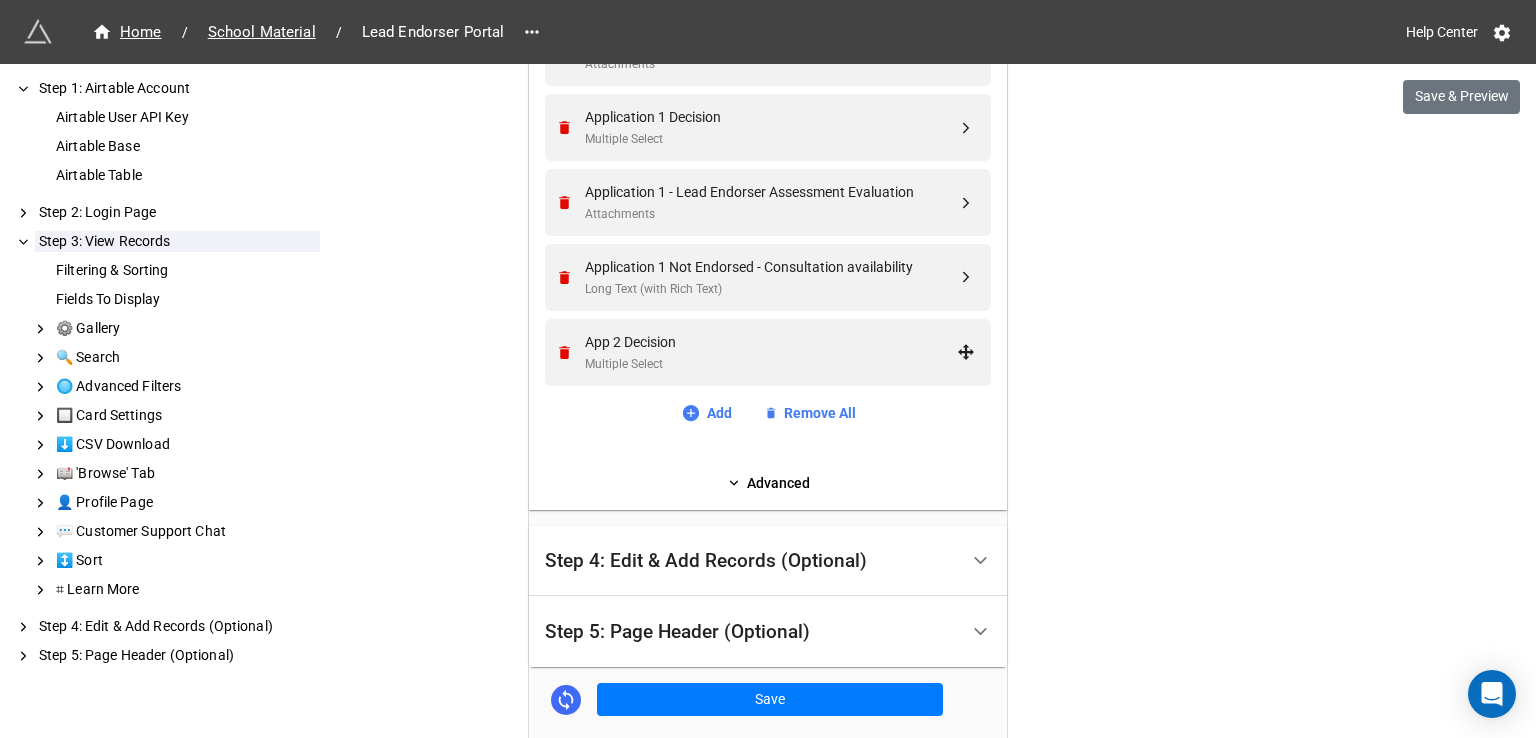 click 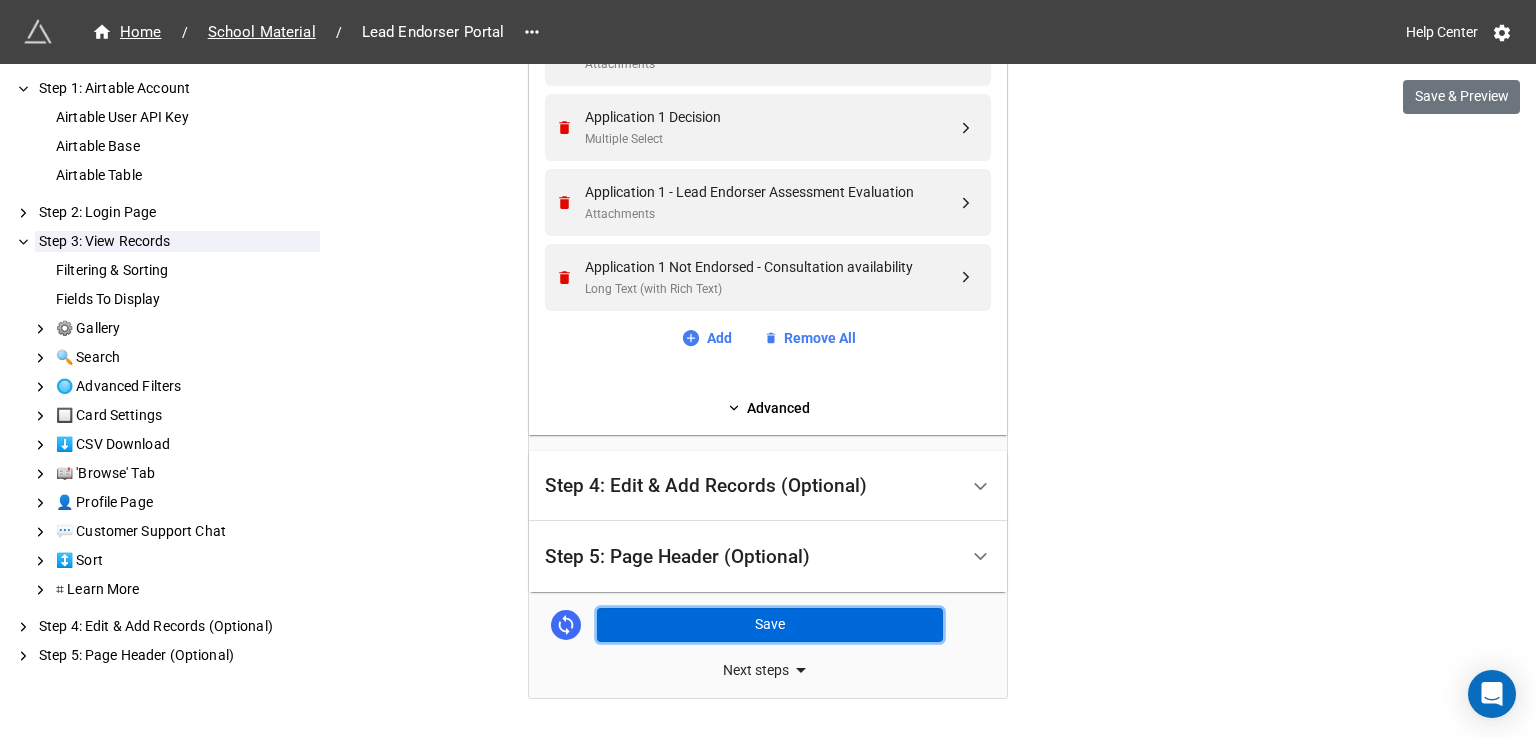 click on "Save" at bounding box center (770, 625) 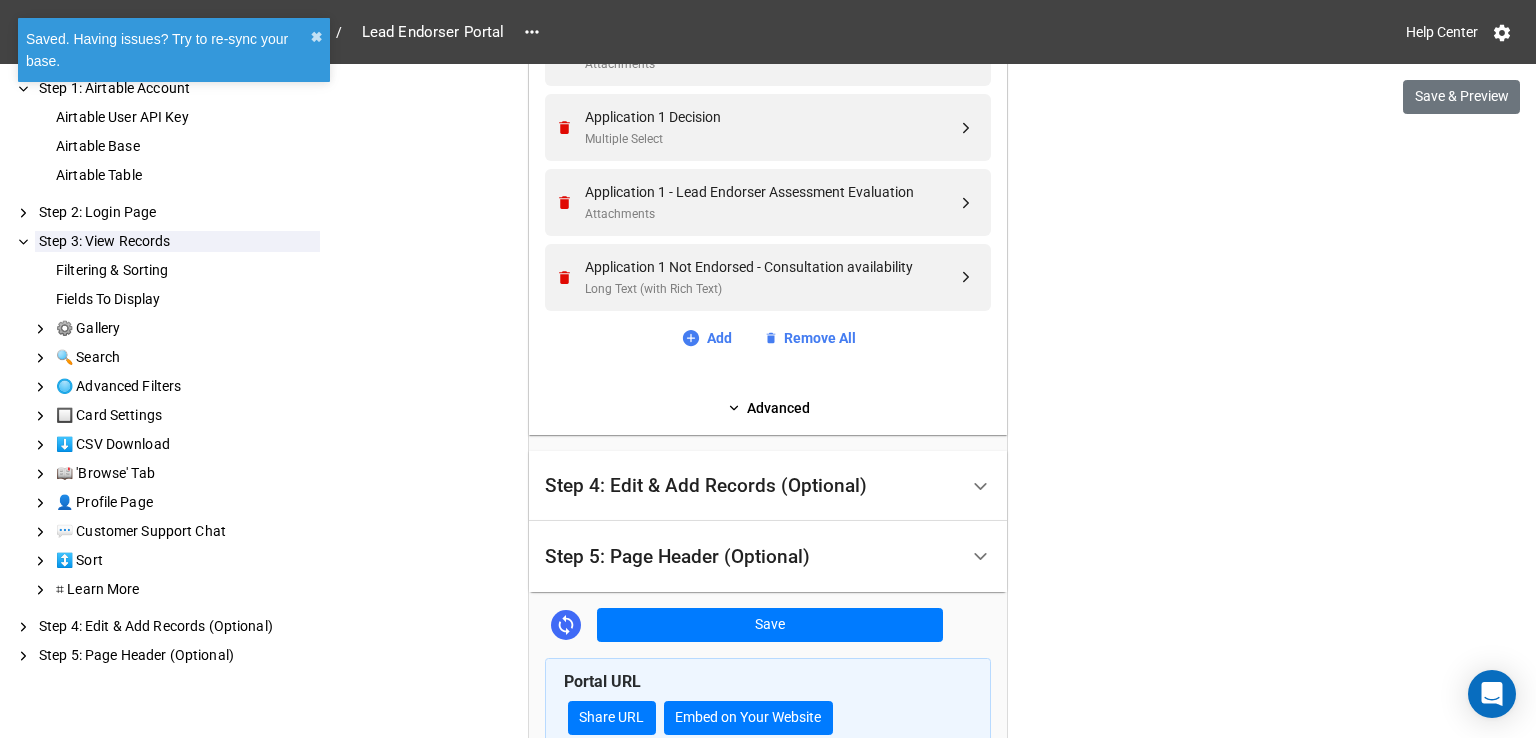 click on "Step 4: Edit & Add Records (Optional)" at bounding box center [706, 486] 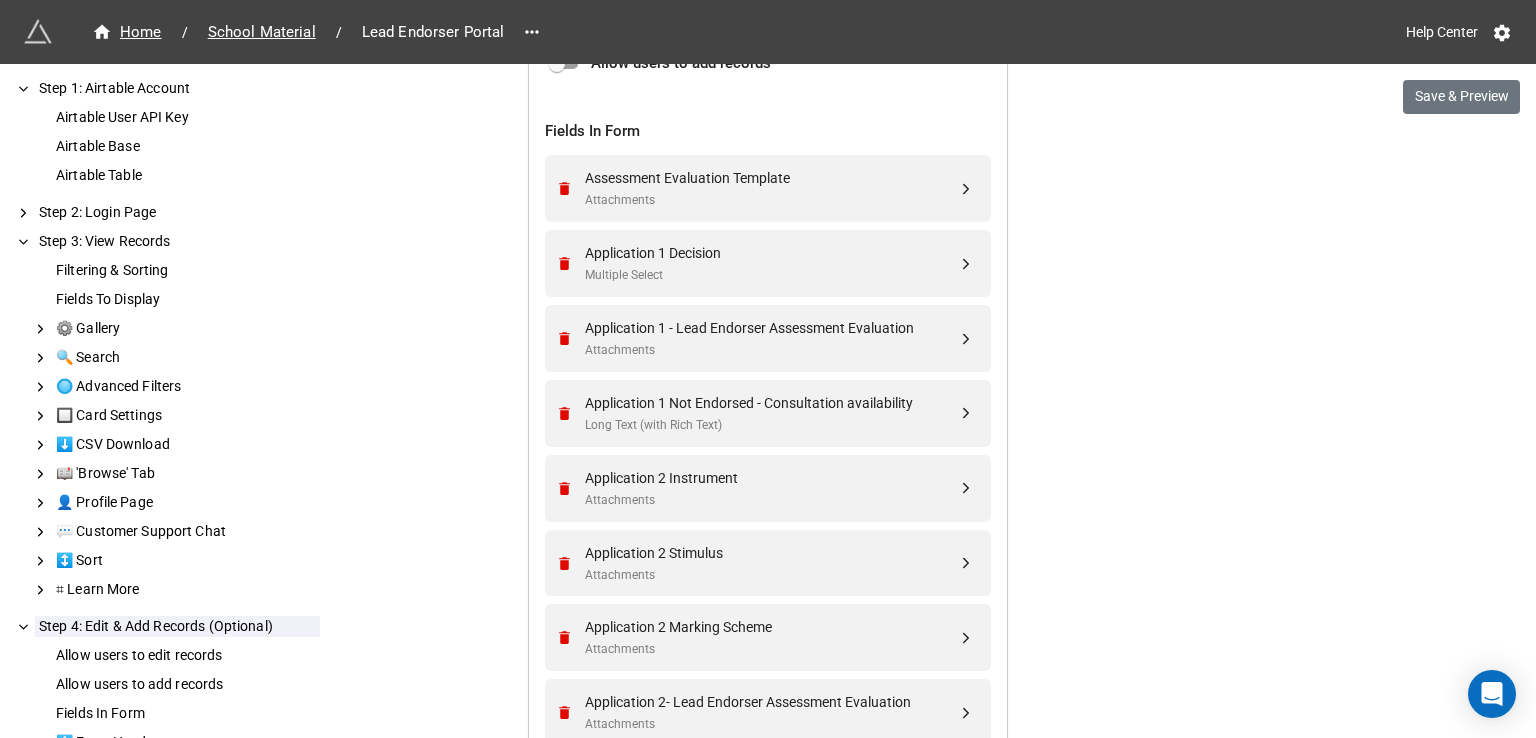 scroll, scrollTop: 939, scrollLeft: 0, axis: vertical 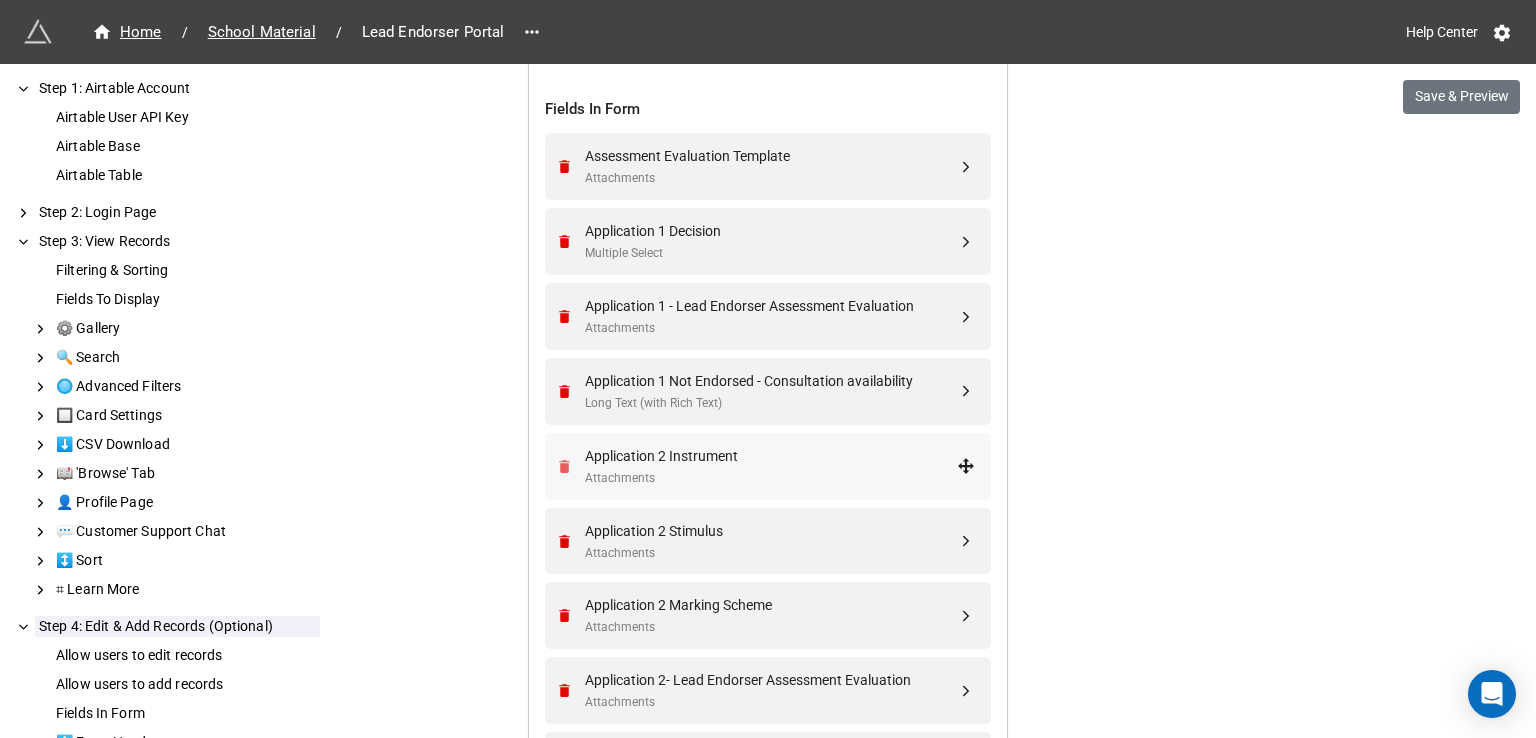 click 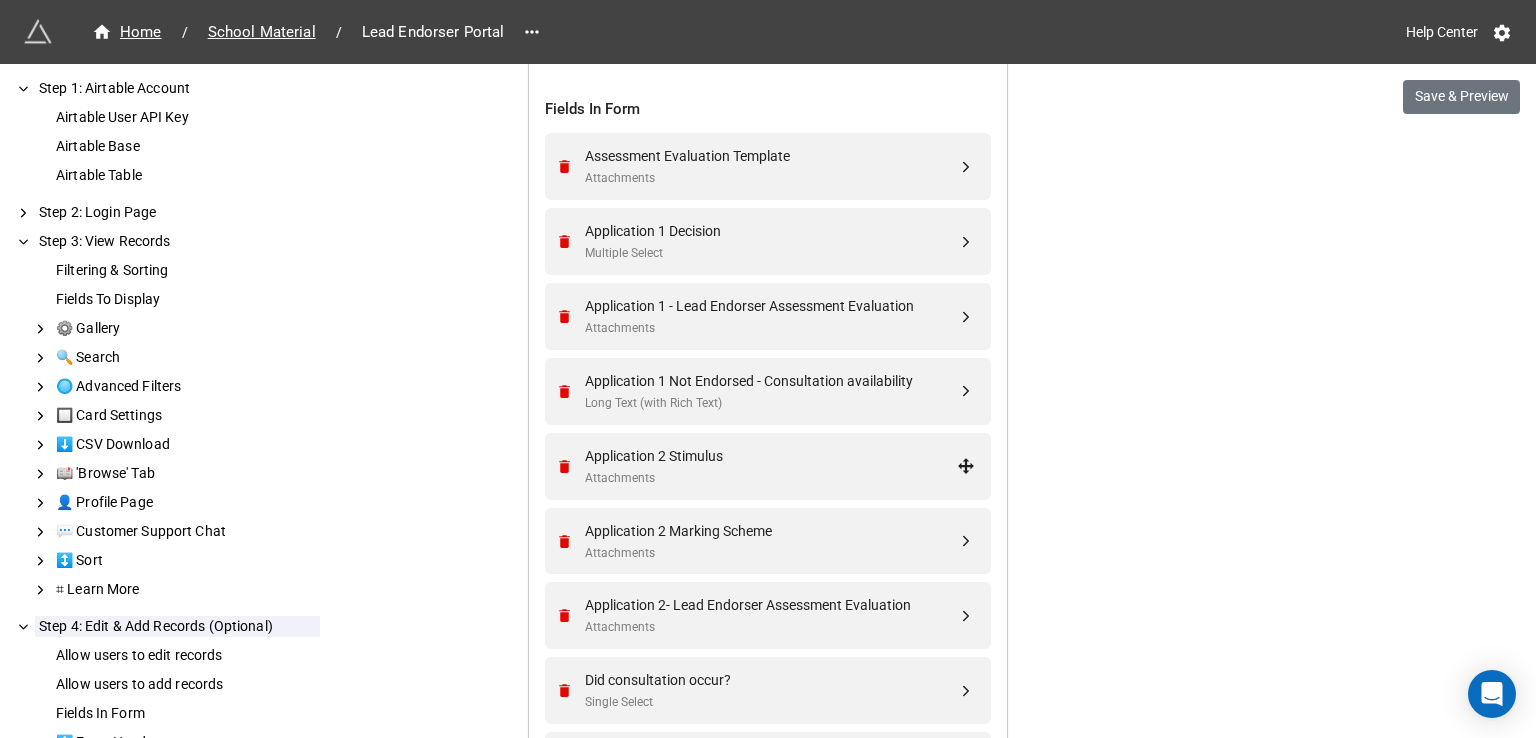click 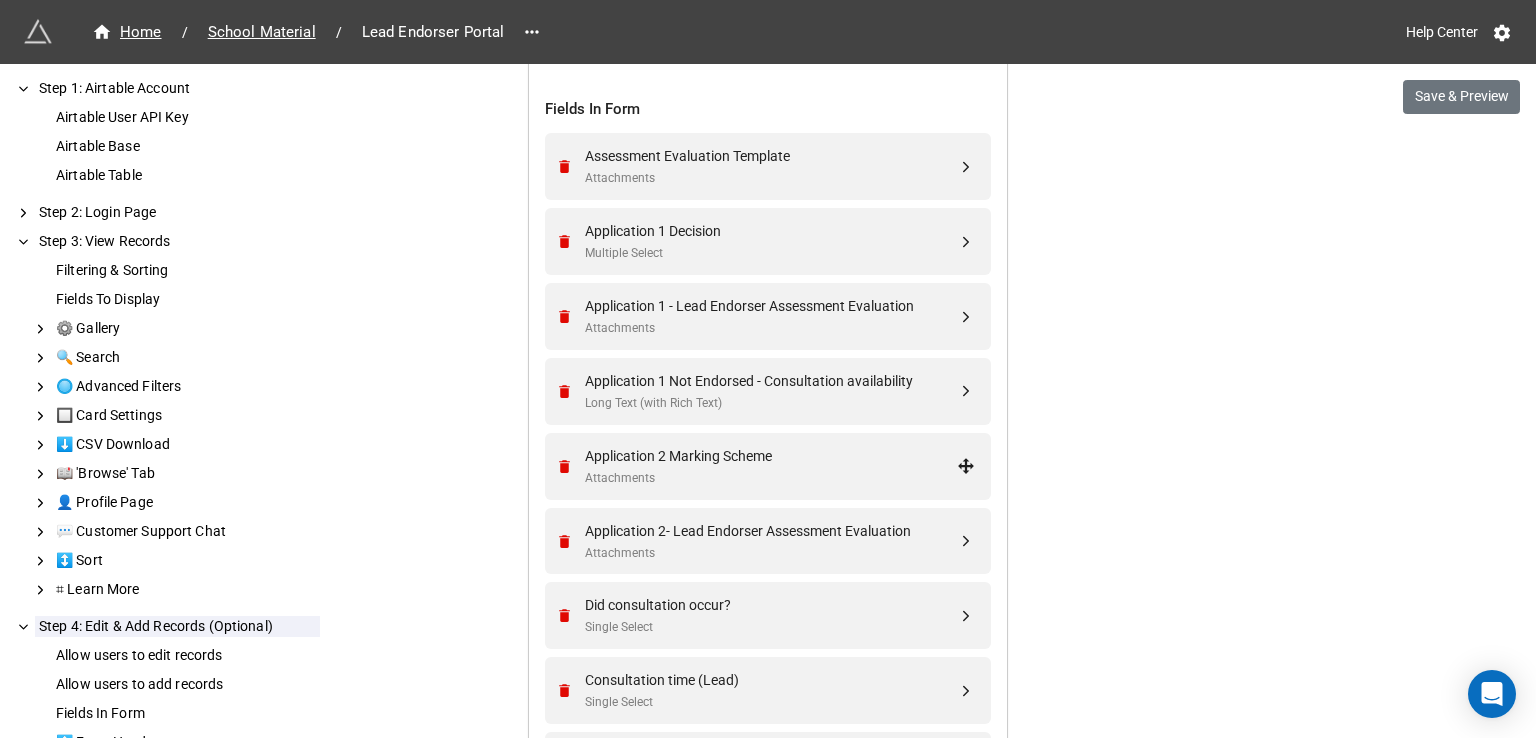 click 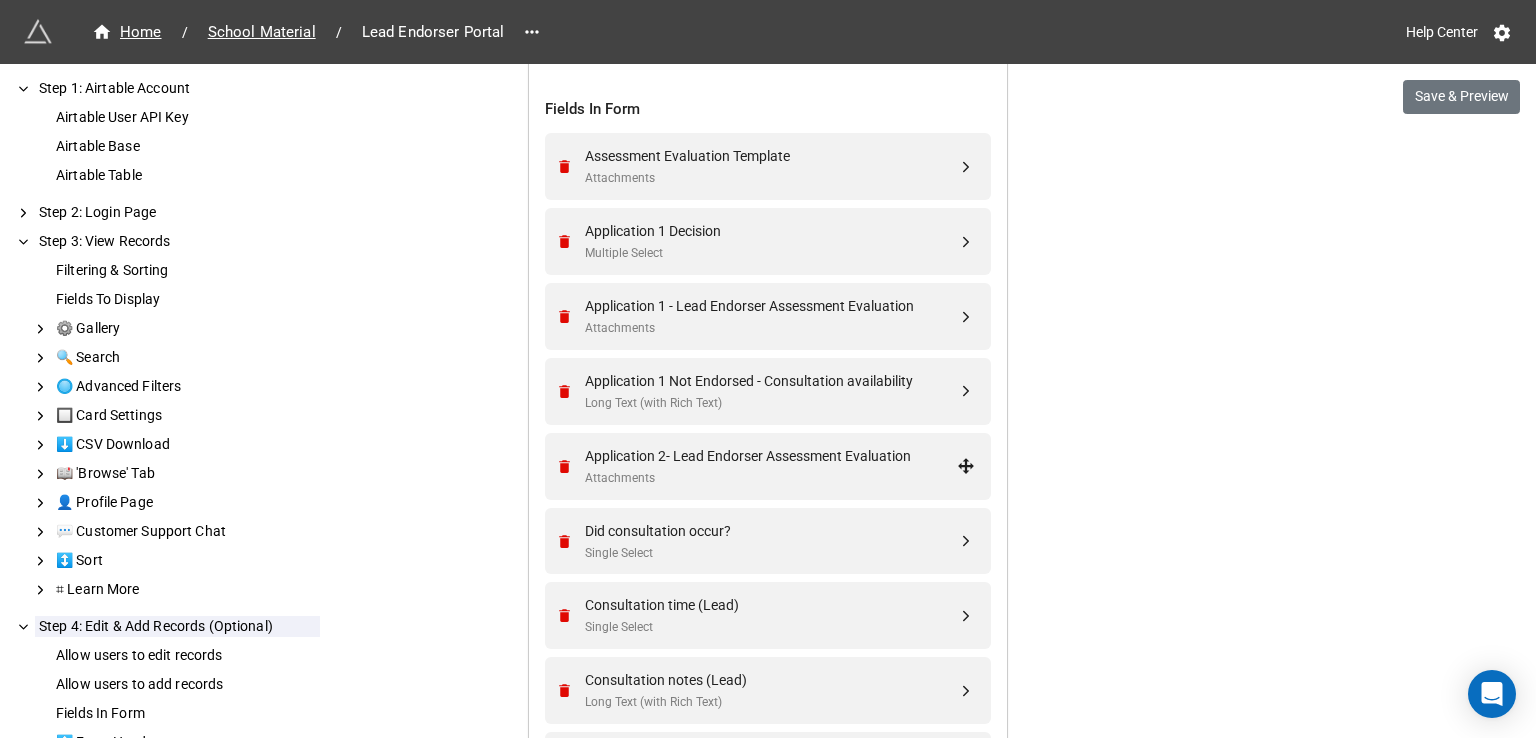 click 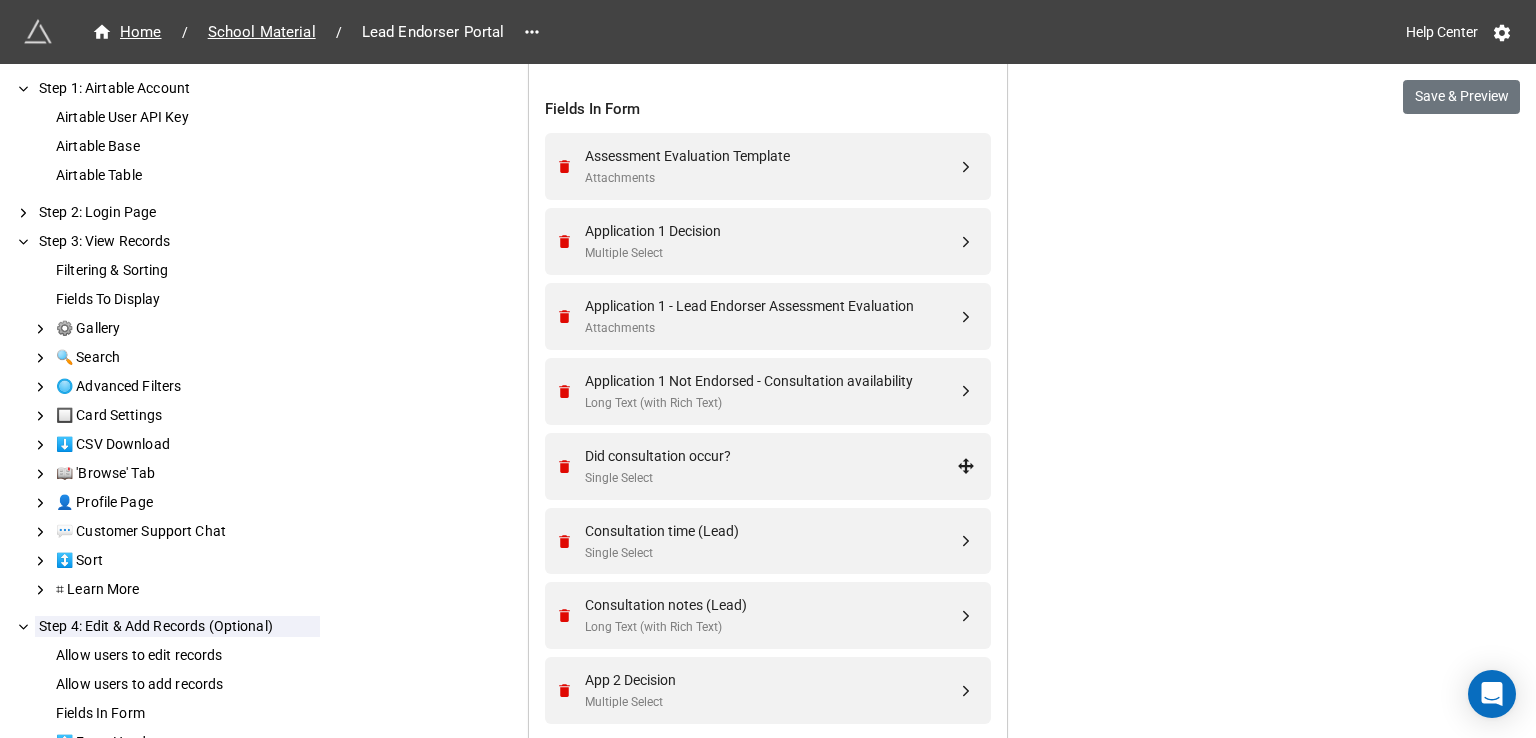 click 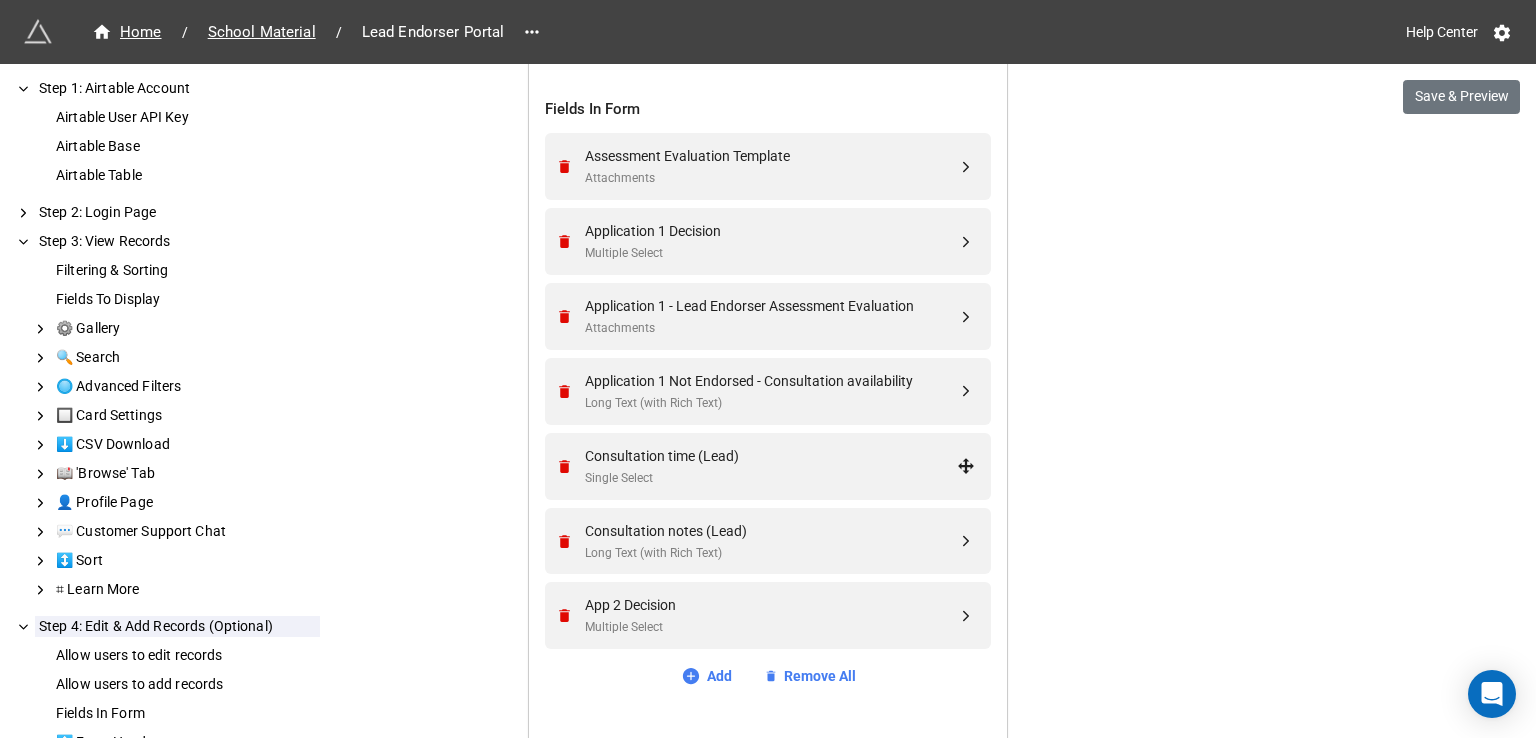 click 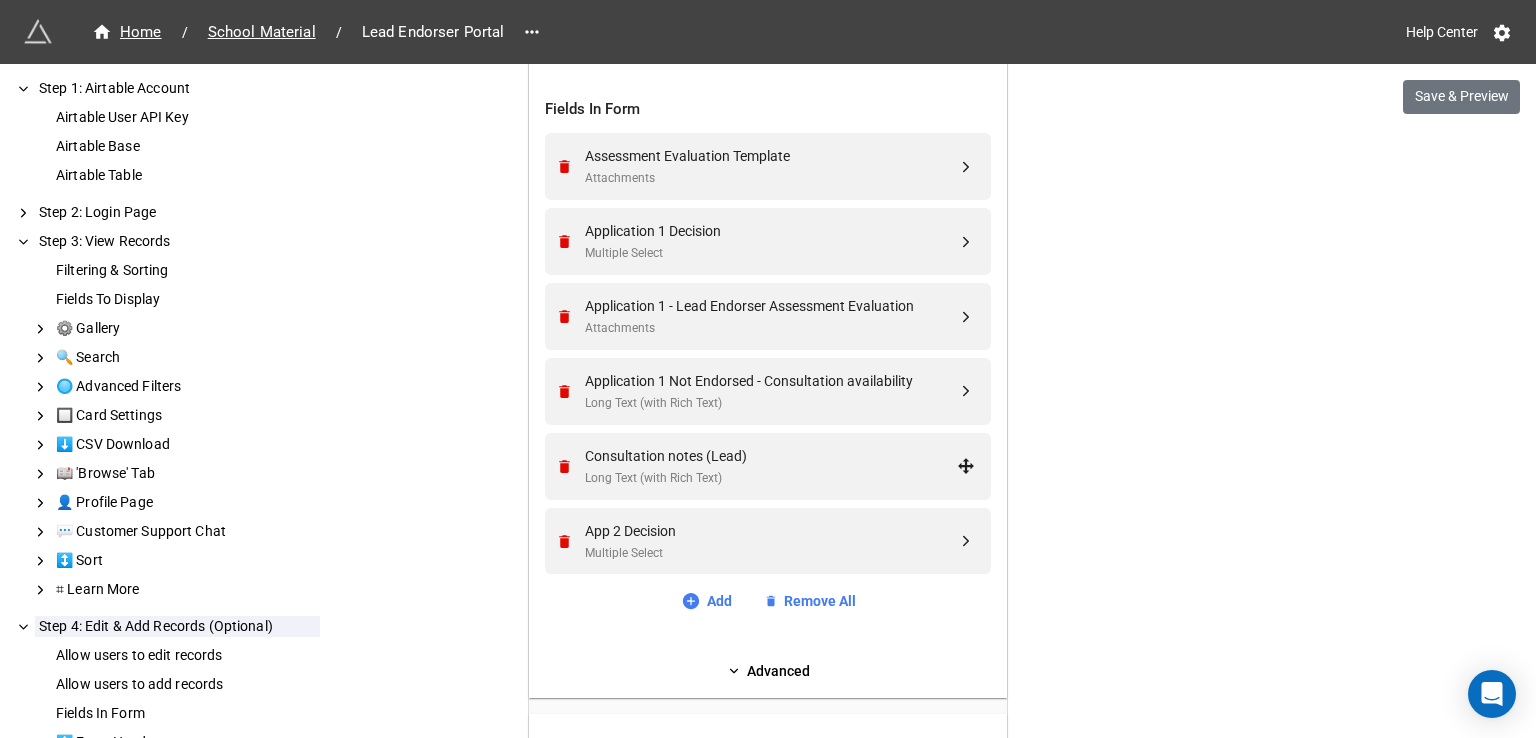 click 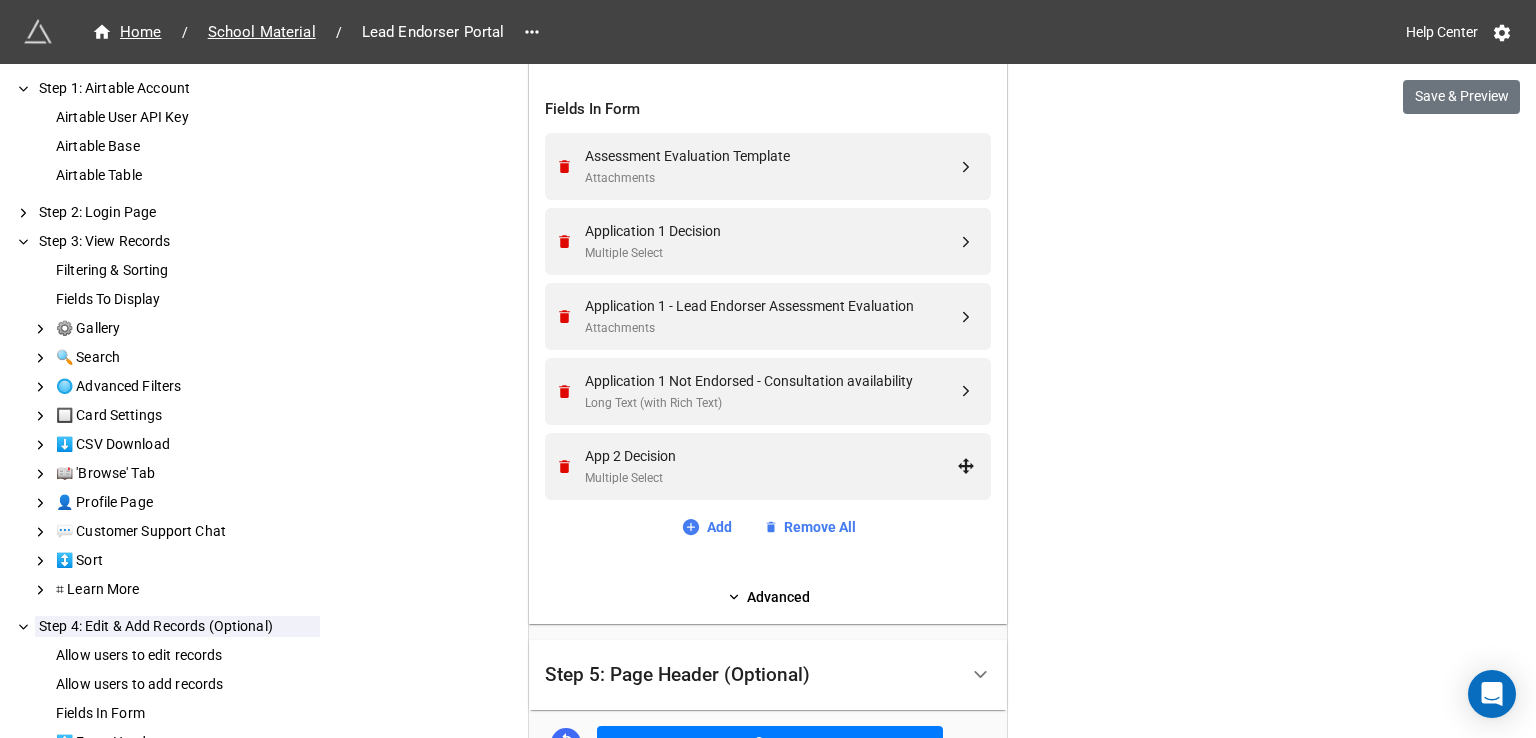 click 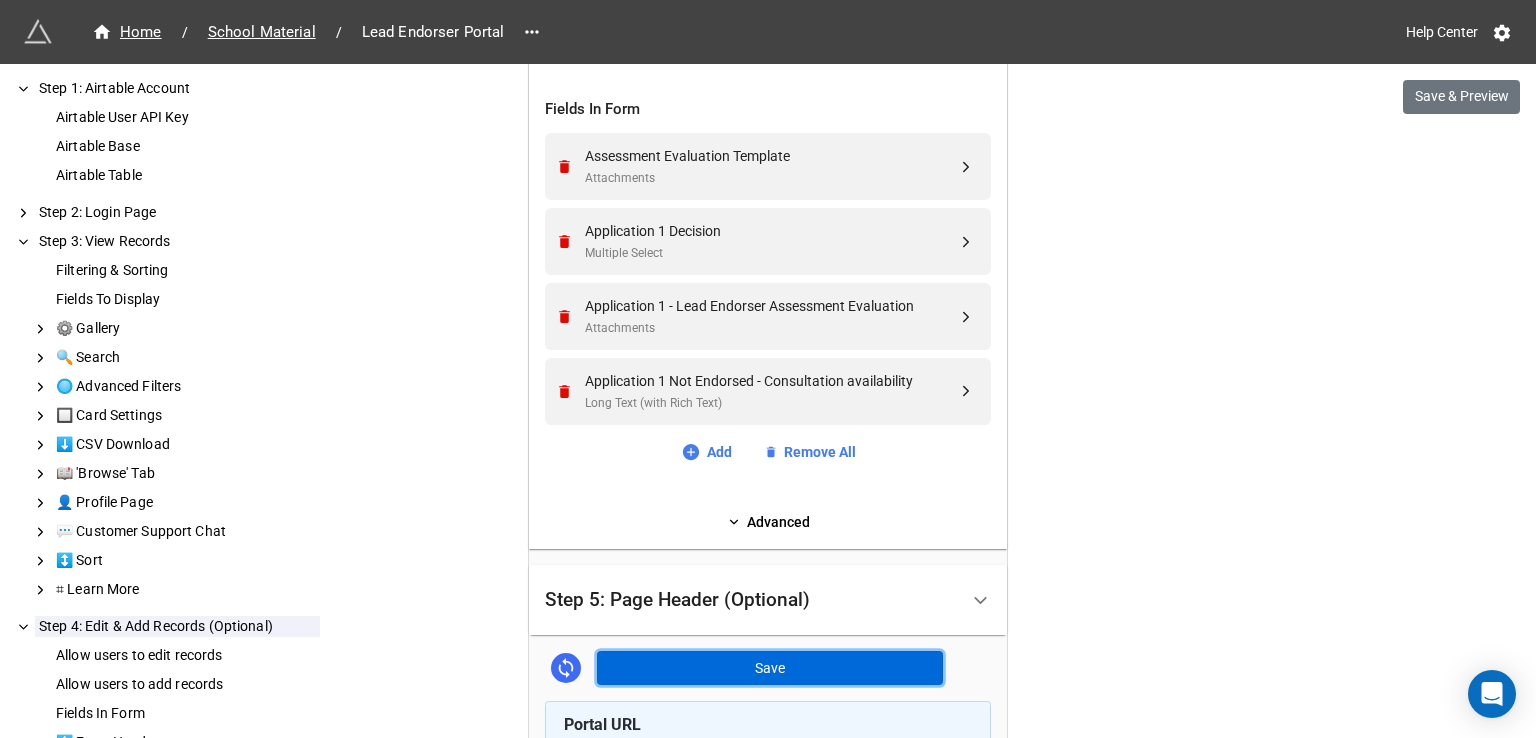 click on "Save" at bounding box center (770, 668) 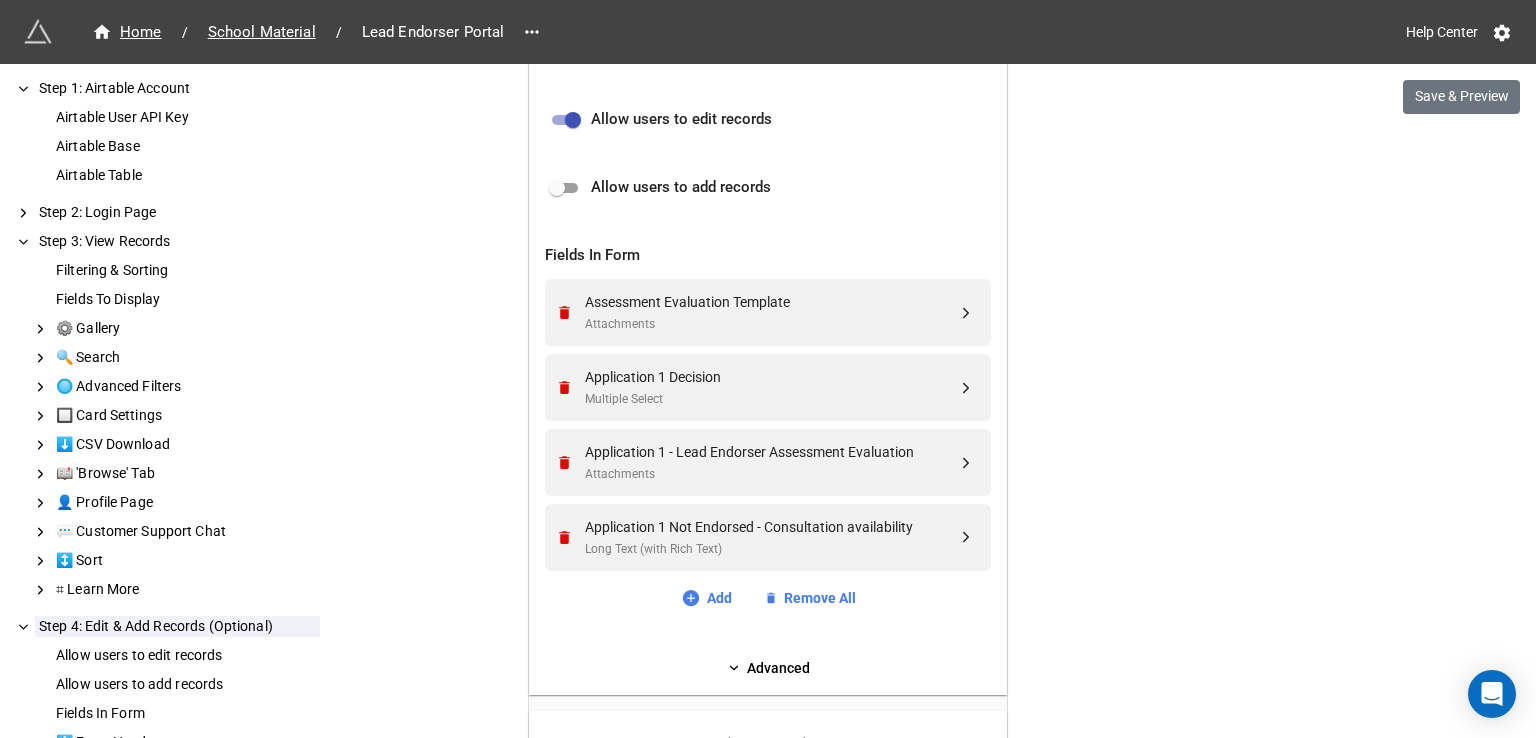 scroll, scrollTop: 798, scrollLeft: 0, axis: vertical 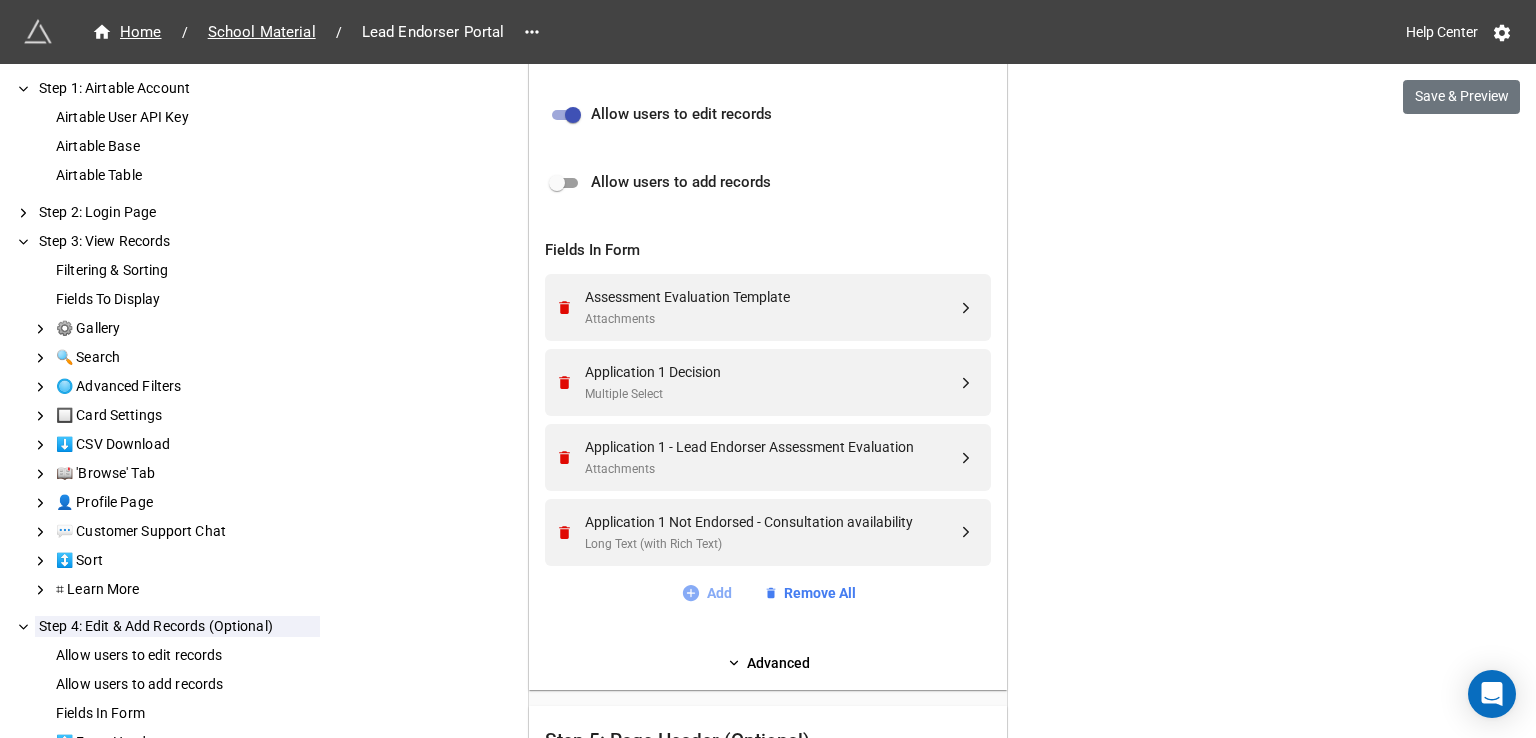 click 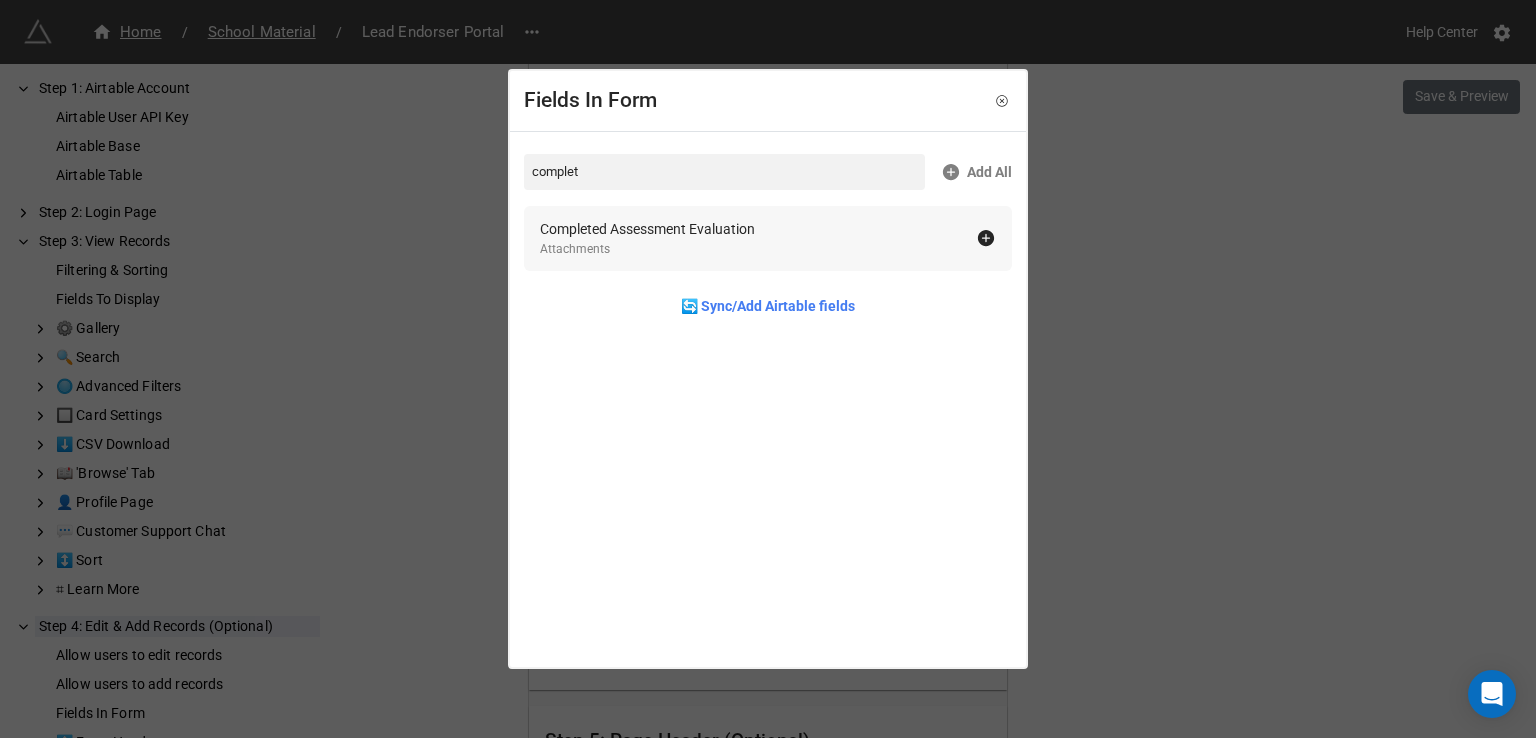 type on "complet" 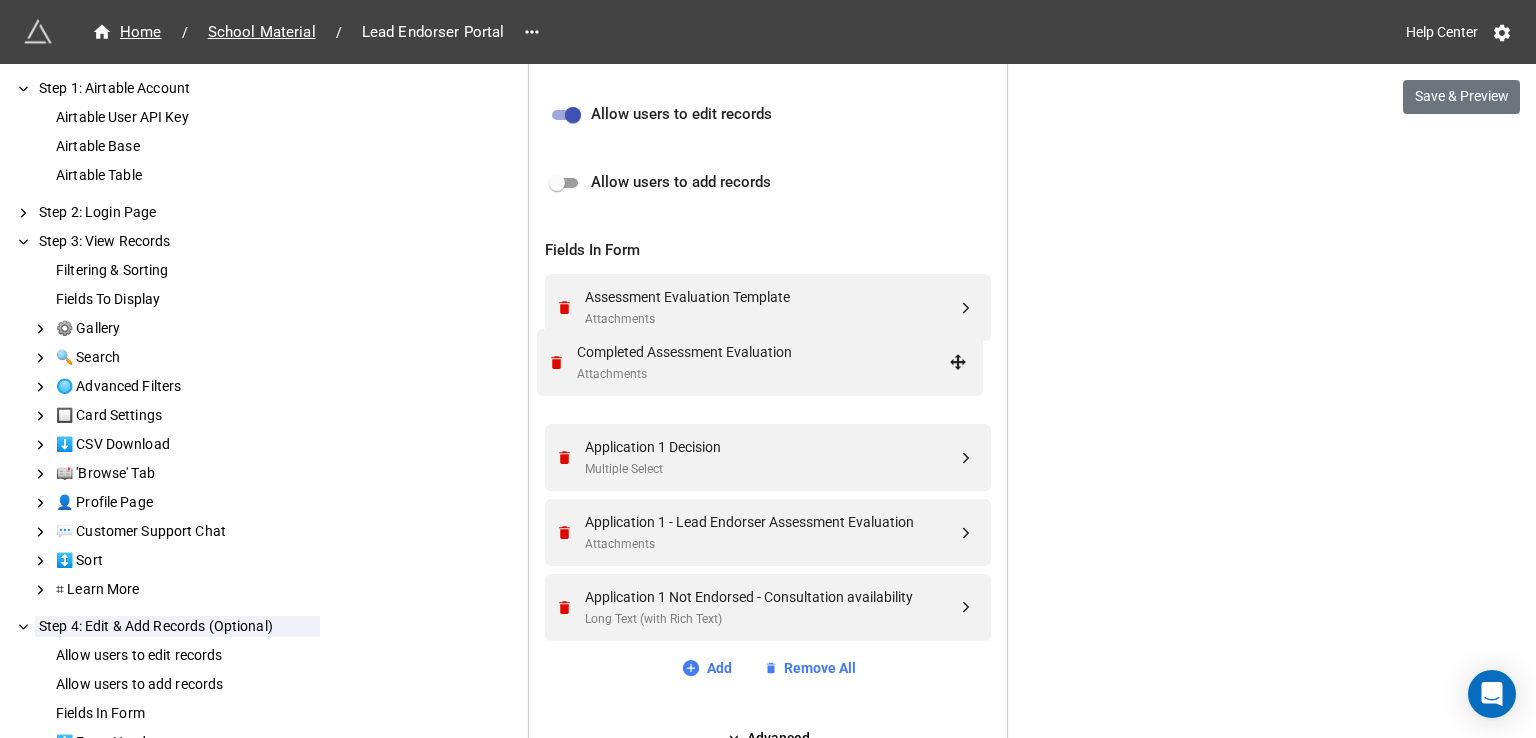 drag, startPoint x: 968, startPoint y: 605, endPoint x: 966, endPoint y: 372, distance: 233.00859 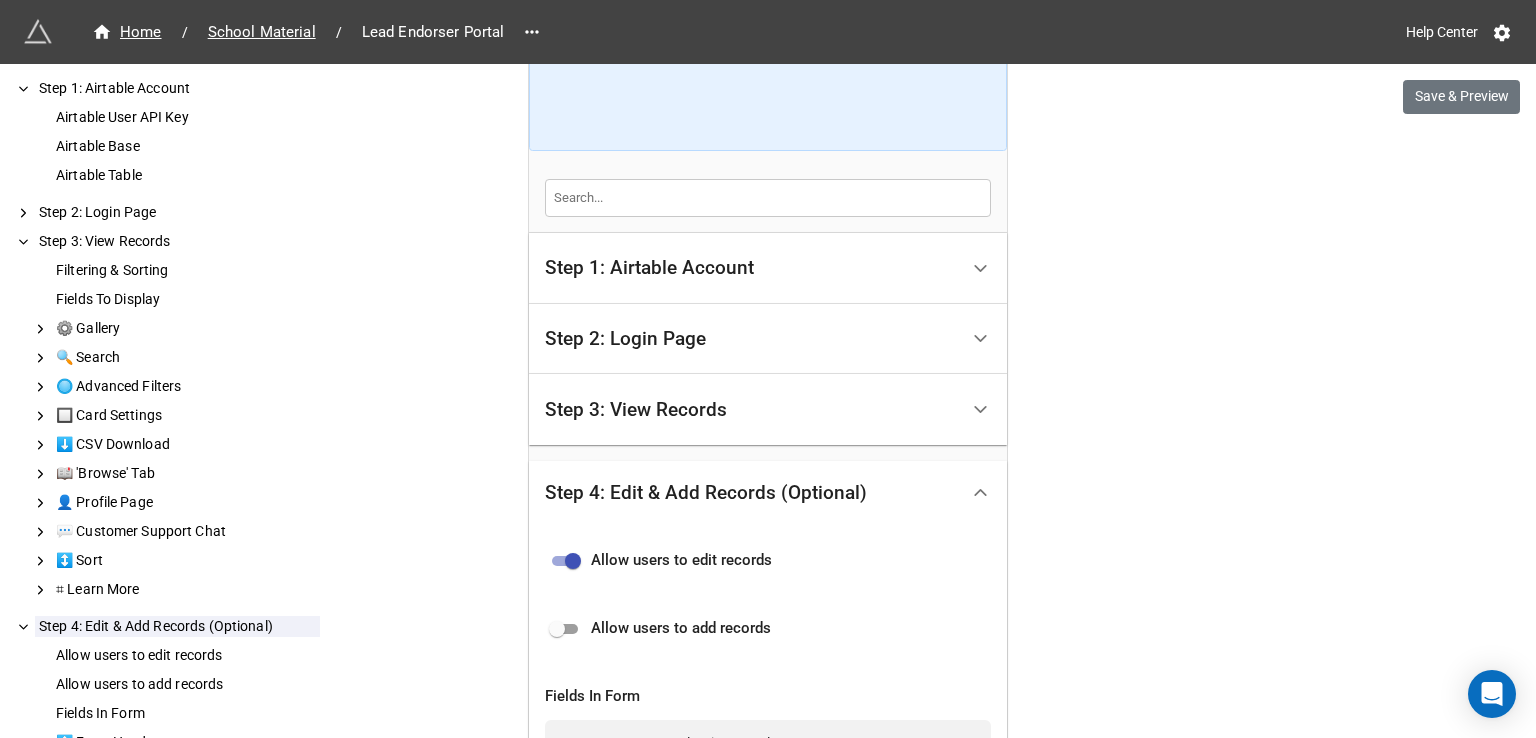 scroll, scrollTop: 326, scrollLeft: 0, axis: vertical 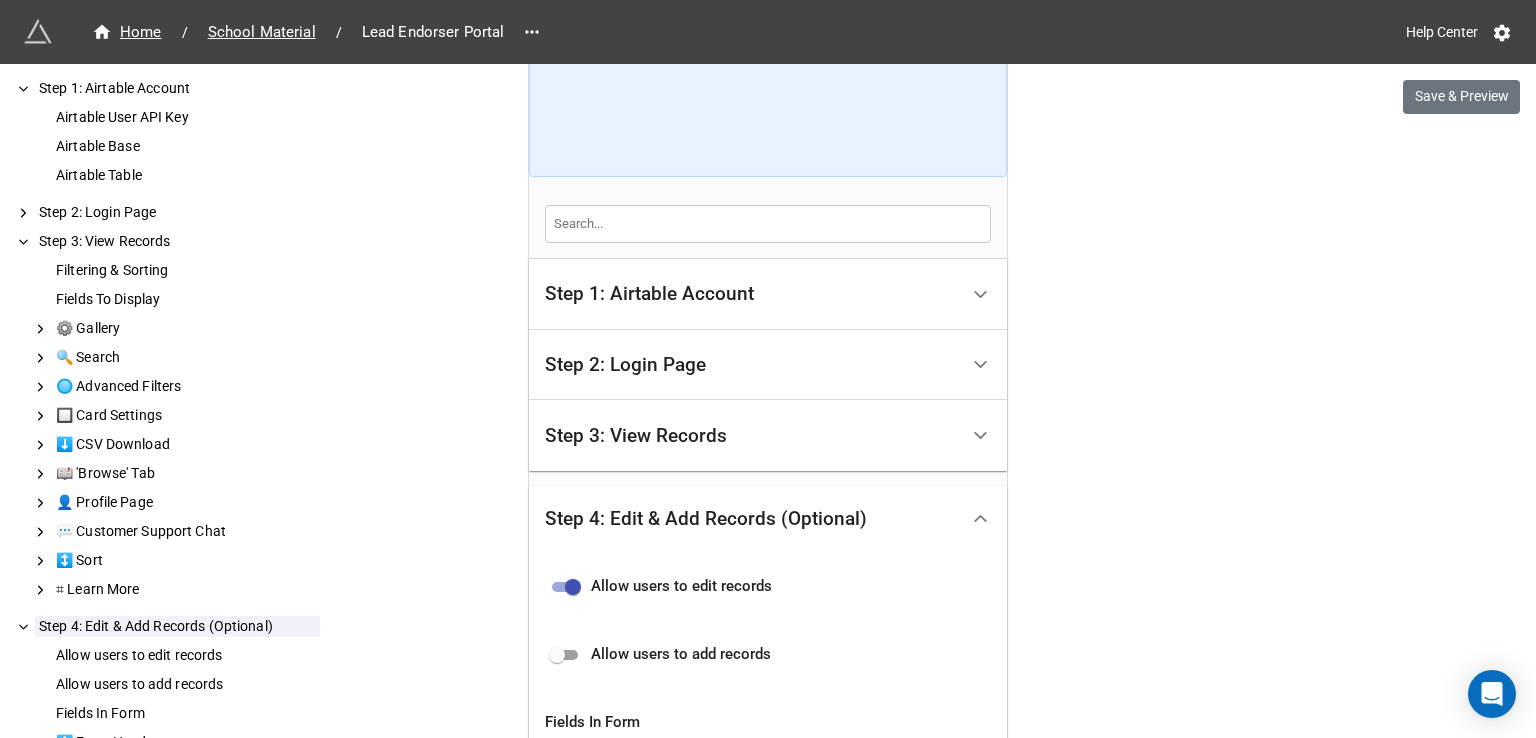 click on "Step 3: View Records" at bounding box center [751, 435] 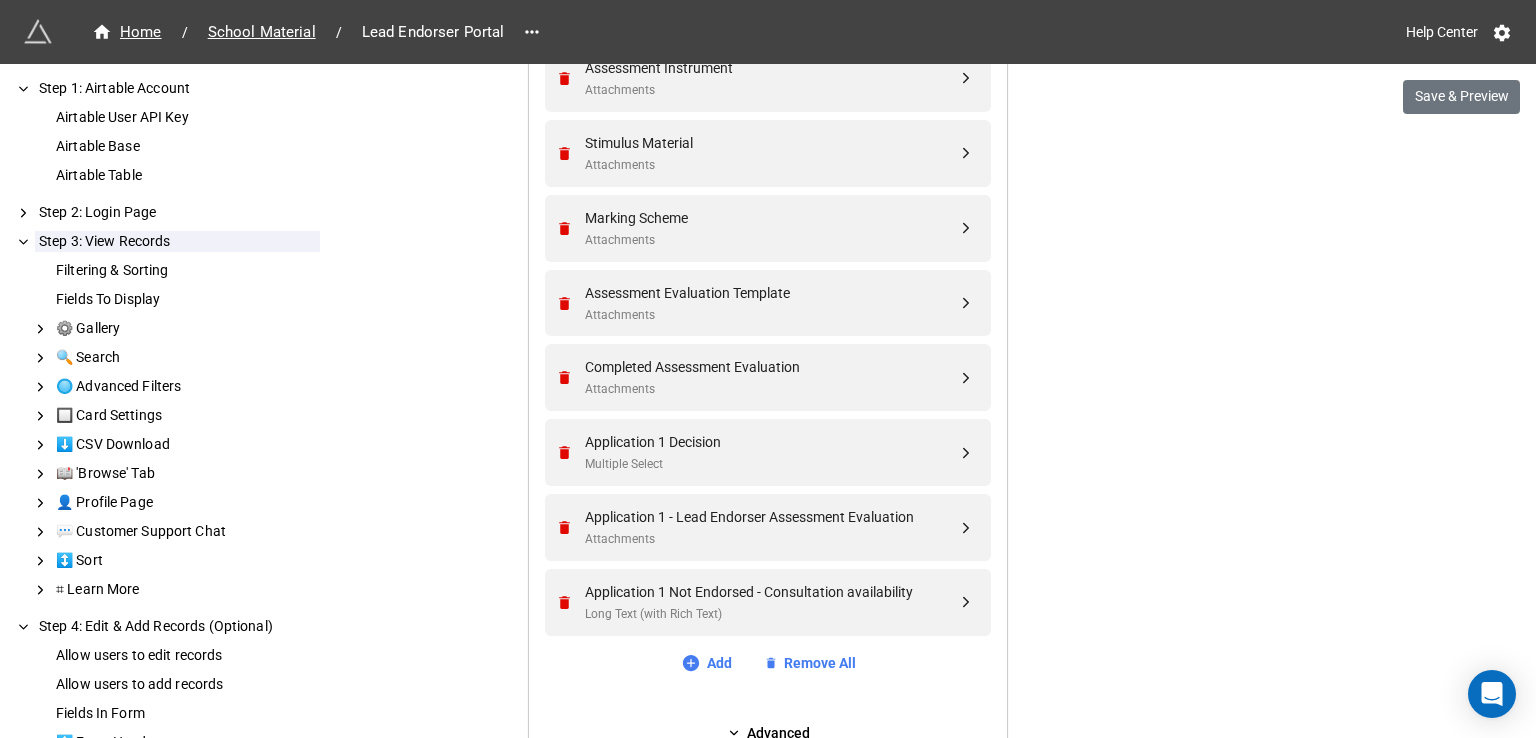 scroll, scrollTop: 994, scrollLeft: 0, axis: vertical 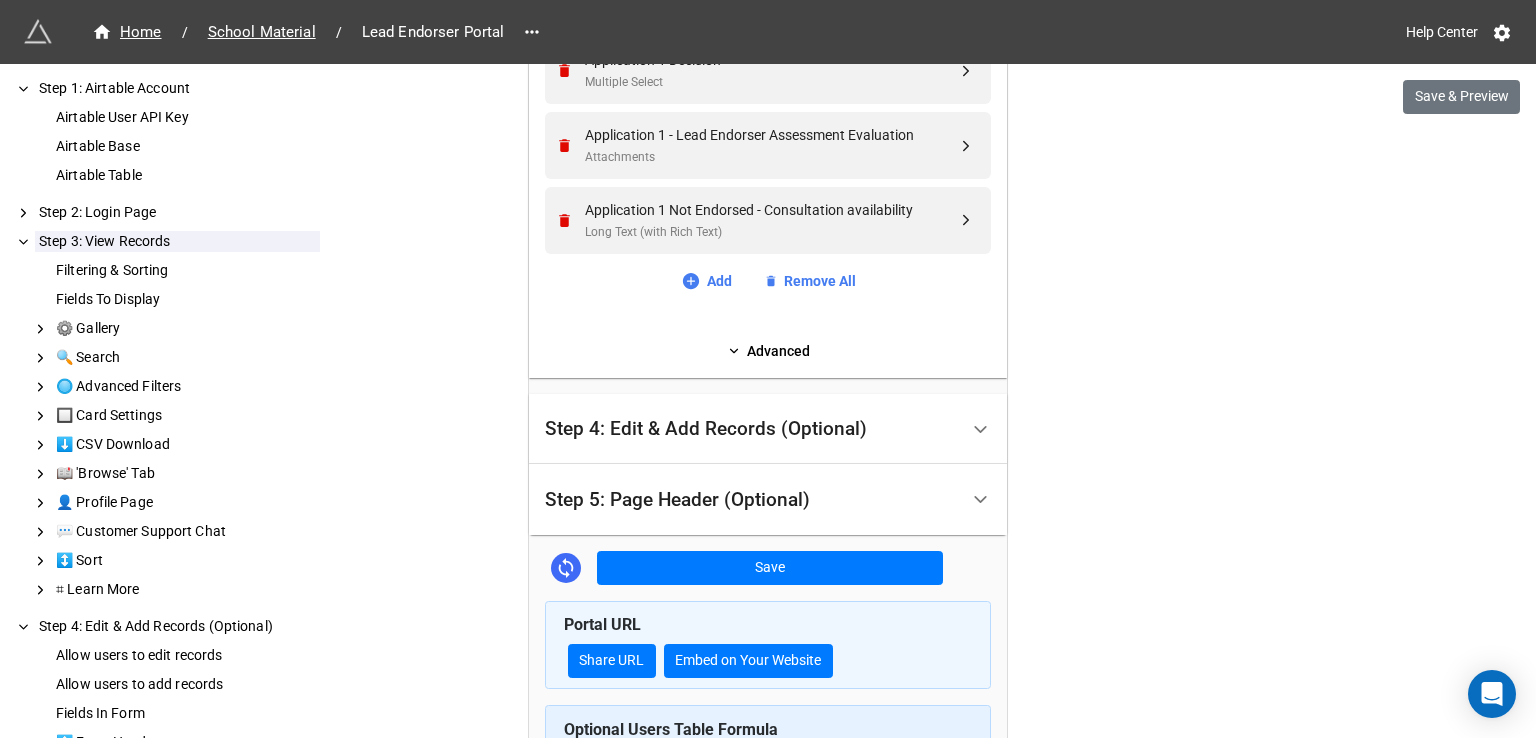 click on "Step 4: Edit & Add Records (Optional)" at bounding box center [751, 429] 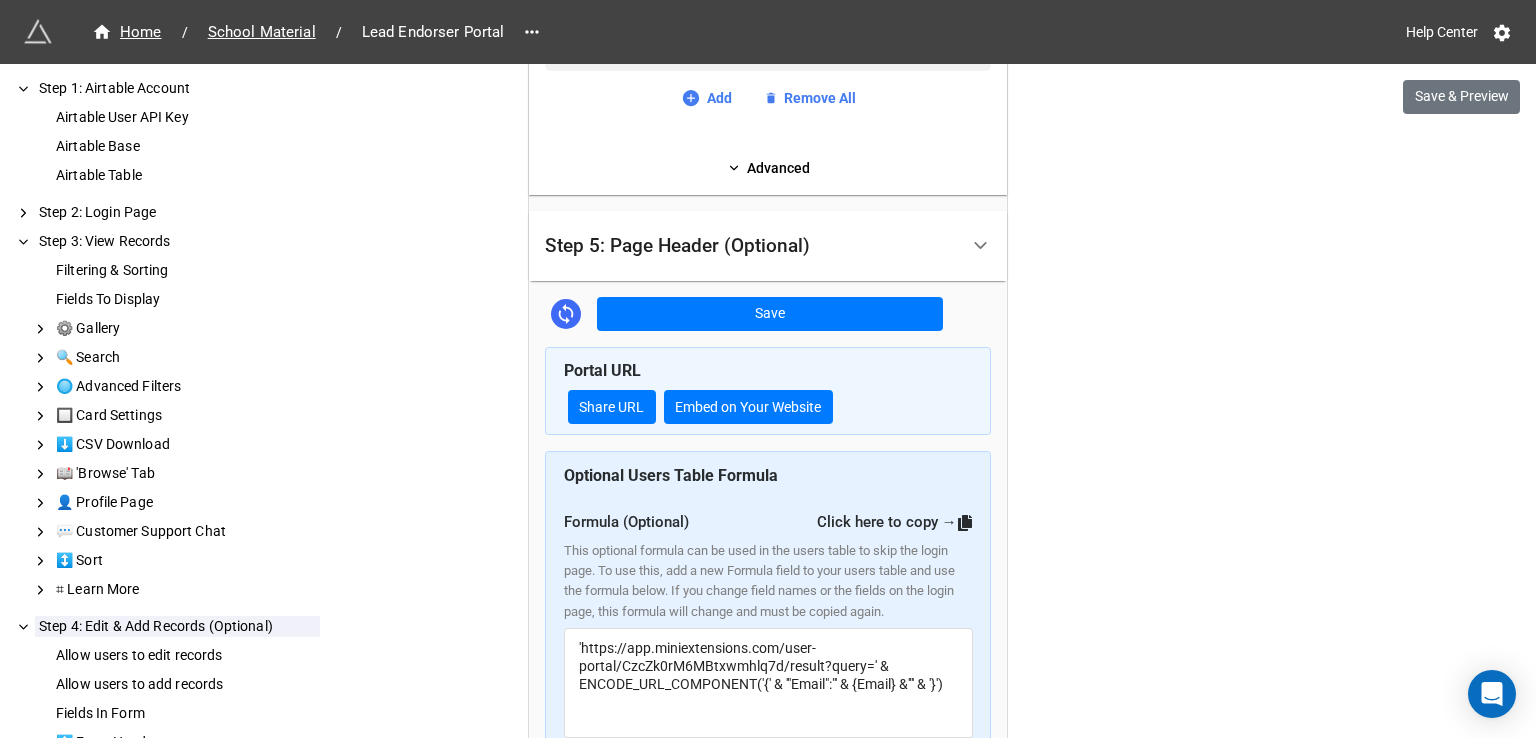 scroll, scrollTop: 836, scrollLeft: 0, axis: vertical 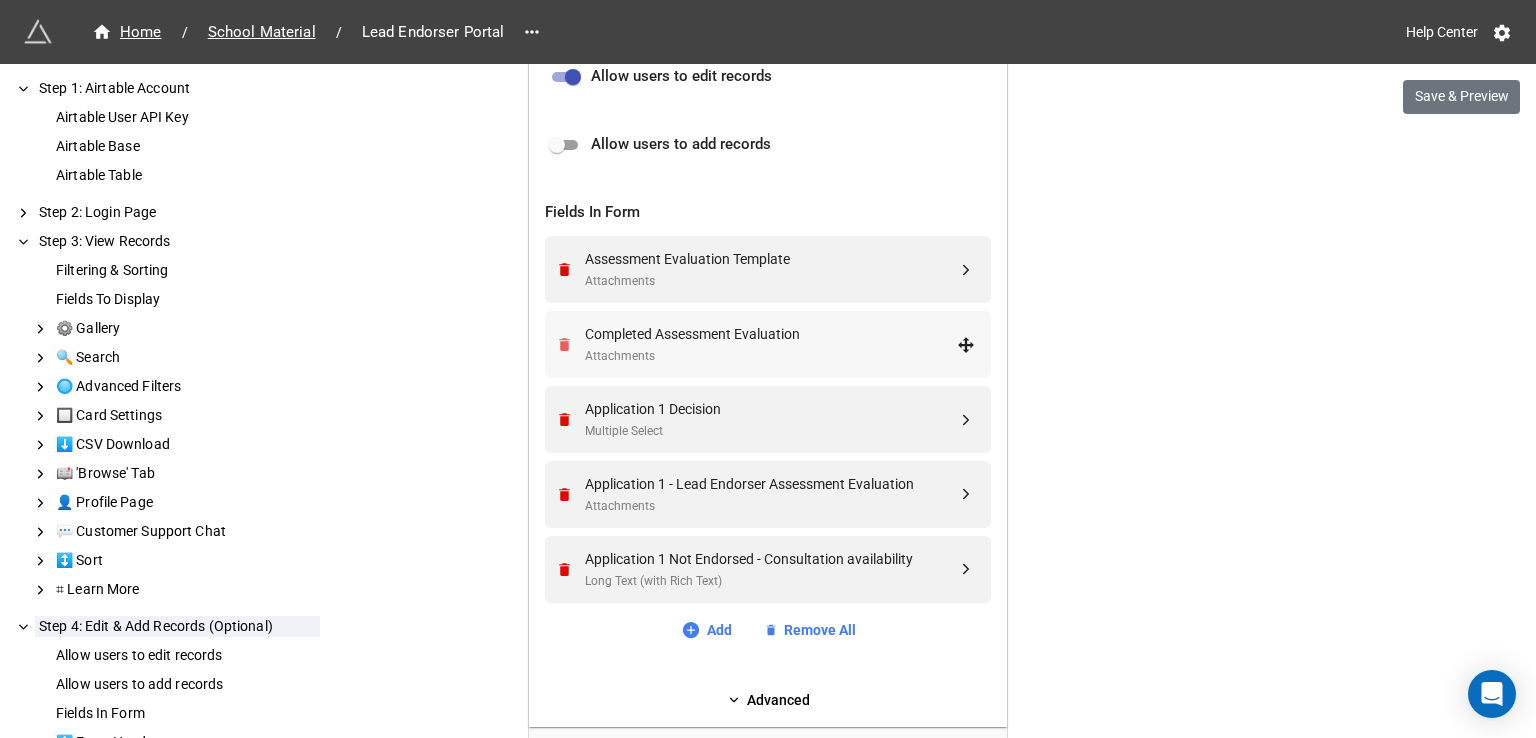 click 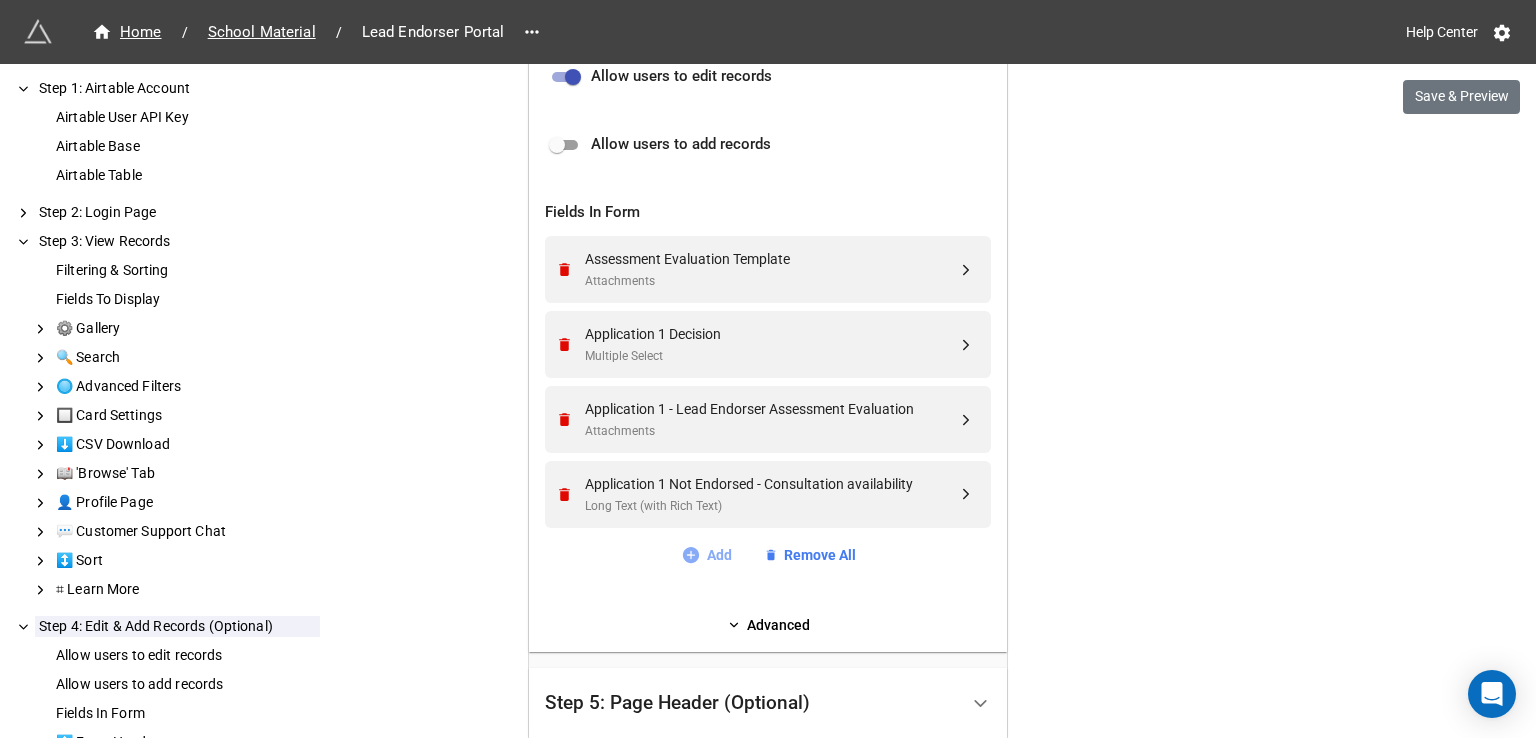 click 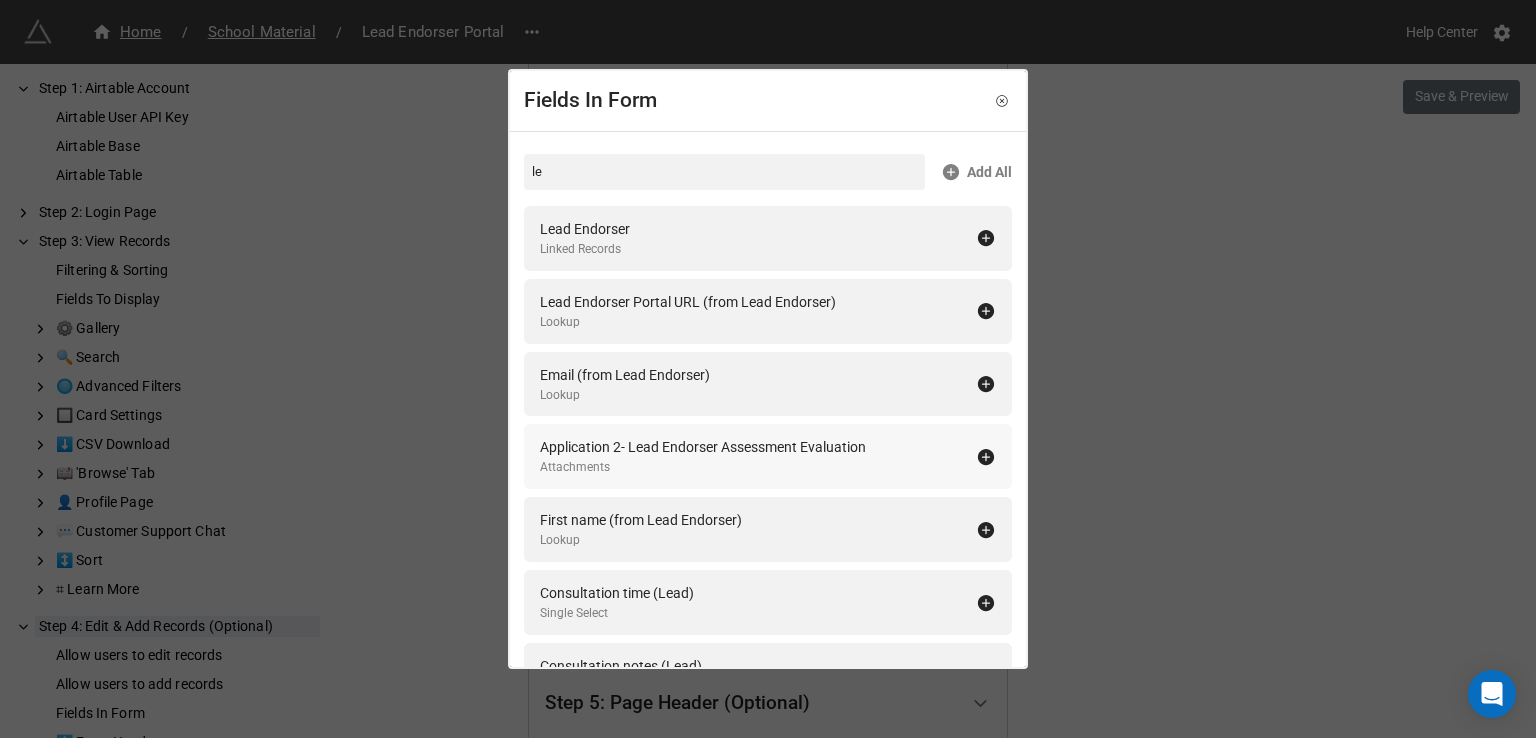 type on "l" 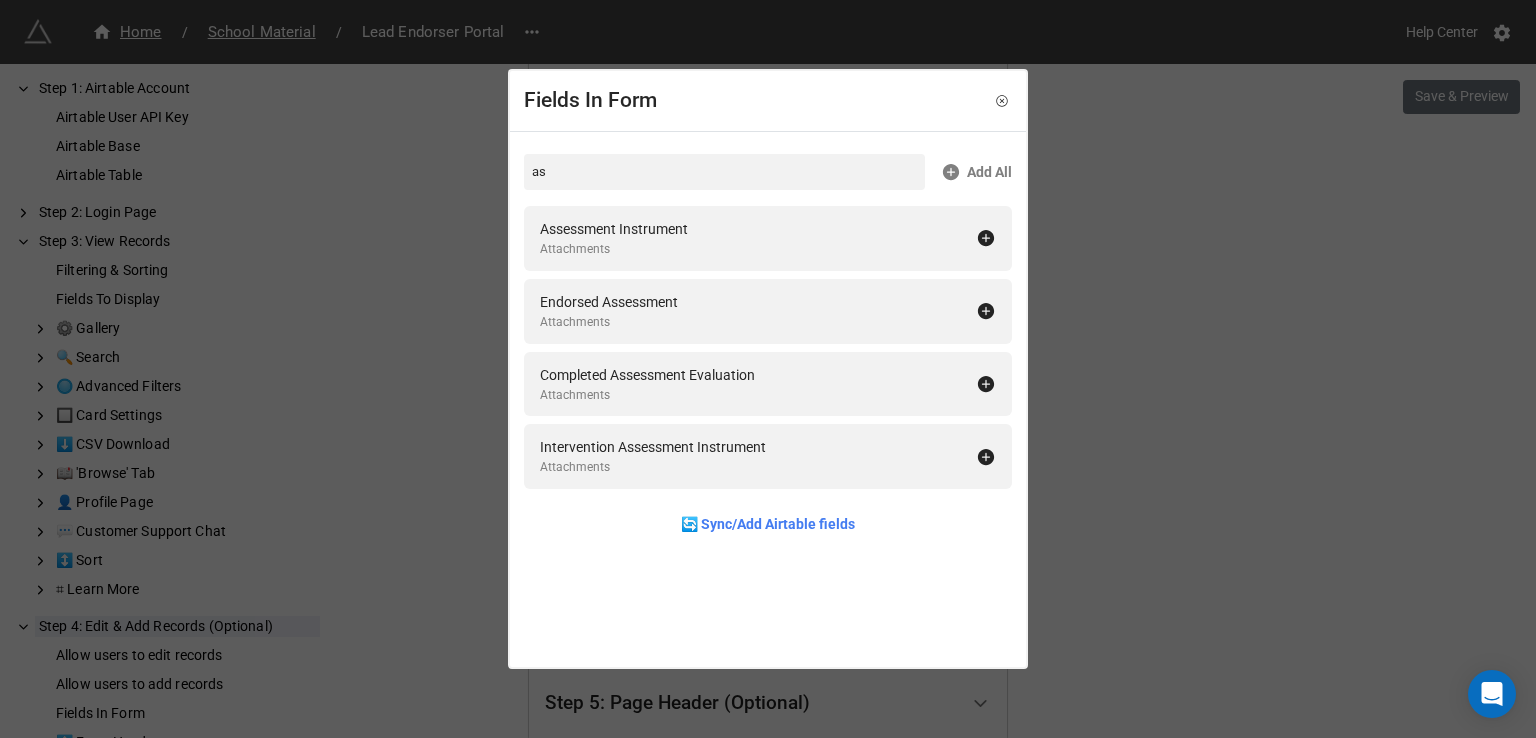 type on "a" 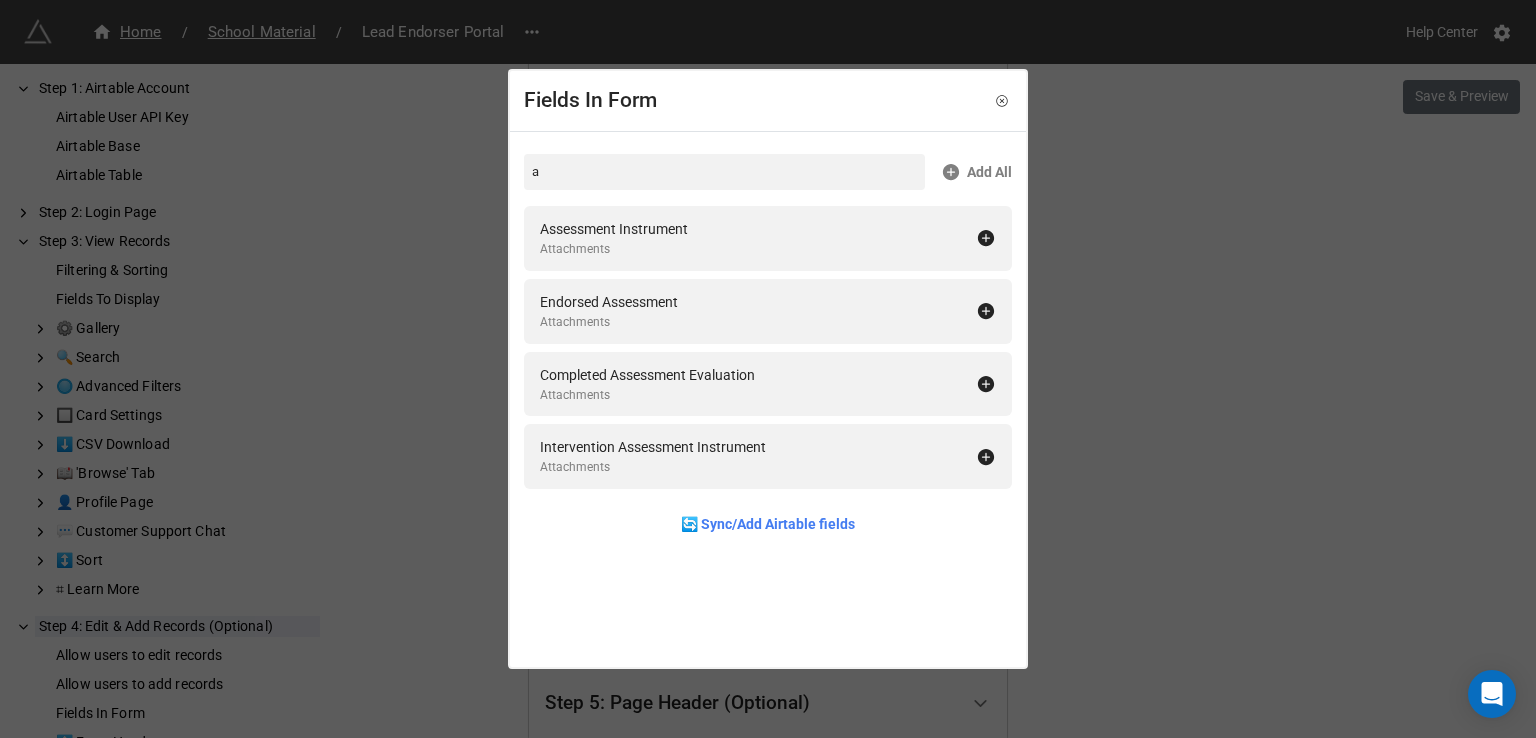 type 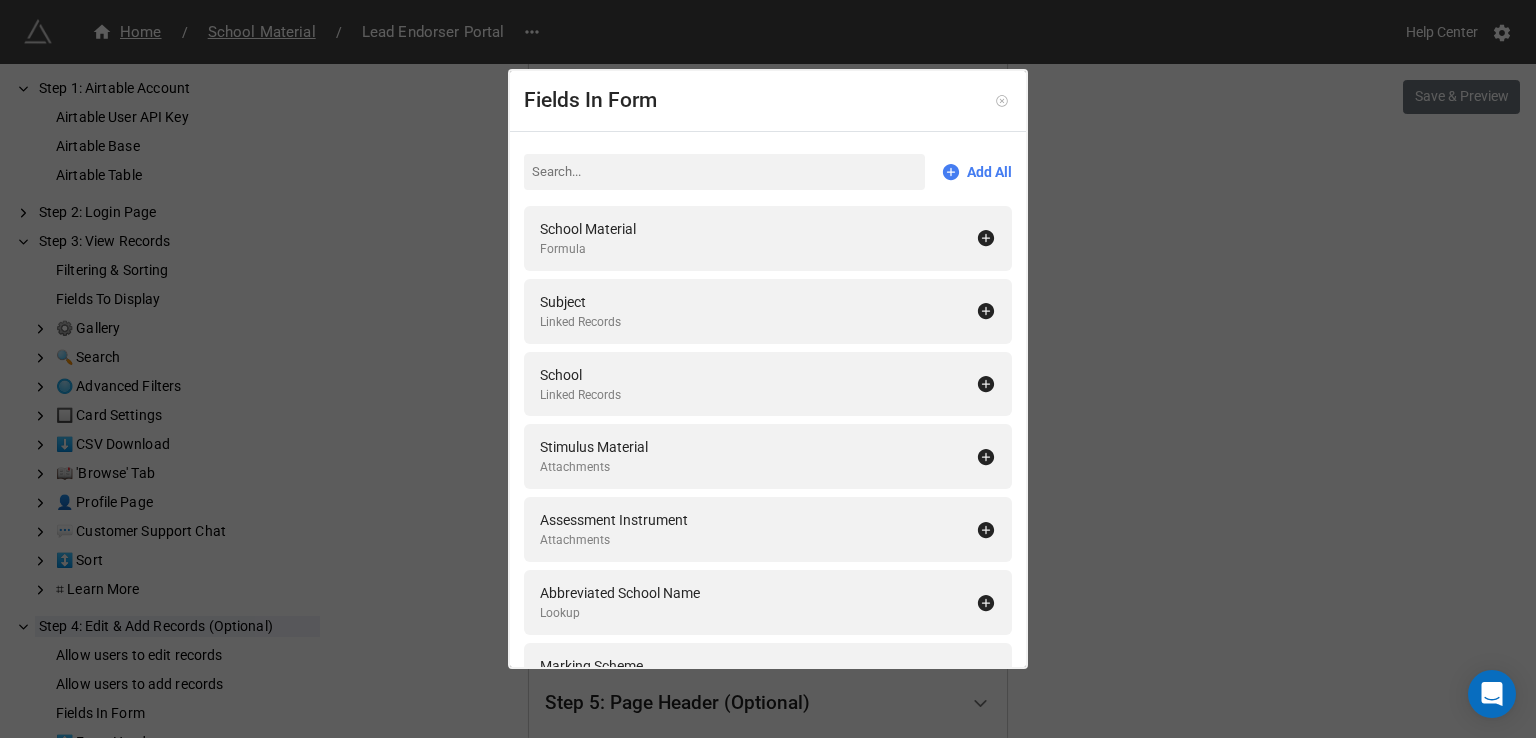 click 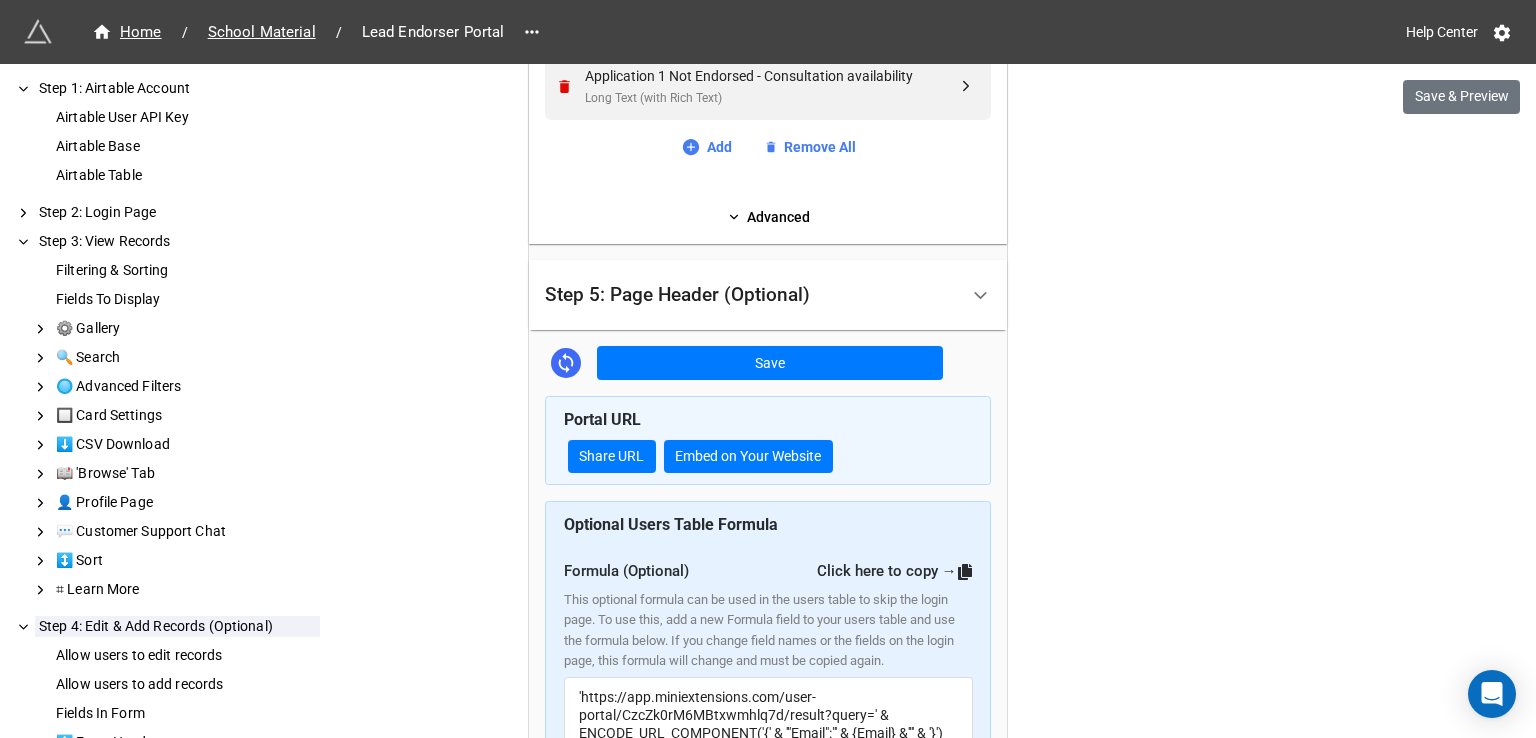 scroll, scrollTop: 1246, scrollLeft: 0, axis: vertical 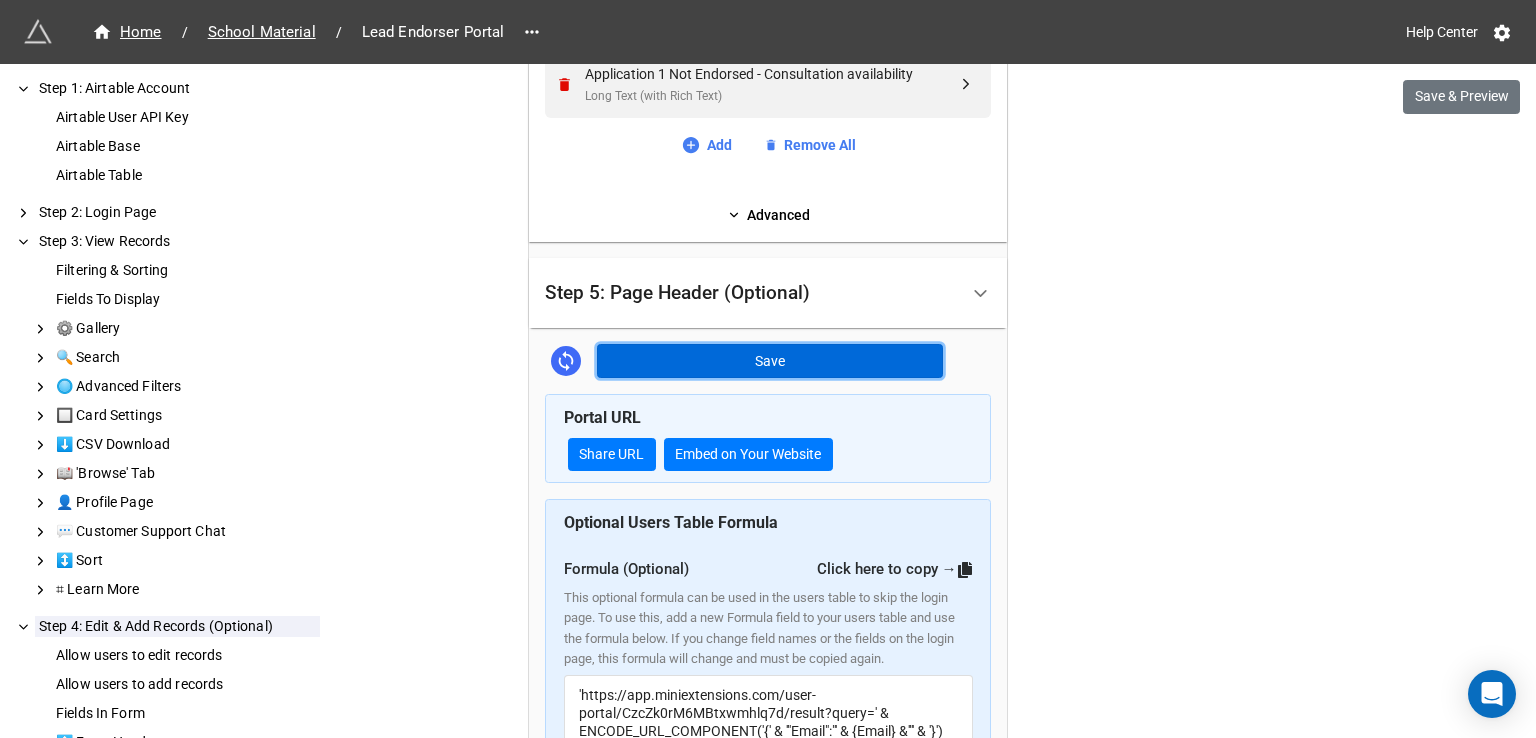 click on "Save" at bounding box center [770, 361] 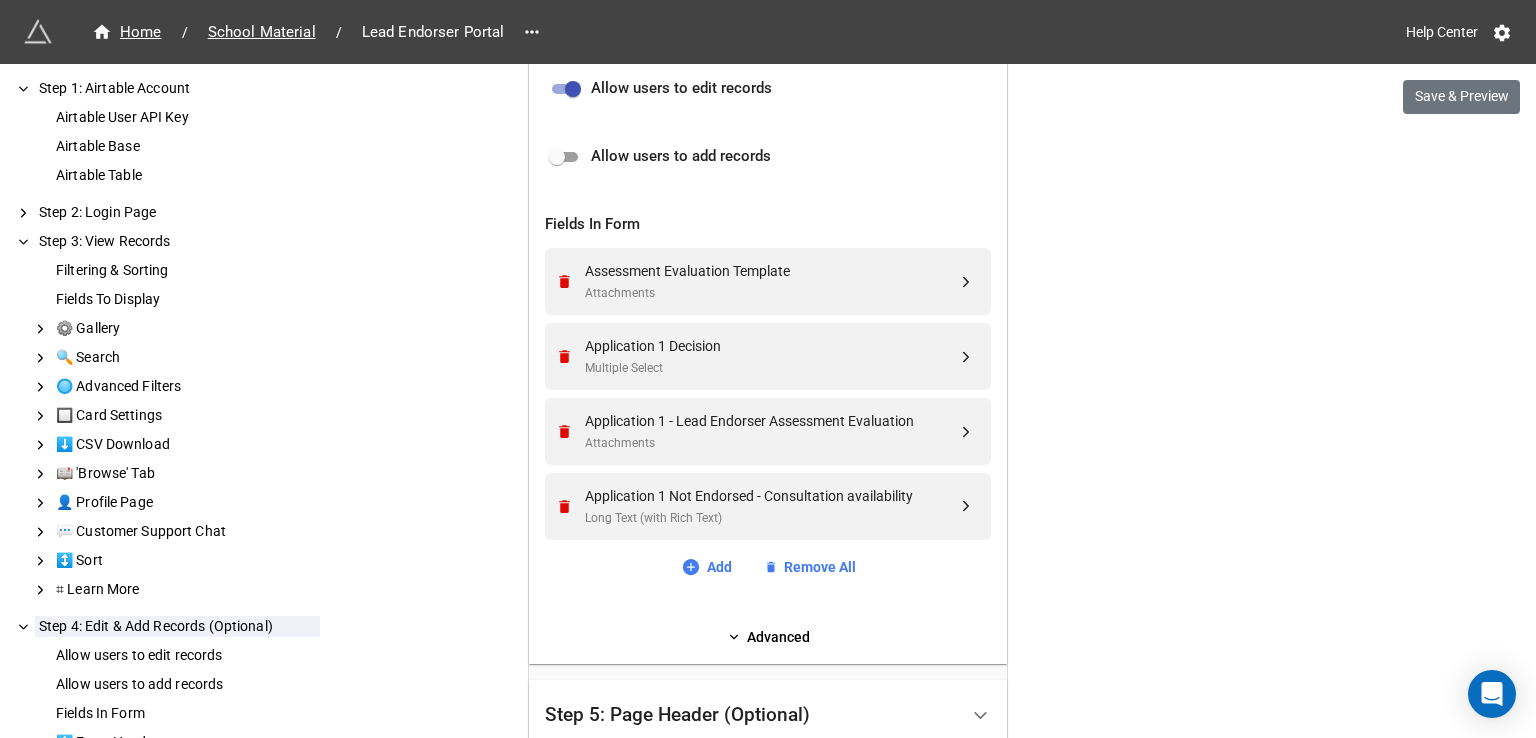 scroll, scrollTop: 805, scrollLeft: 0, axis: vertical 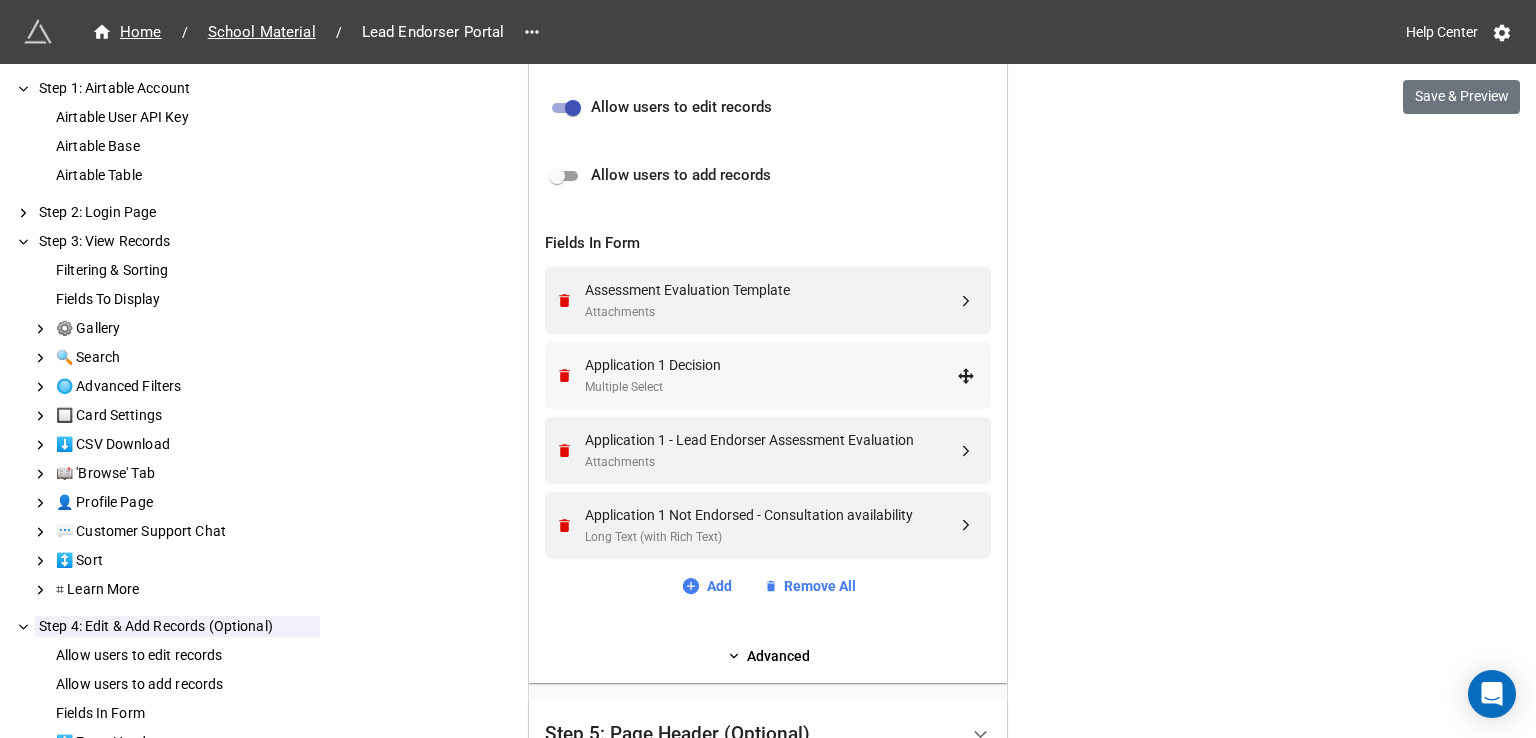 click on "Multiple Select" at bounding box center [771, 387] 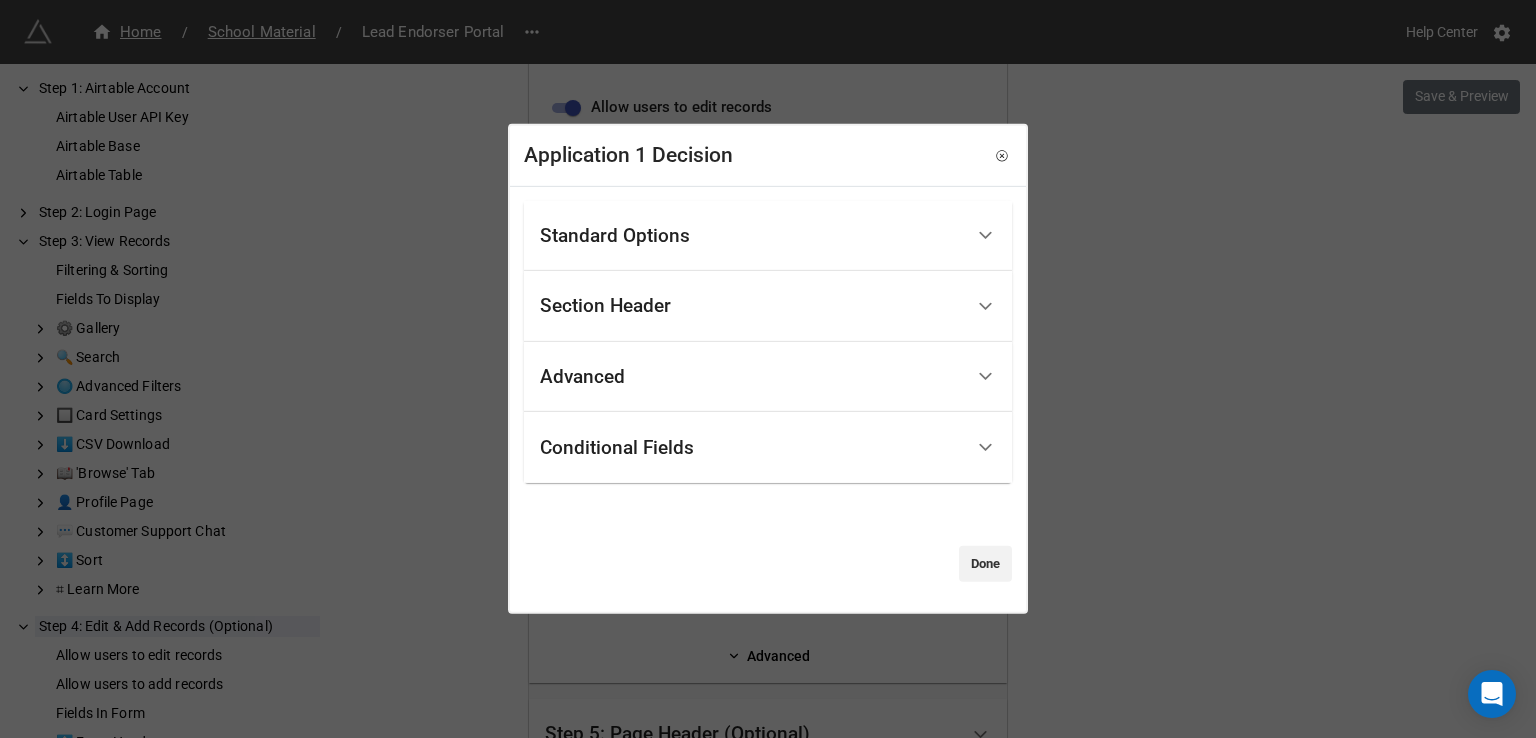 click on "Standard Options" at bounding box center [751, 235] 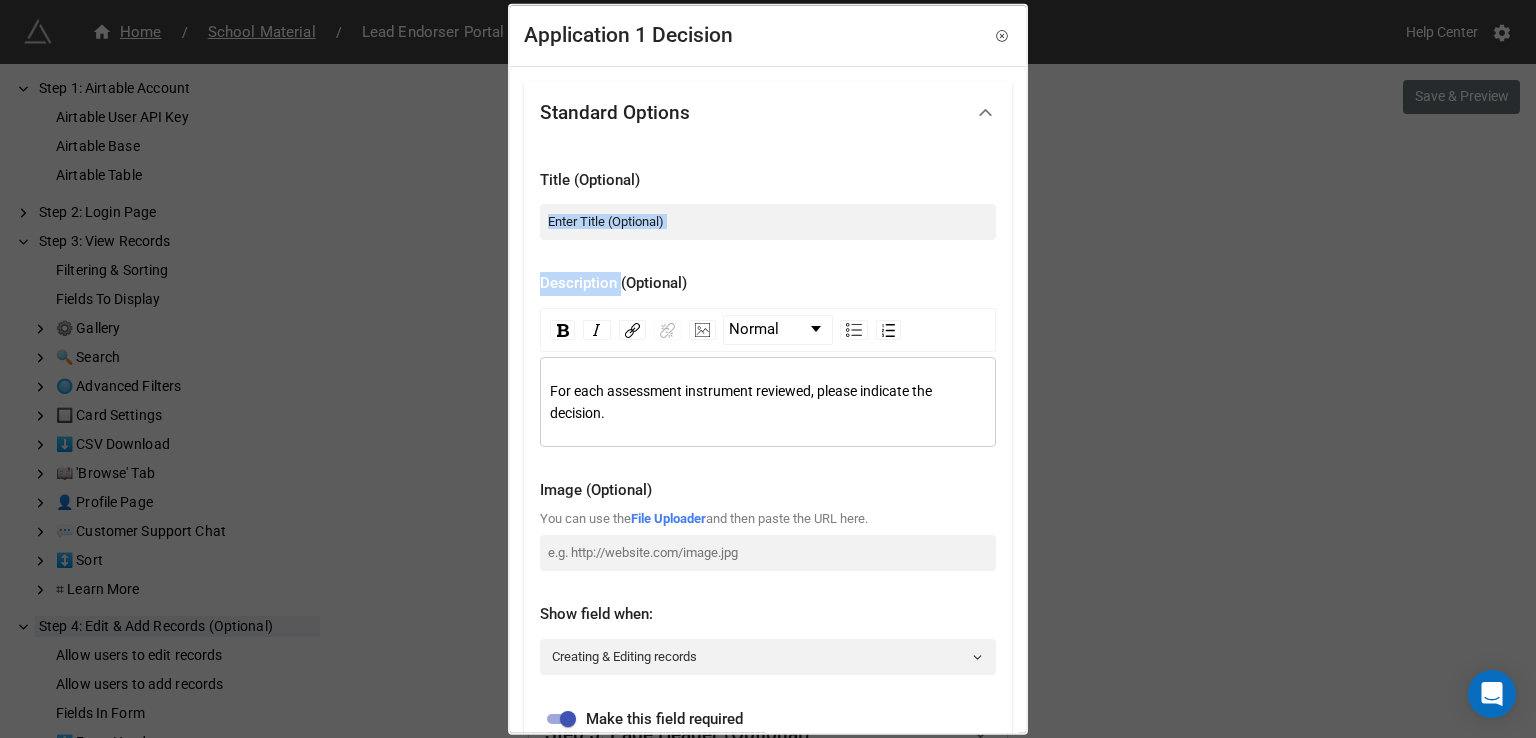 click on "Title (Optional)" at bounding box center (768, 204) 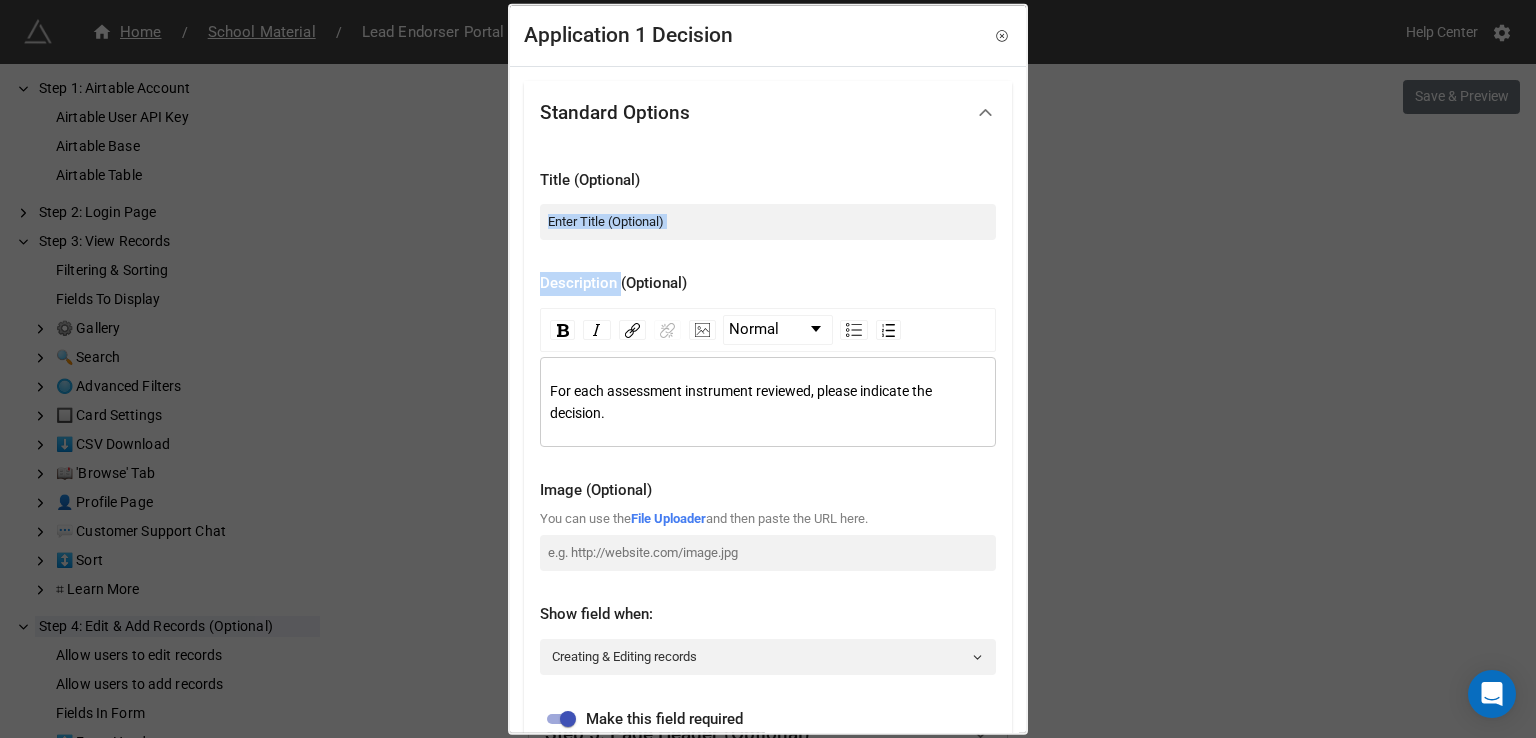 click on "Standard Options" at bounding box center [751, 112] 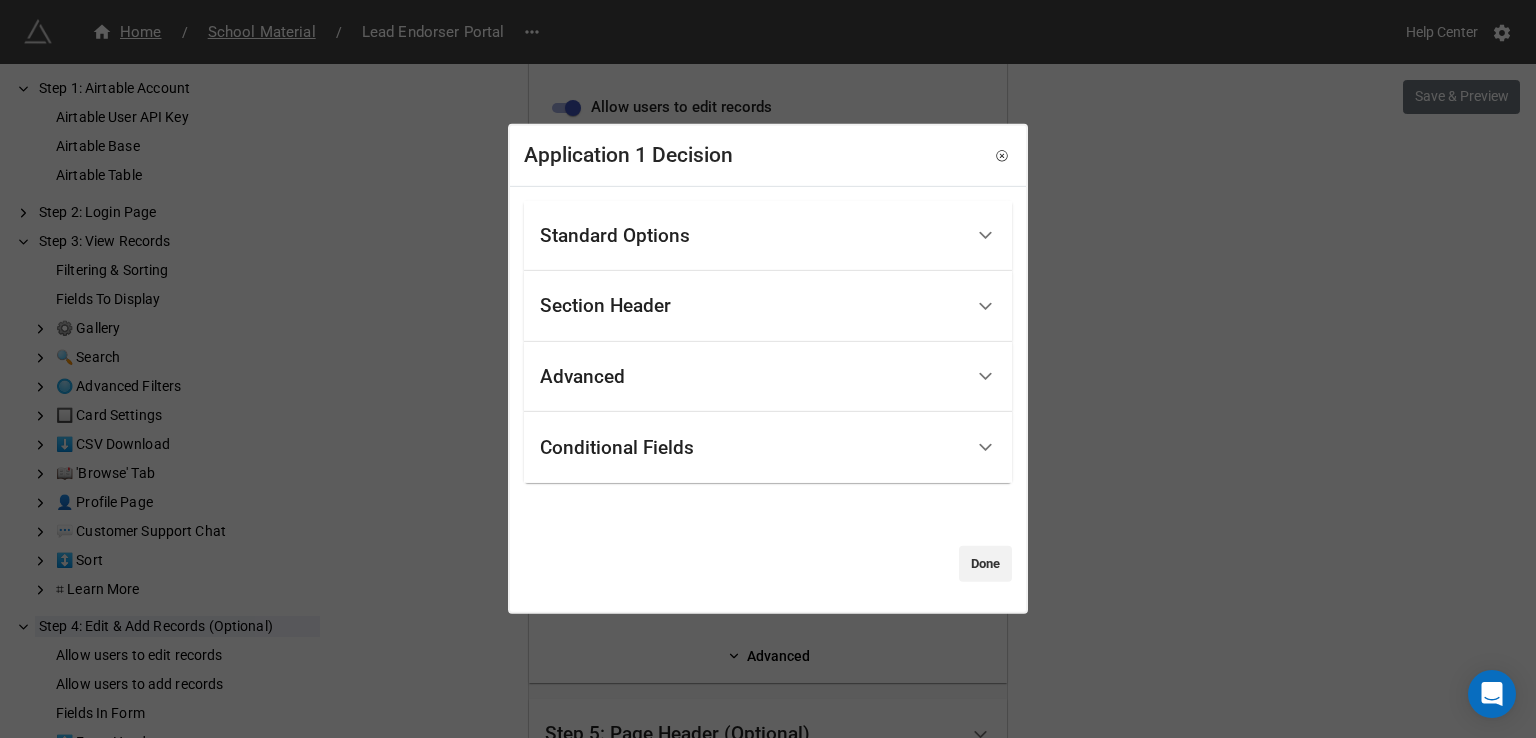 click on "Conditional Fields" at bounding box center [617, 447] 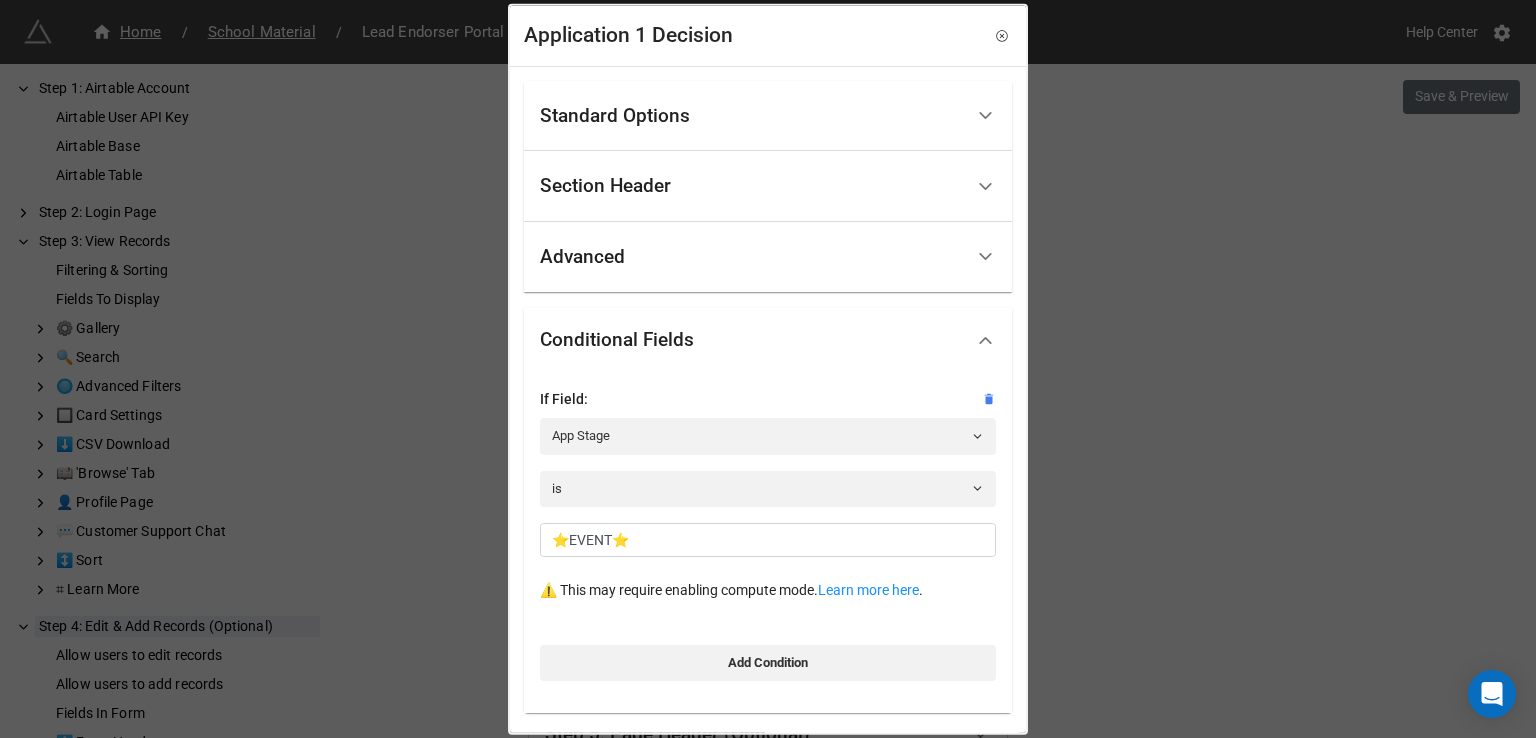click on "Conditional Fields" at bounding box center [617, 340] 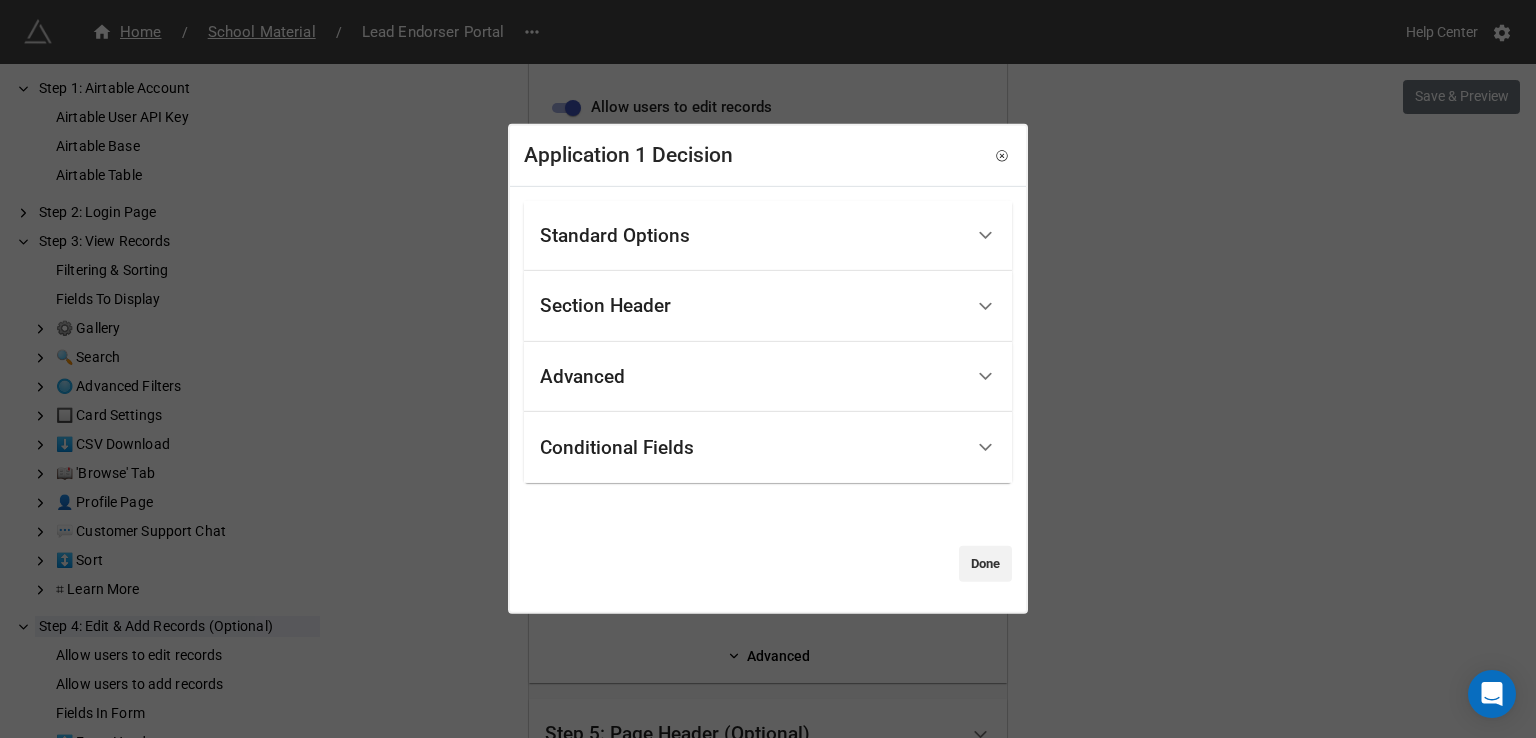 click on "Standard Options Title (Optional) Description (Optional) Normal For each assessment instrument reviewed, please indicate the decision.  Image (Optional) You can use the  File Uploader  and then paste the URL here. Show field when: Creating & Editing records Make this field required Allow users to edit this field If this is disabled, the field will be locked (read-only) and cannot be prefilled. Show this field when it's empty Section Header Header Title Type Static Title Header Title Advanced Type List Limit selection to specific options (Optional) Select Limit selection to specific options (Optional) Conditional Fields If Field: App Stage is ⭐EVENT⭐ ⚠️ This may require enabling compute mode.  Learn more here . Add Condition Done" at bounding box center (768, 391) 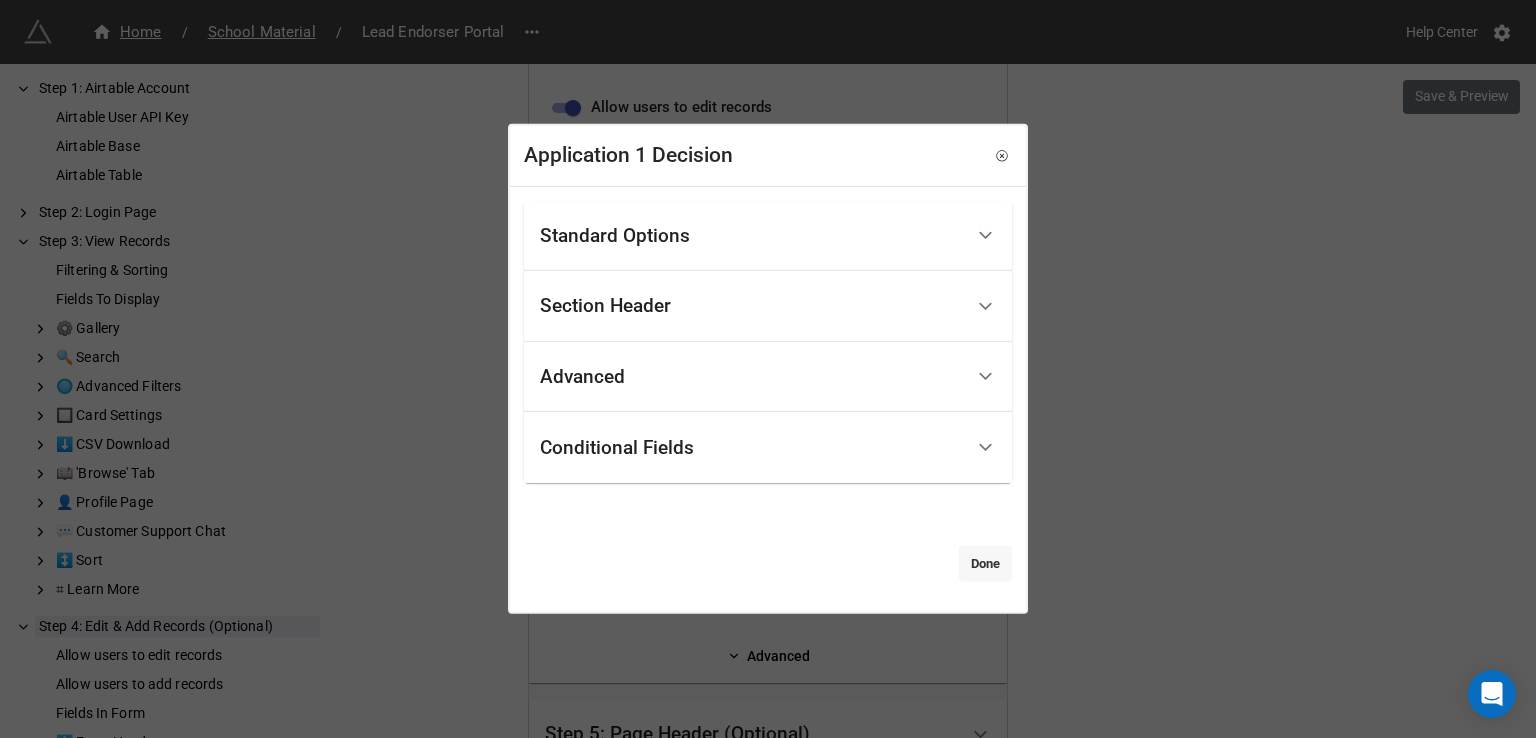 click on "Done" at bounding box center [985, 564] 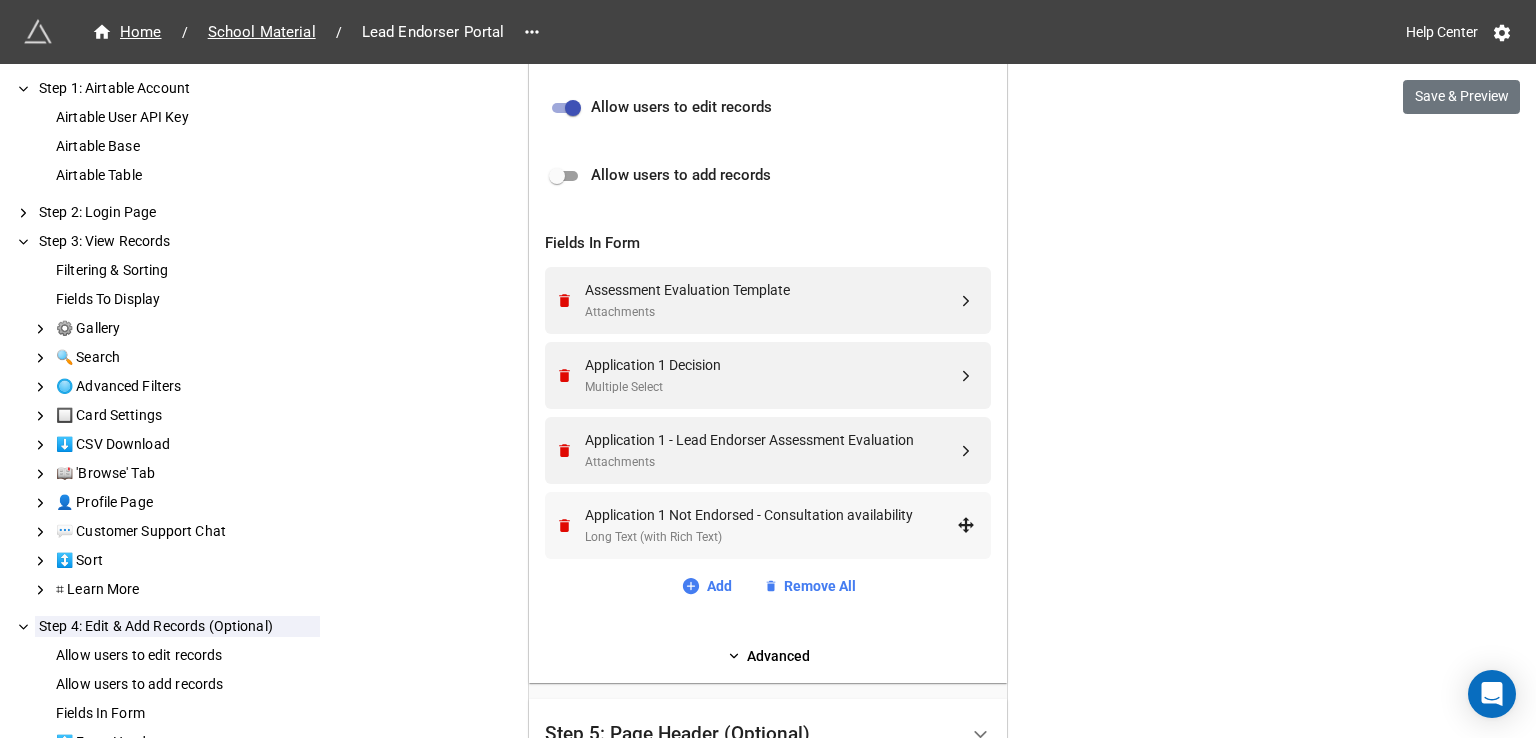 click on "Application 1 Not Endorsed - Consultation availability" at bounding box center [771, 515] 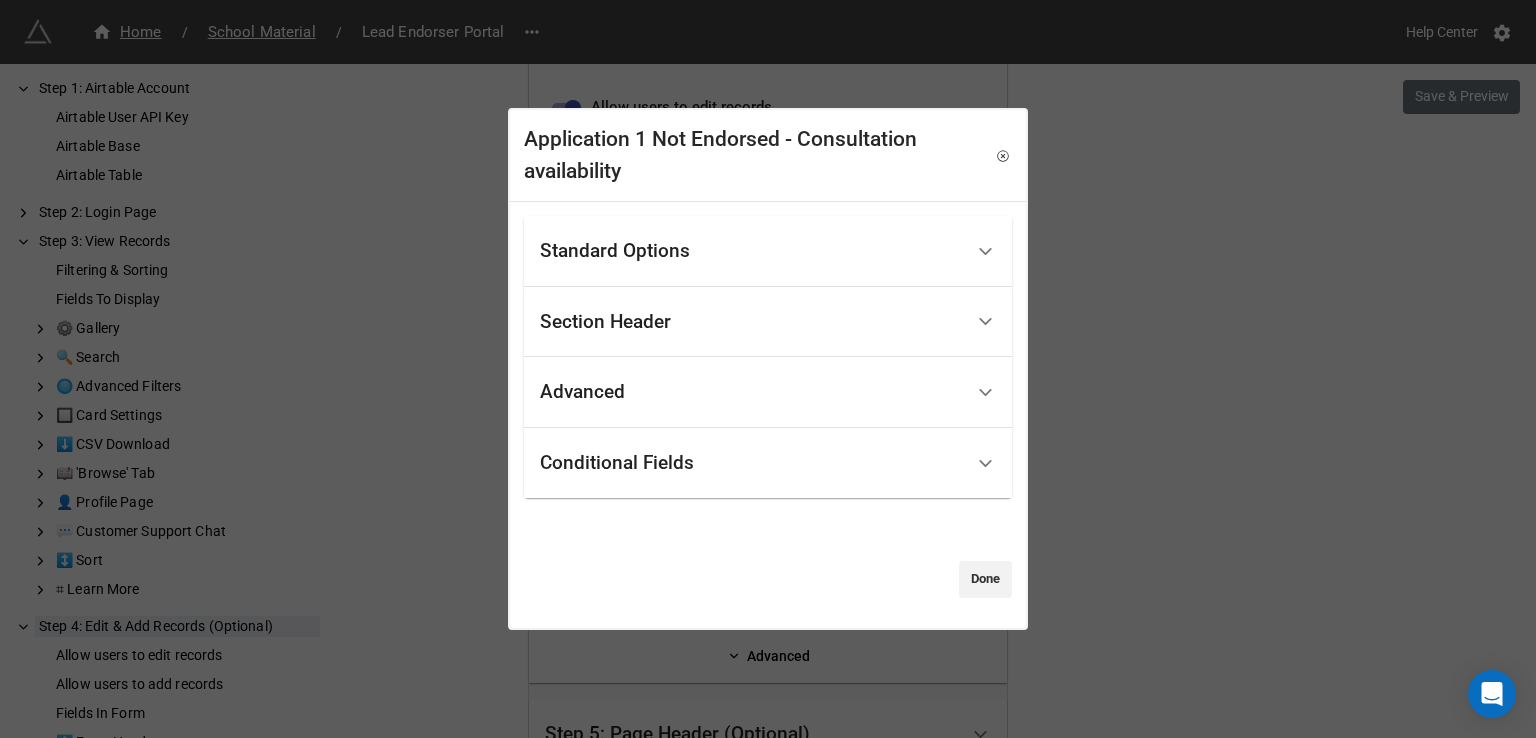 click on "Conditional Fields" at bounding box center (617, 463) 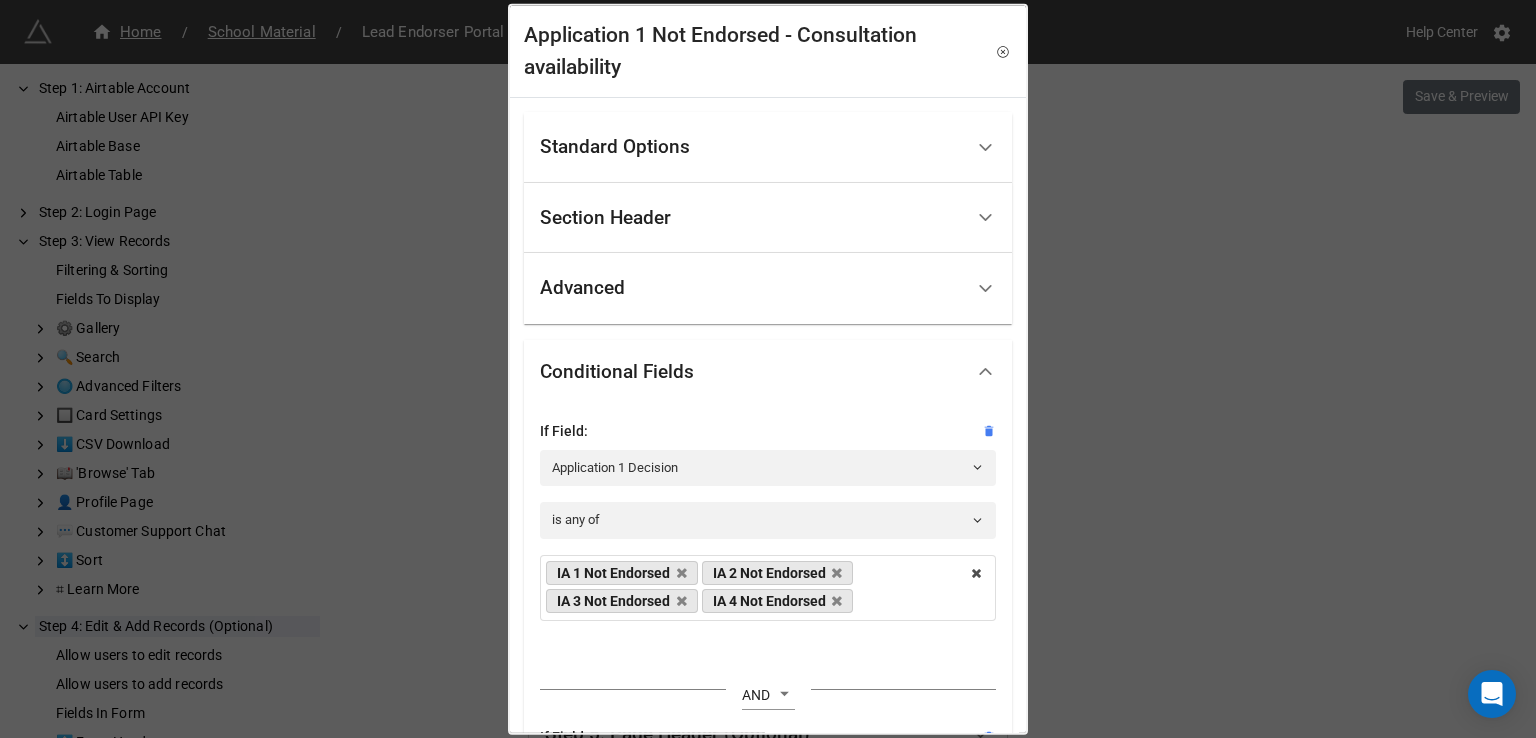 click on "Standard Options" at bounding box center [615, 147] 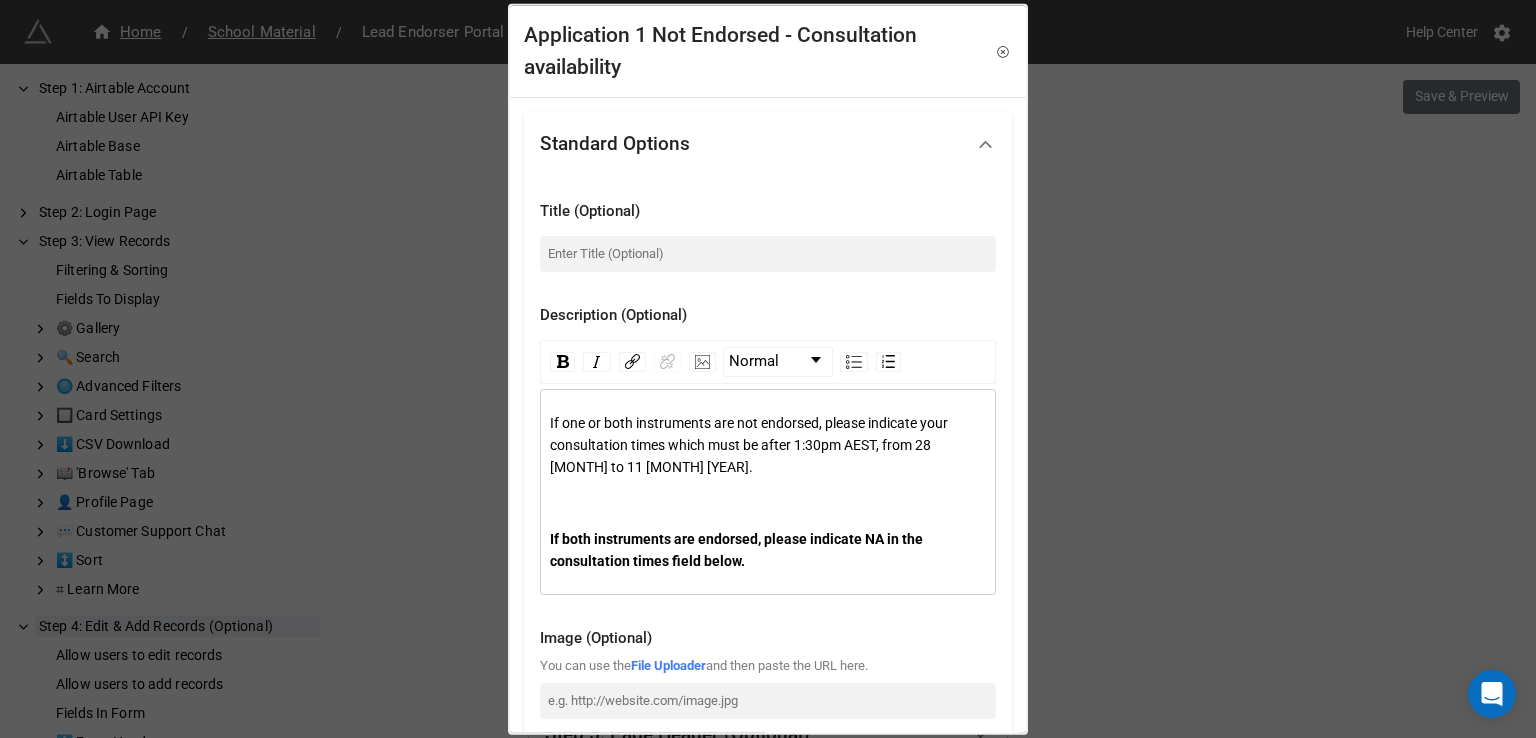 click on "If one or both instruments are not endorsed, please indicate your consultation times which must be after 1:30pm AEST, from 28 [MONTH] to 11 [MONTH] [YEAR]." at bounding box center [750, 444] 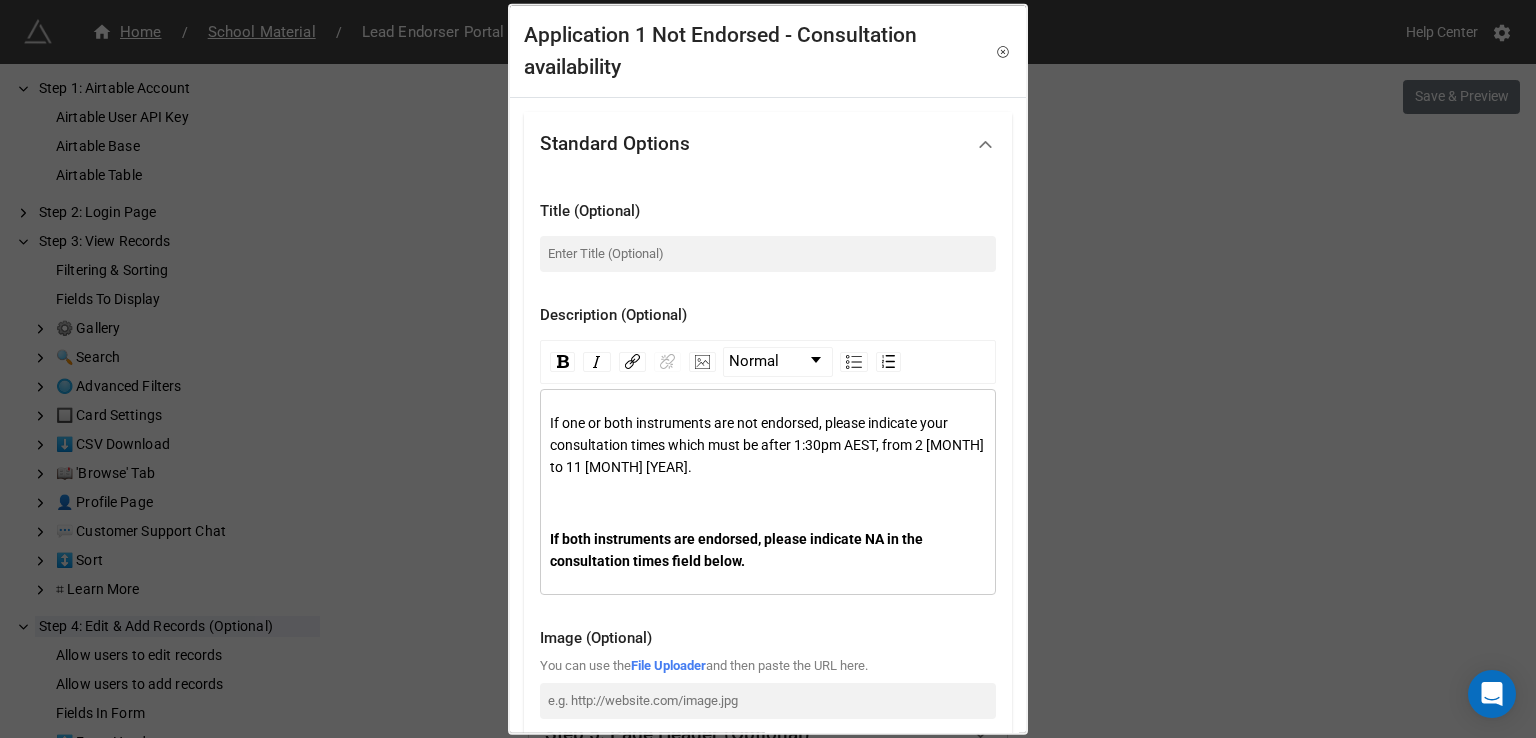 type 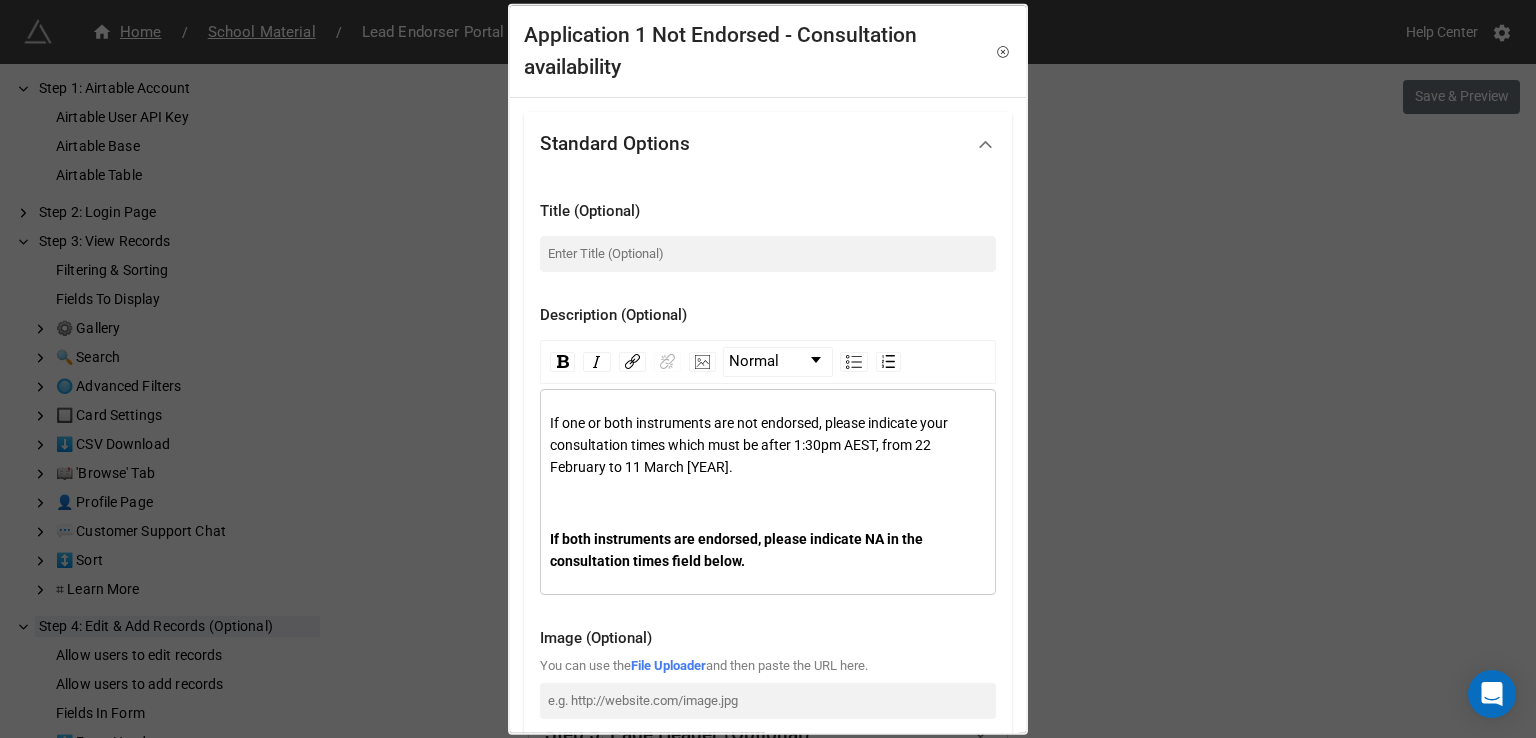 click on "If one or both instruments are not endorsed, please indicate your consultation times which must be after 1:30pm AEST, from 22 February to 11 March [YEAR]." at bounding box center [750, 444] 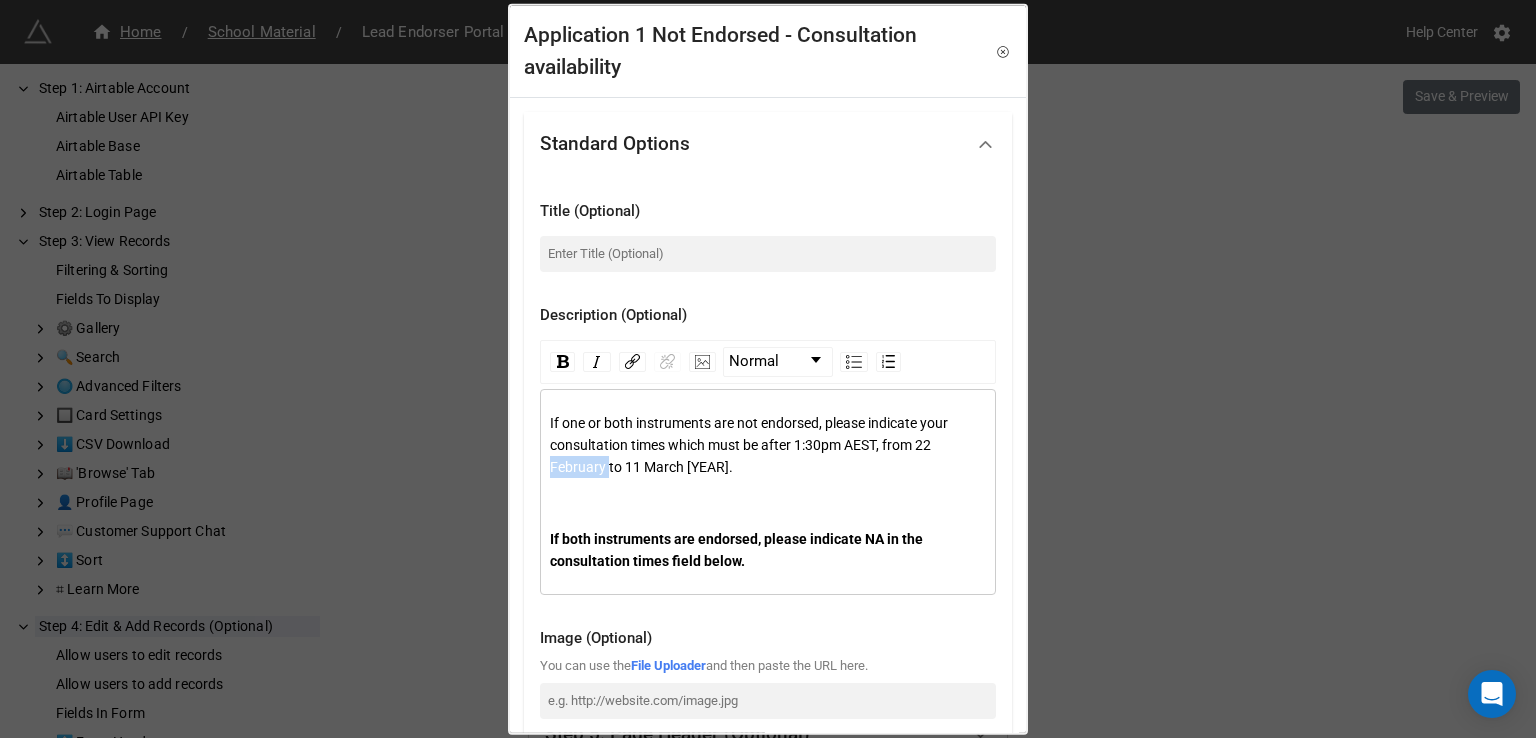 click on "If one or both instruments are not endorsed, please indicate your consultation times which must be after 1:30pm AEST, from 22 February to 11 March [YEAR]." at bounding box center (750, 444) 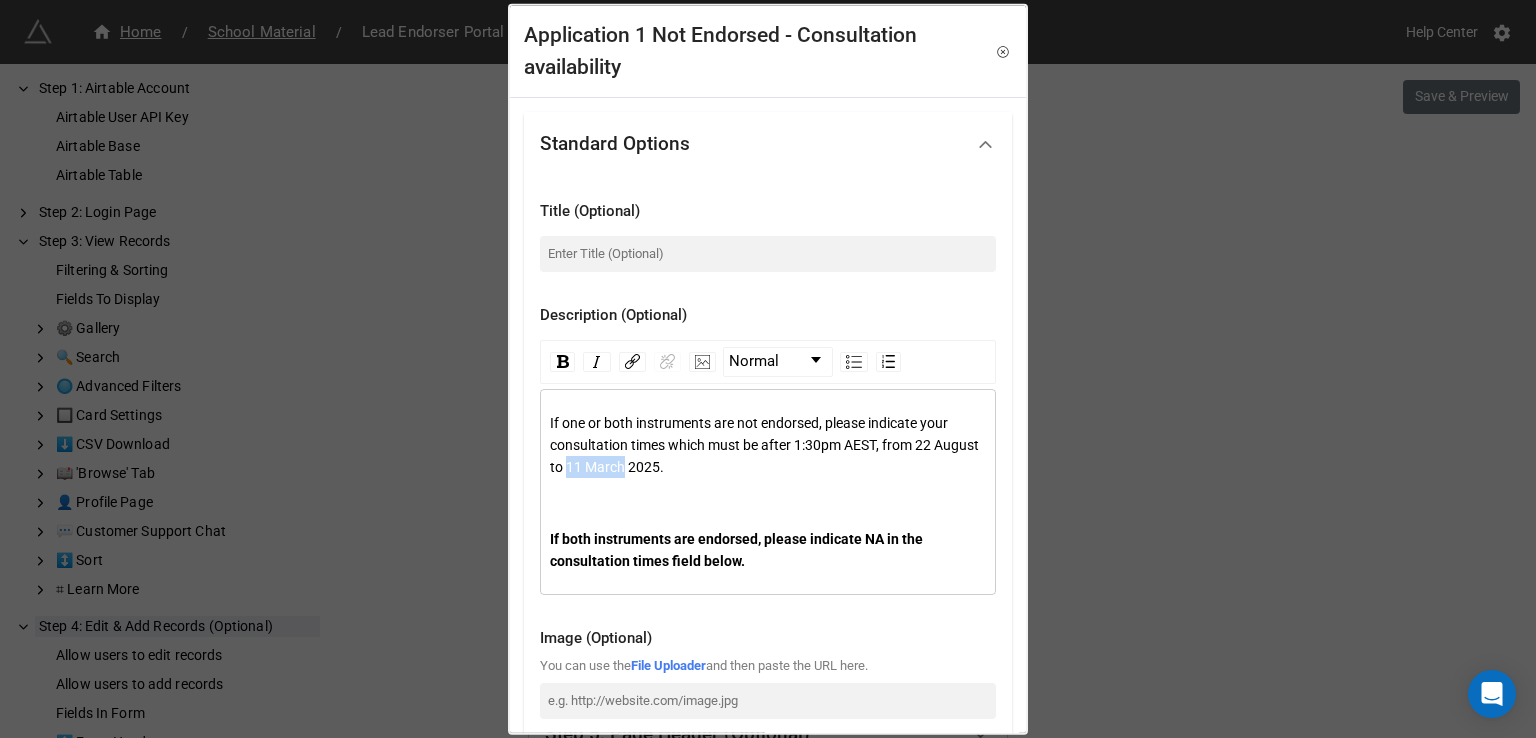 drag, startPoint x: 566, startPoint y: 464, endPoint x: 621, endPoint y: 462, distance: 55.03635 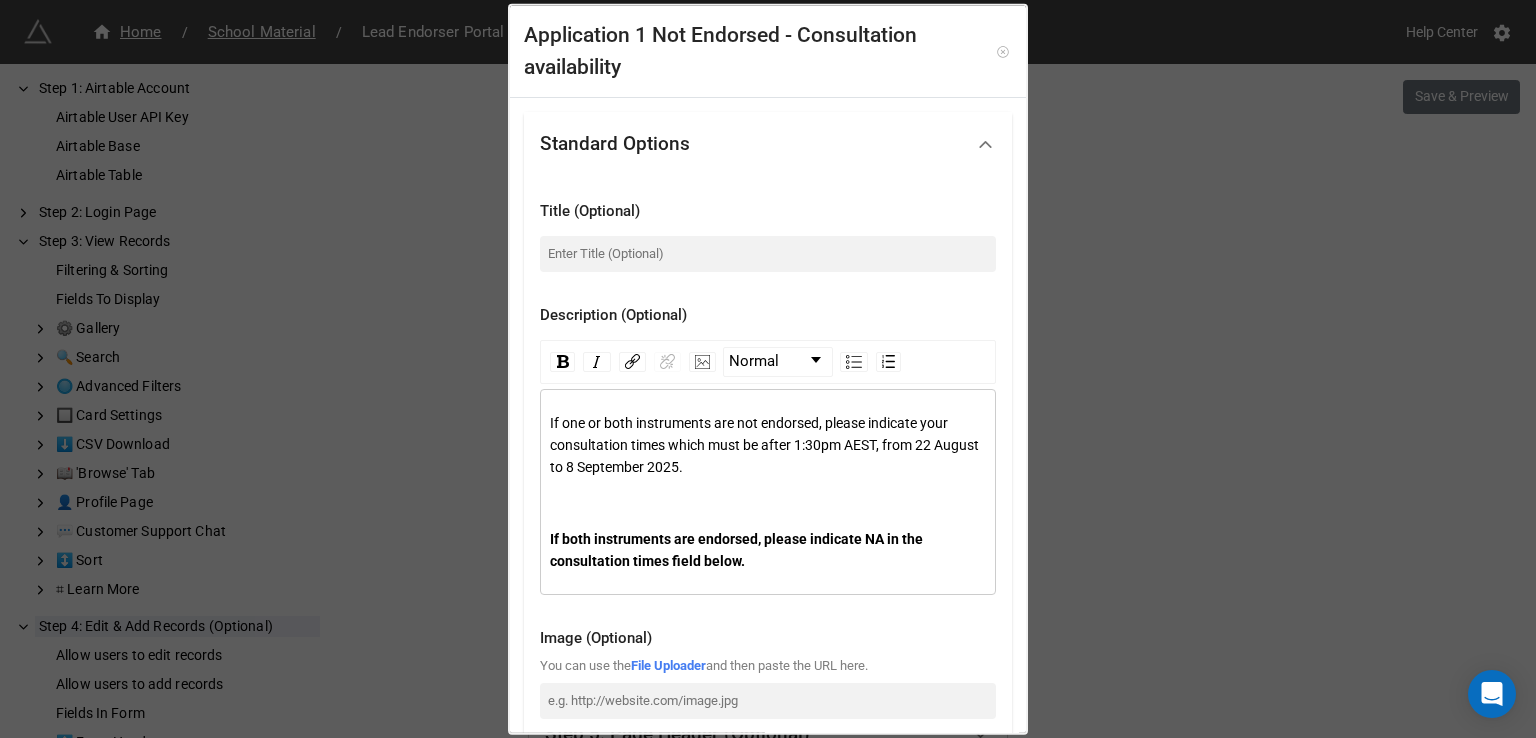click 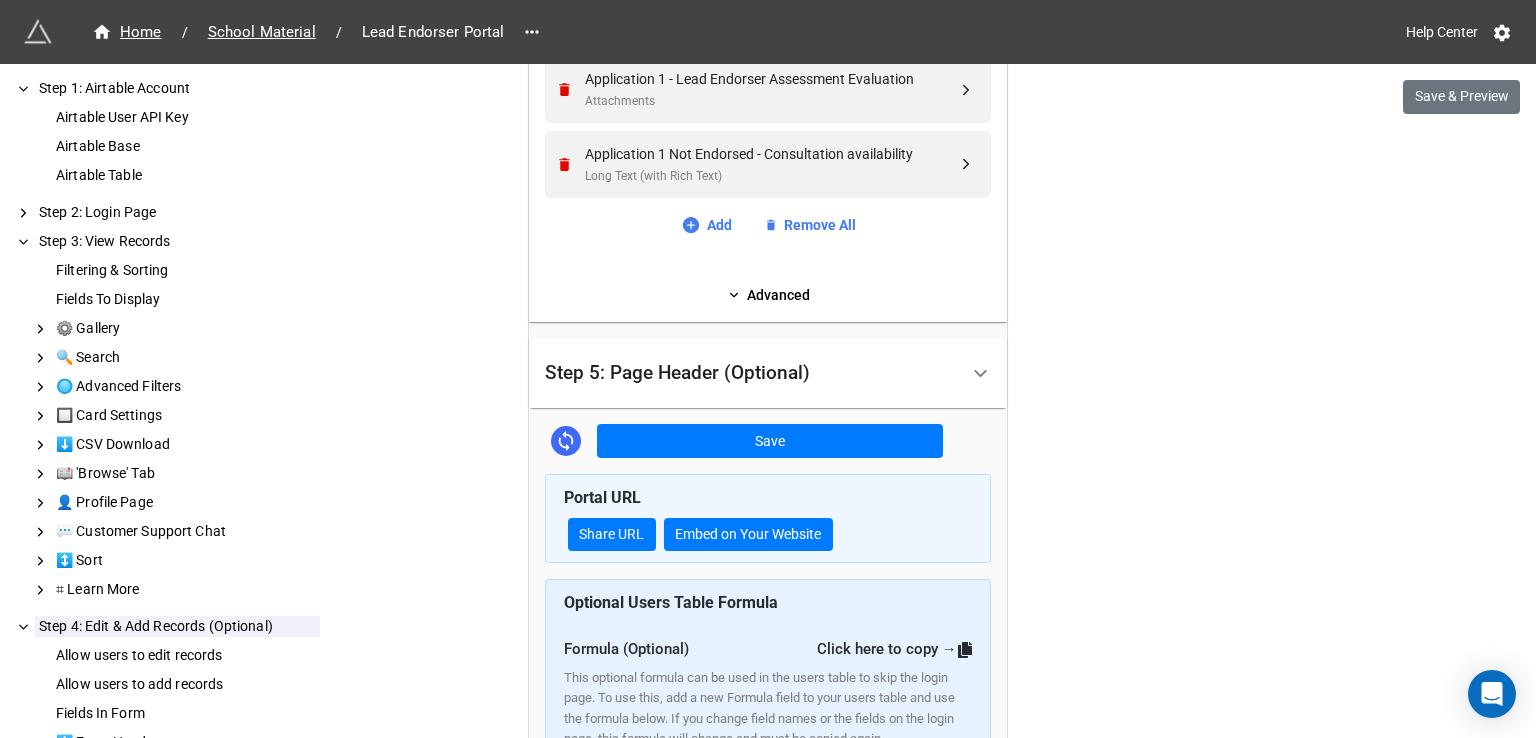 scroll, scrollTop: 1170, scrollLeft: 0, axis: vertical 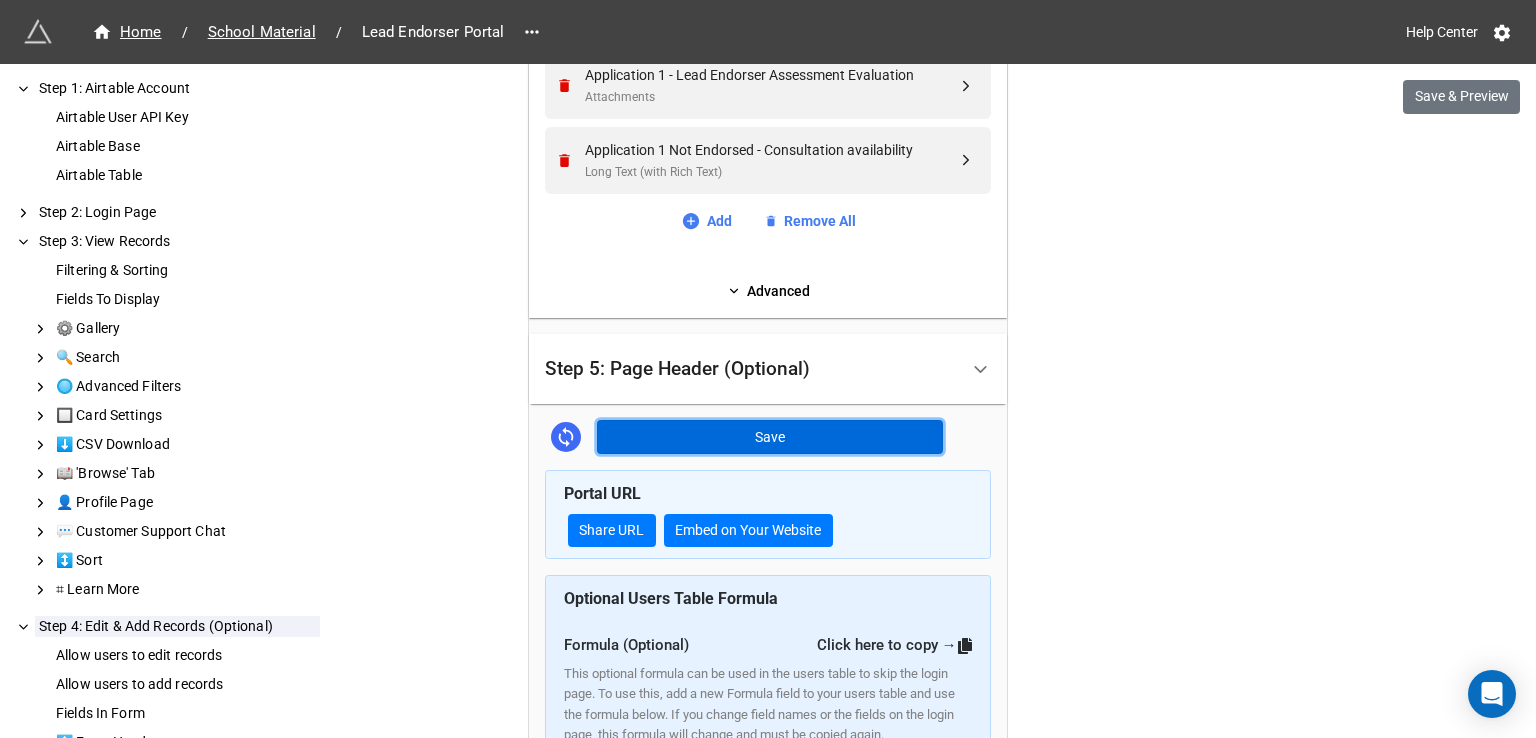 click on "Save" at bounding box center [770, 437] 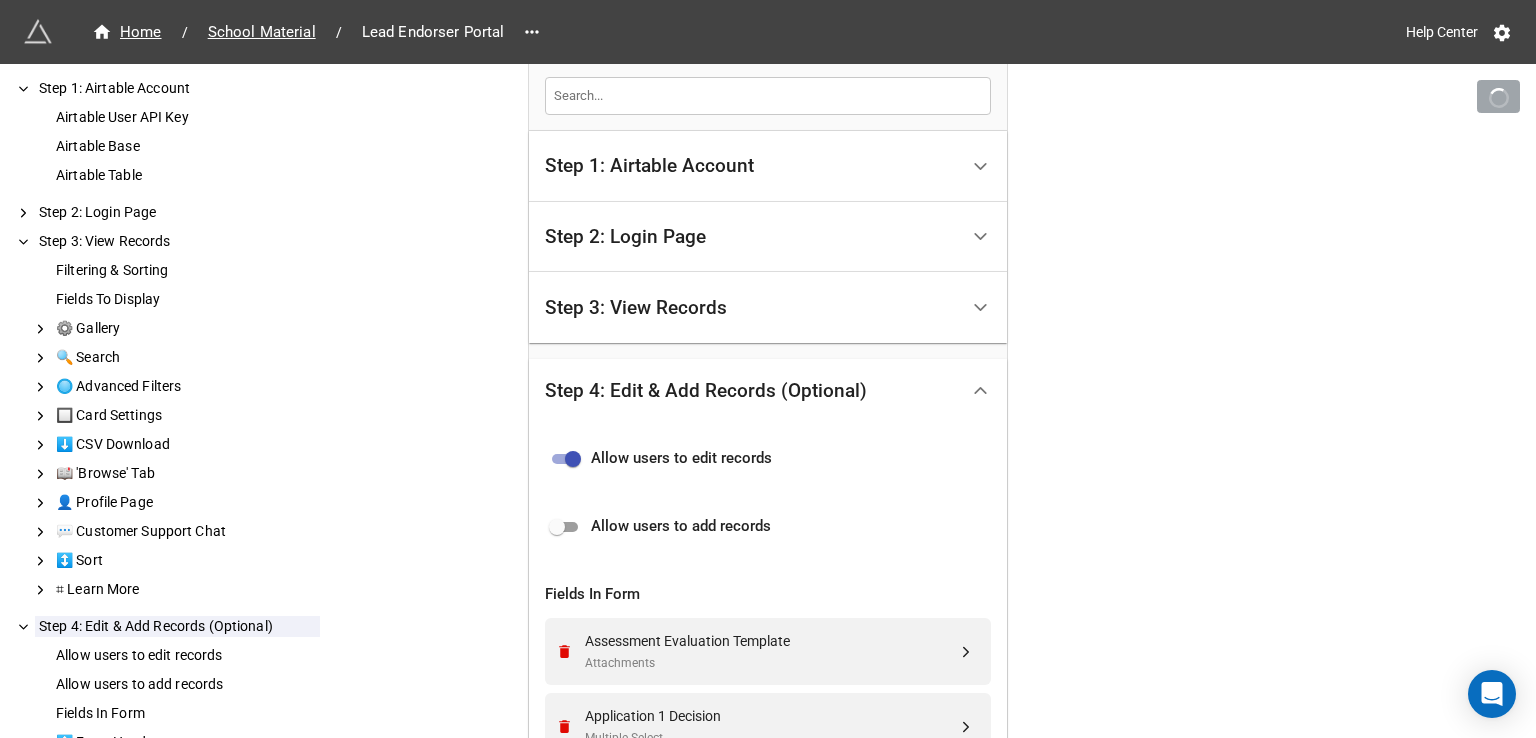scroll, scrollTop: 421, scrollLeft: 0, axis: vertical 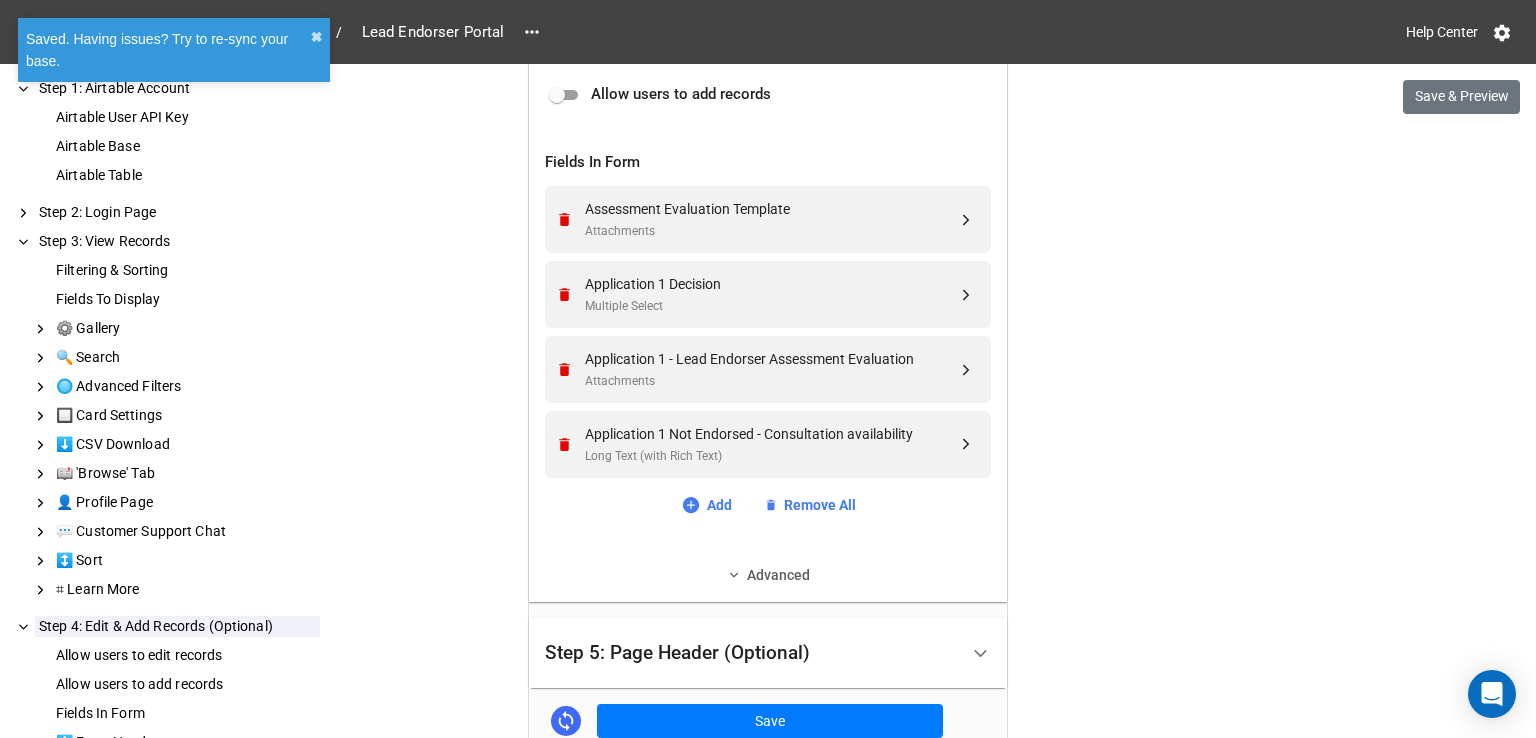 click on "Advanced" at bounding box center [768, 575] 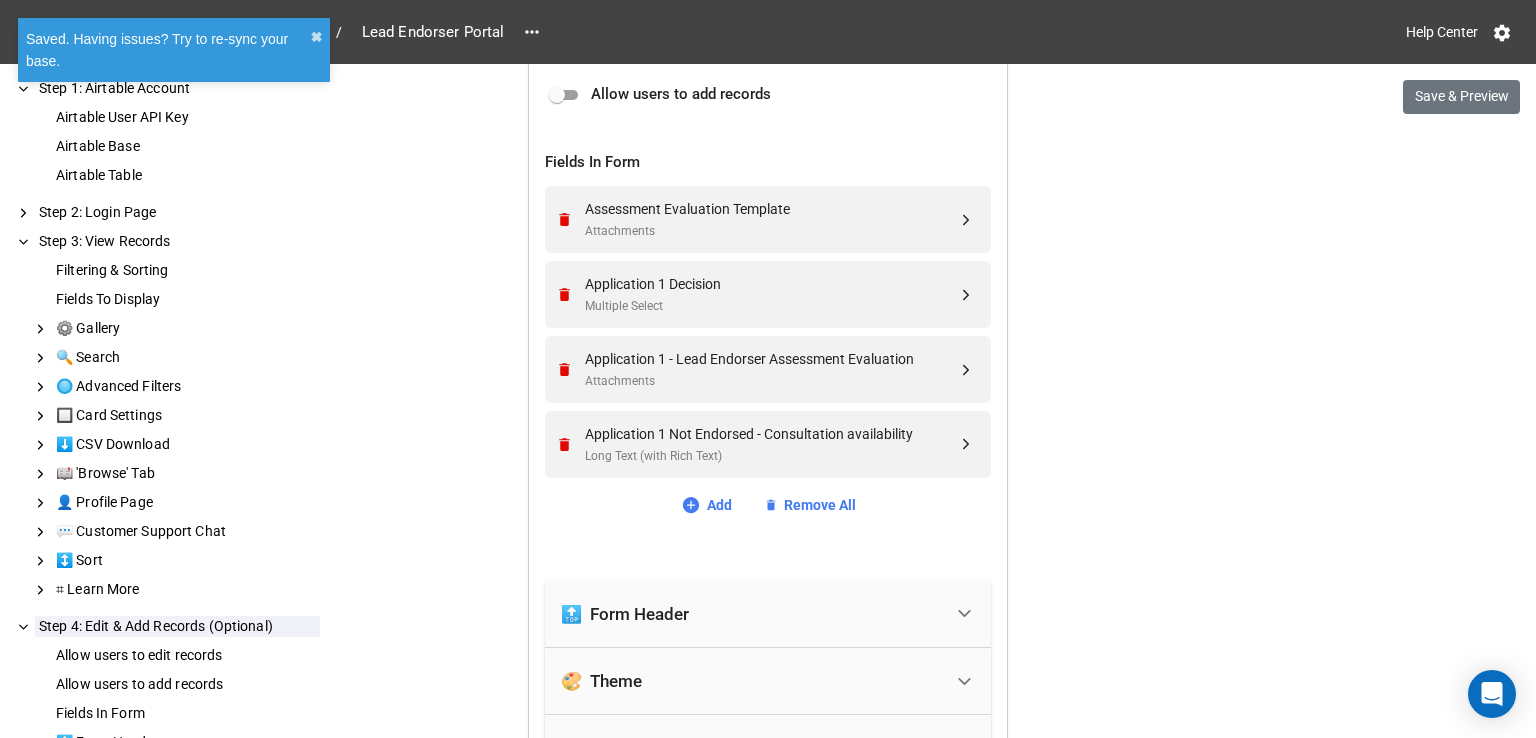 click on "🔝  Form Header" at bounding box center (751, 614) 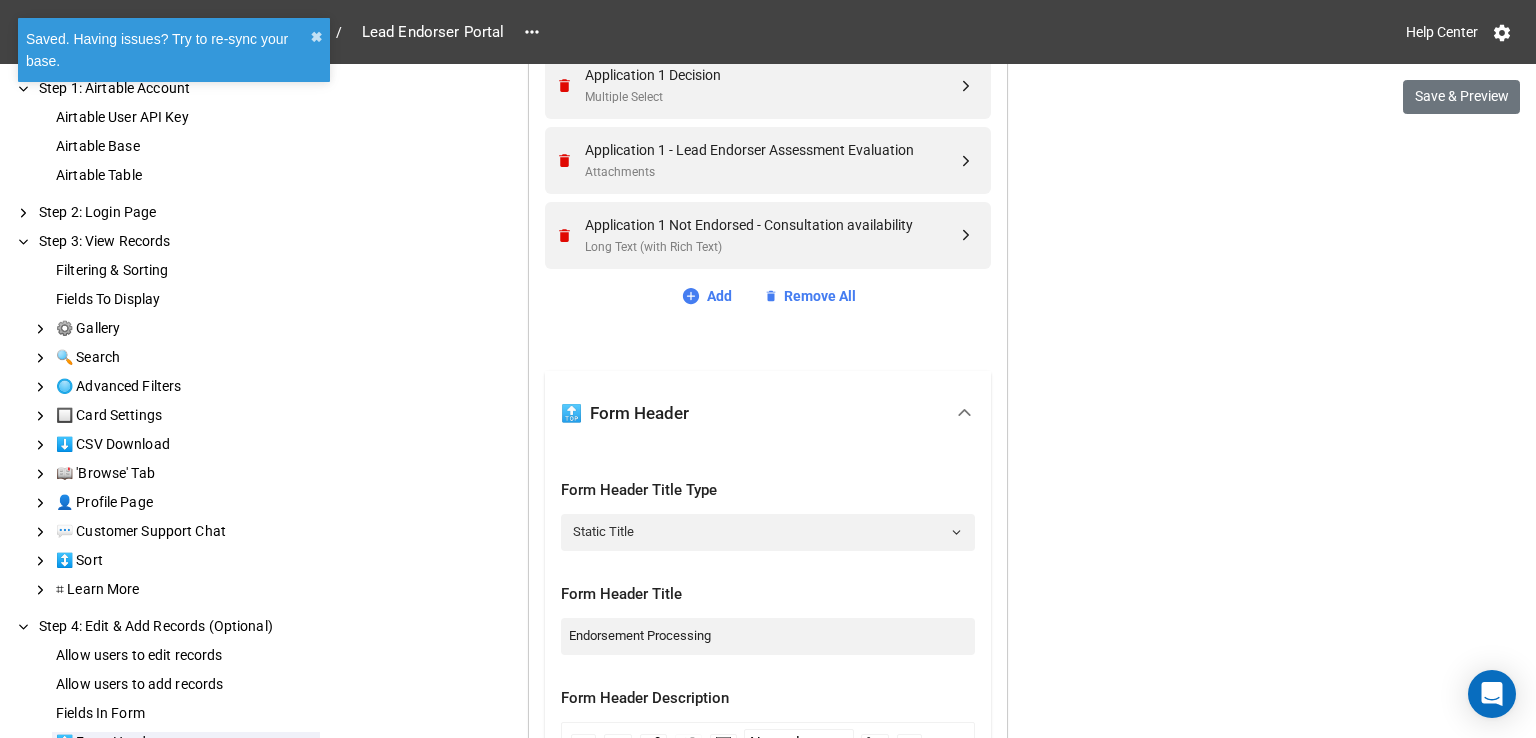 scroll, scrollTop: 1122, scrollLeft: 0, axis: vertical 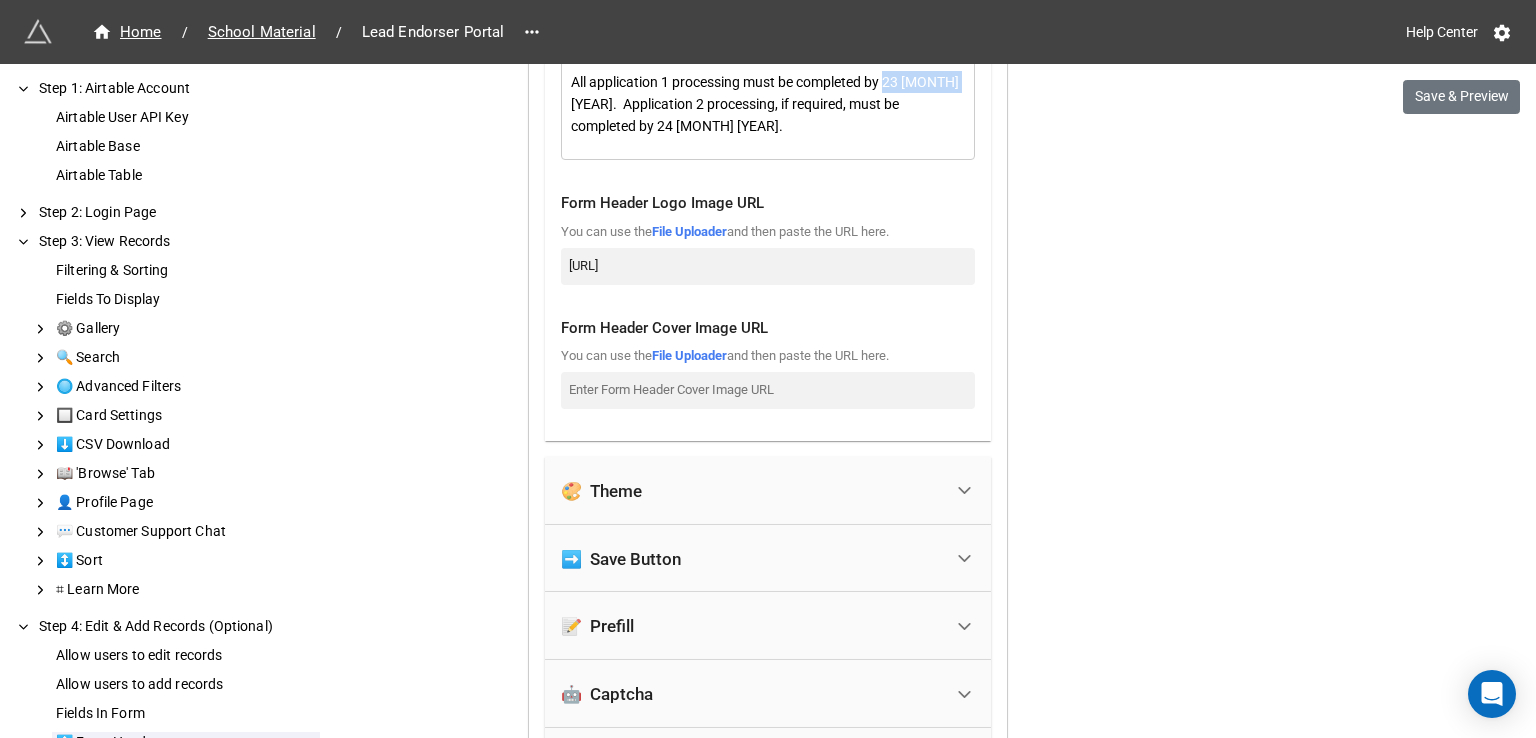 drag, startPoint x: 884, startPoint y: 77, endPoint x: 952, endPoint y: 71, distance: 68.26419 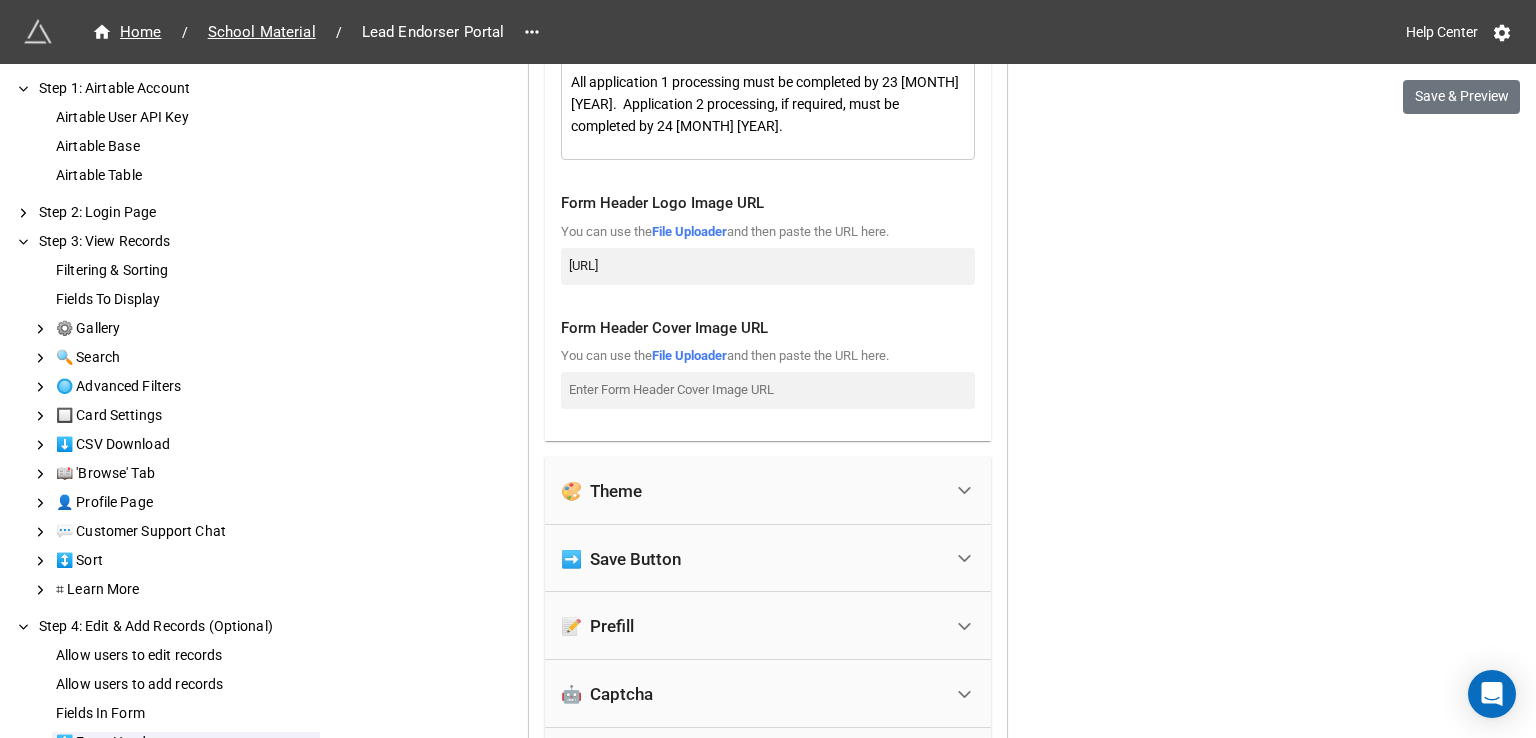type 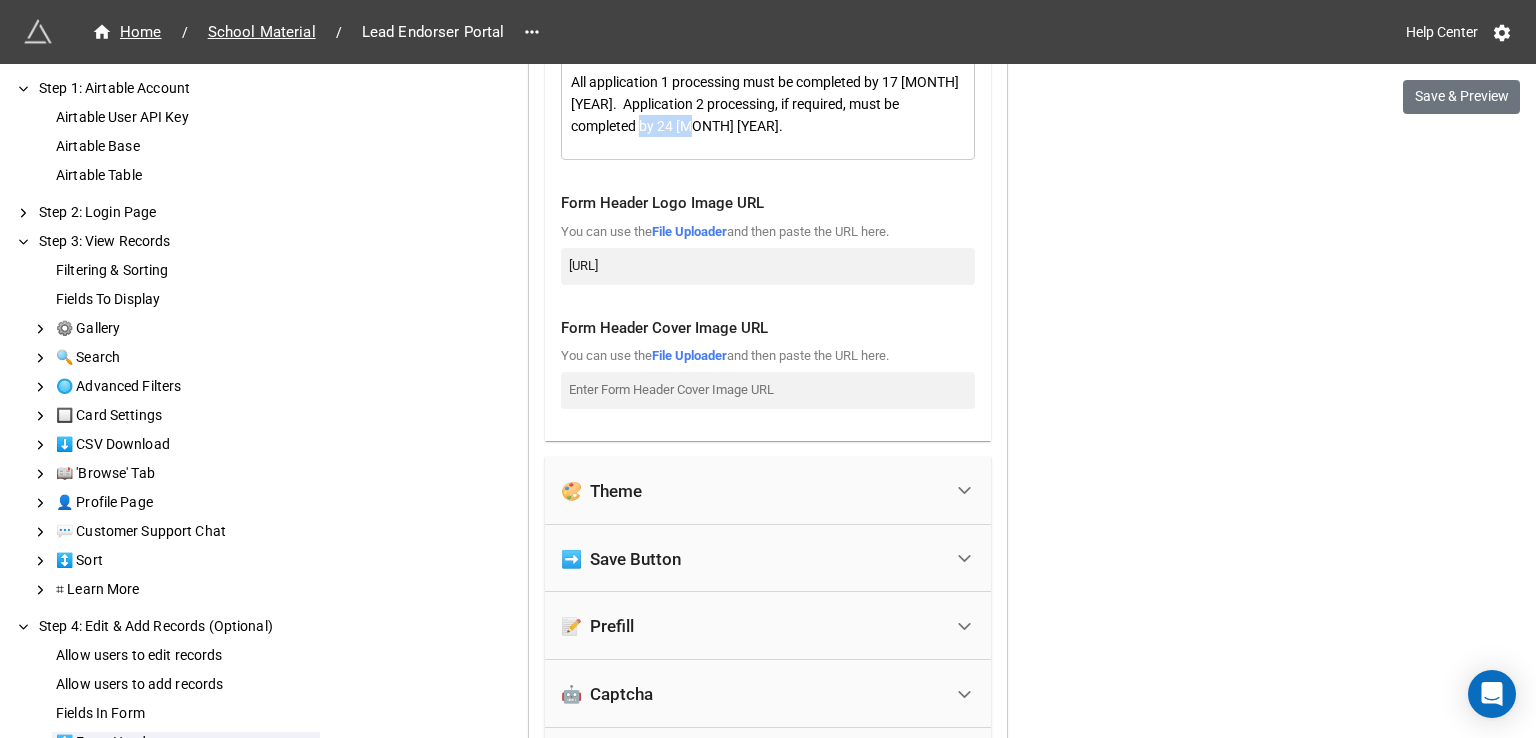 drag, startPoint x: 584, startPoint y: 125, endPoint x: 639, endPoint y: 126, distance: 55.00909 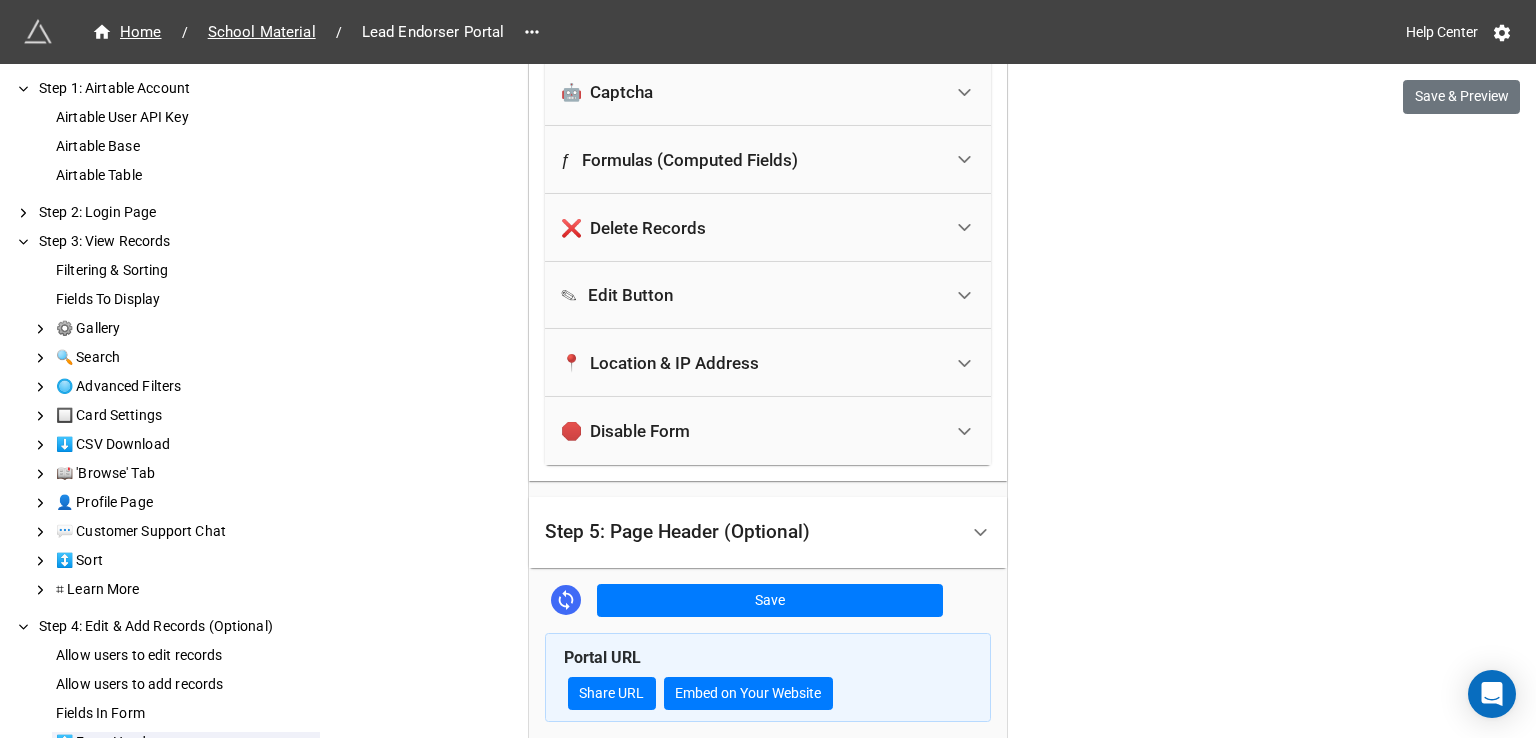 scroll, scrollTop: 2580, scrollLeft: 0, axis: vertical 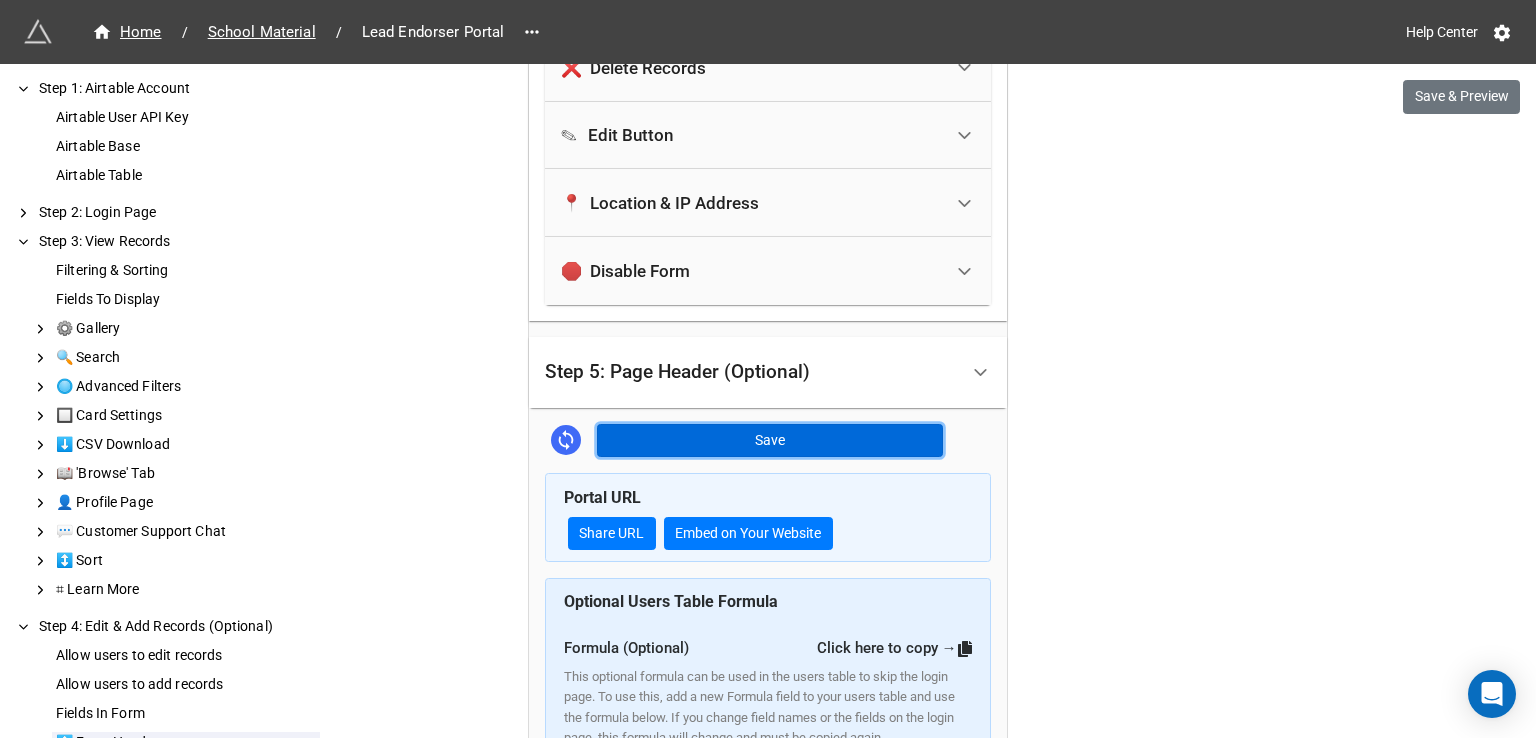 click on "Save" at bounding box center (770, 441) 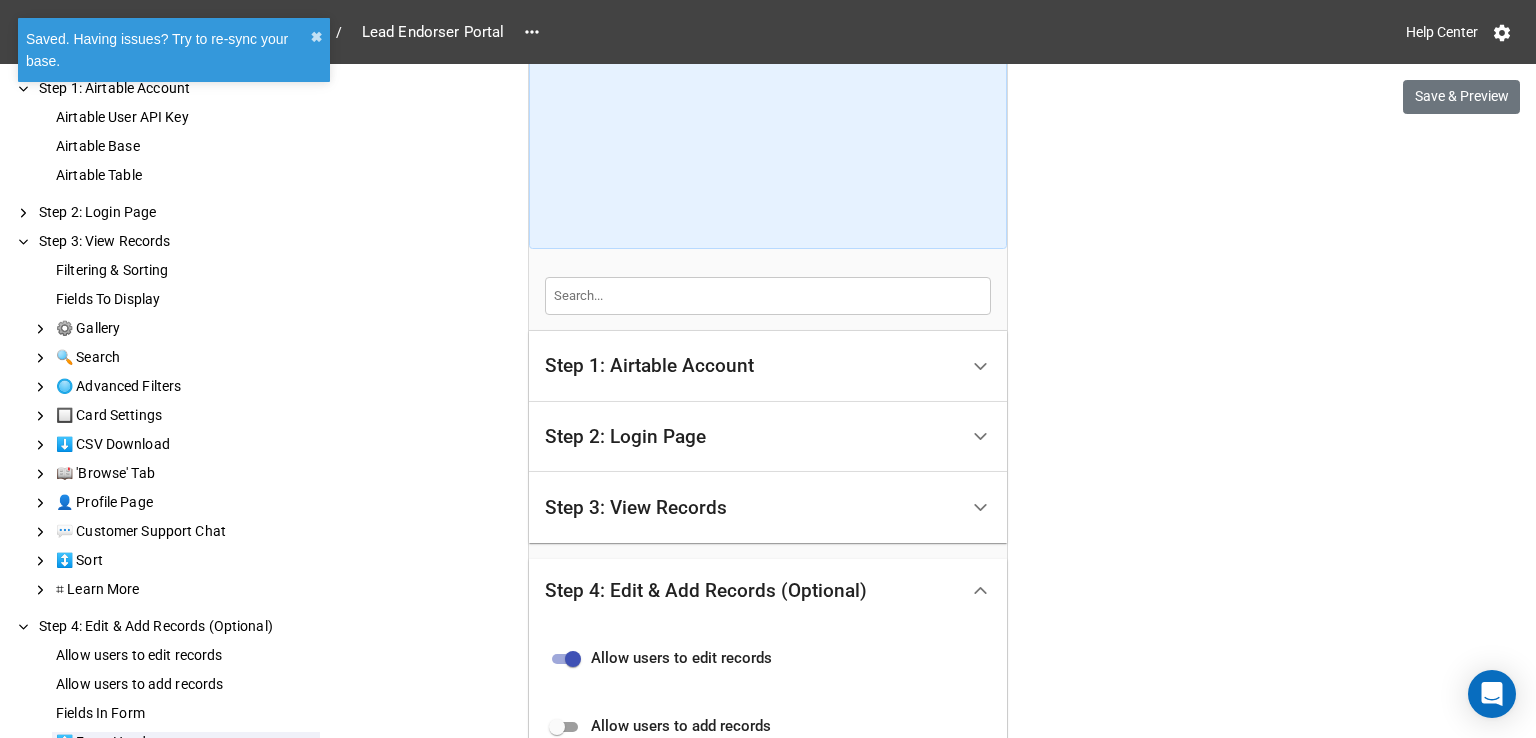 scroll, scrollTop: 0, scrollLeft: 0, axis: both 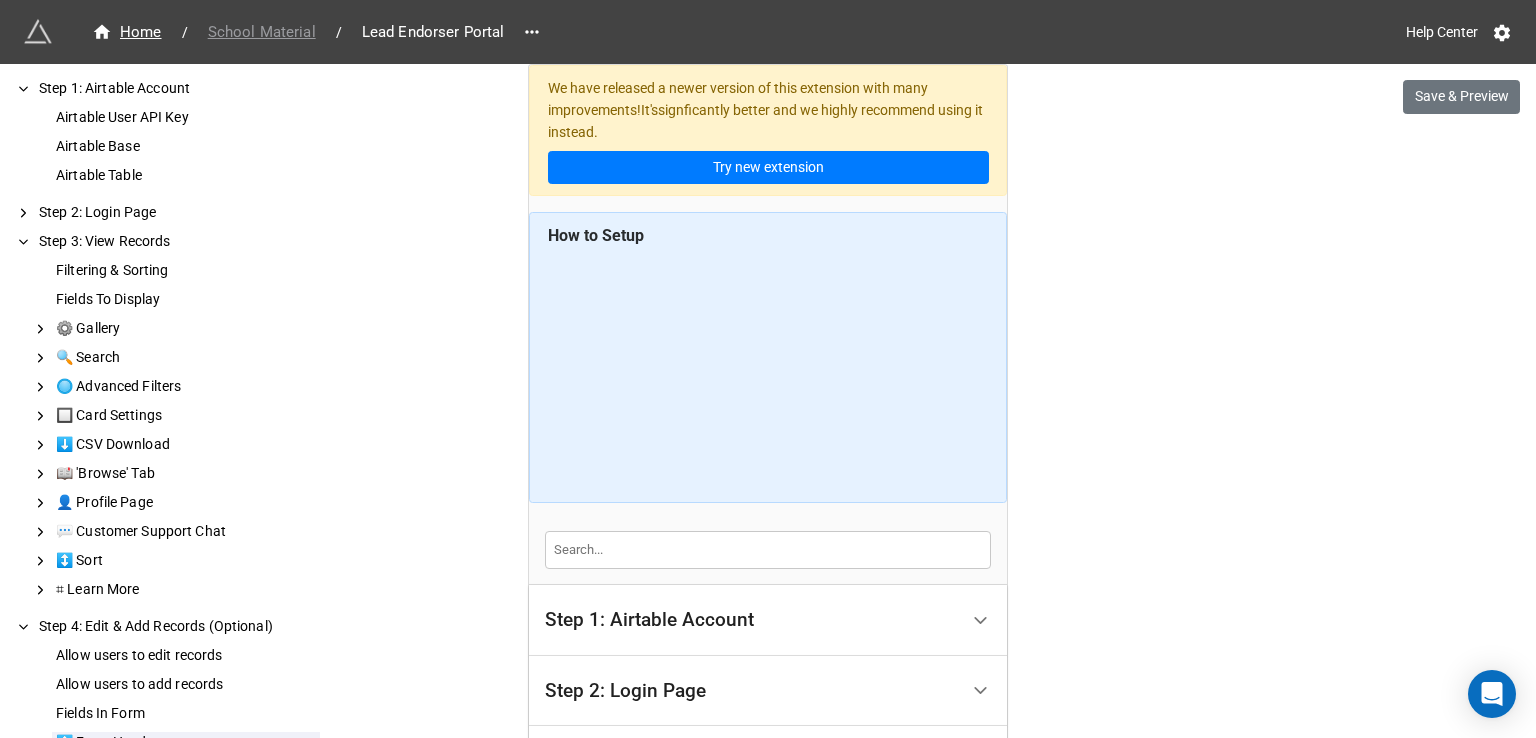 click on "School Material" at bounding box center [262, 32] 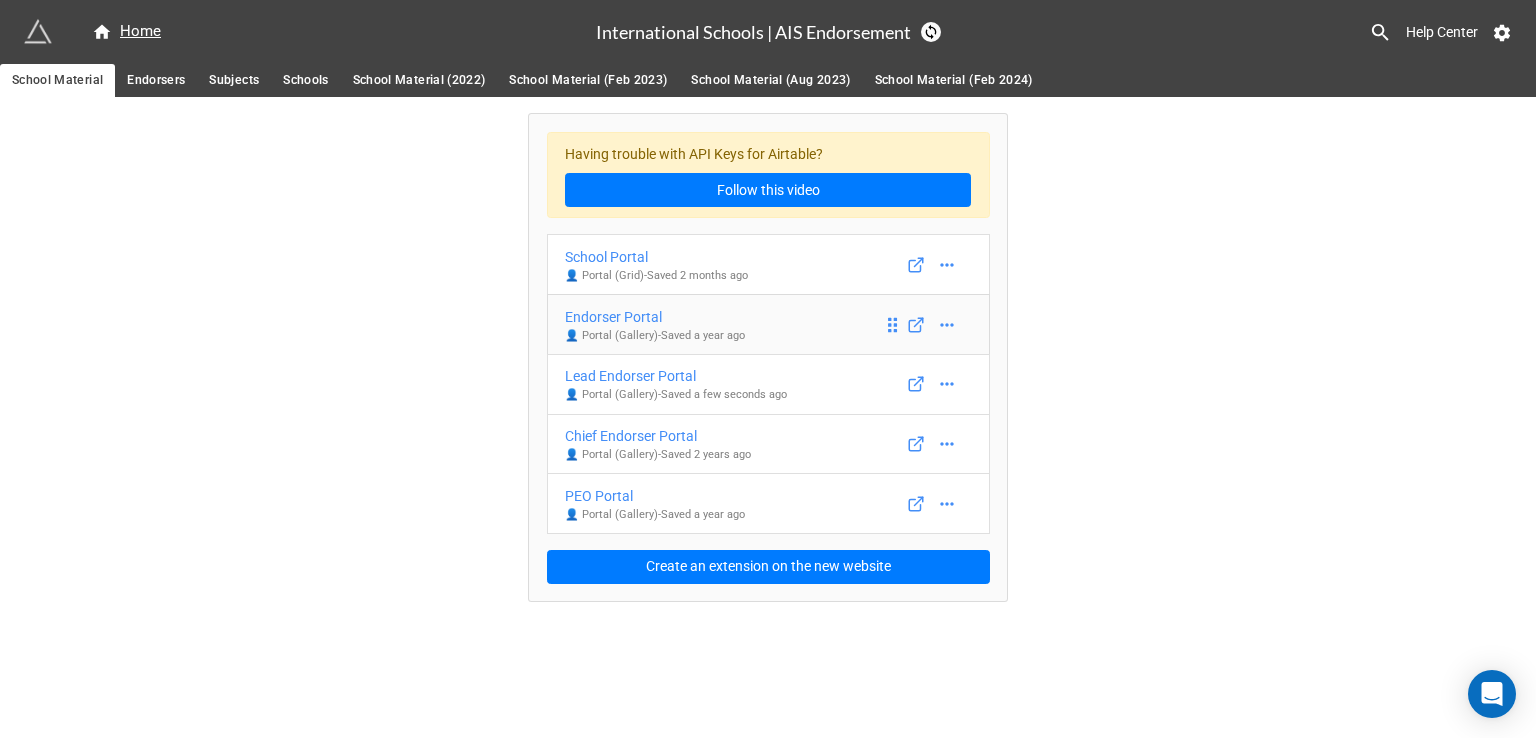 click on "Endorser Portal" at bounding box center [655, 317] 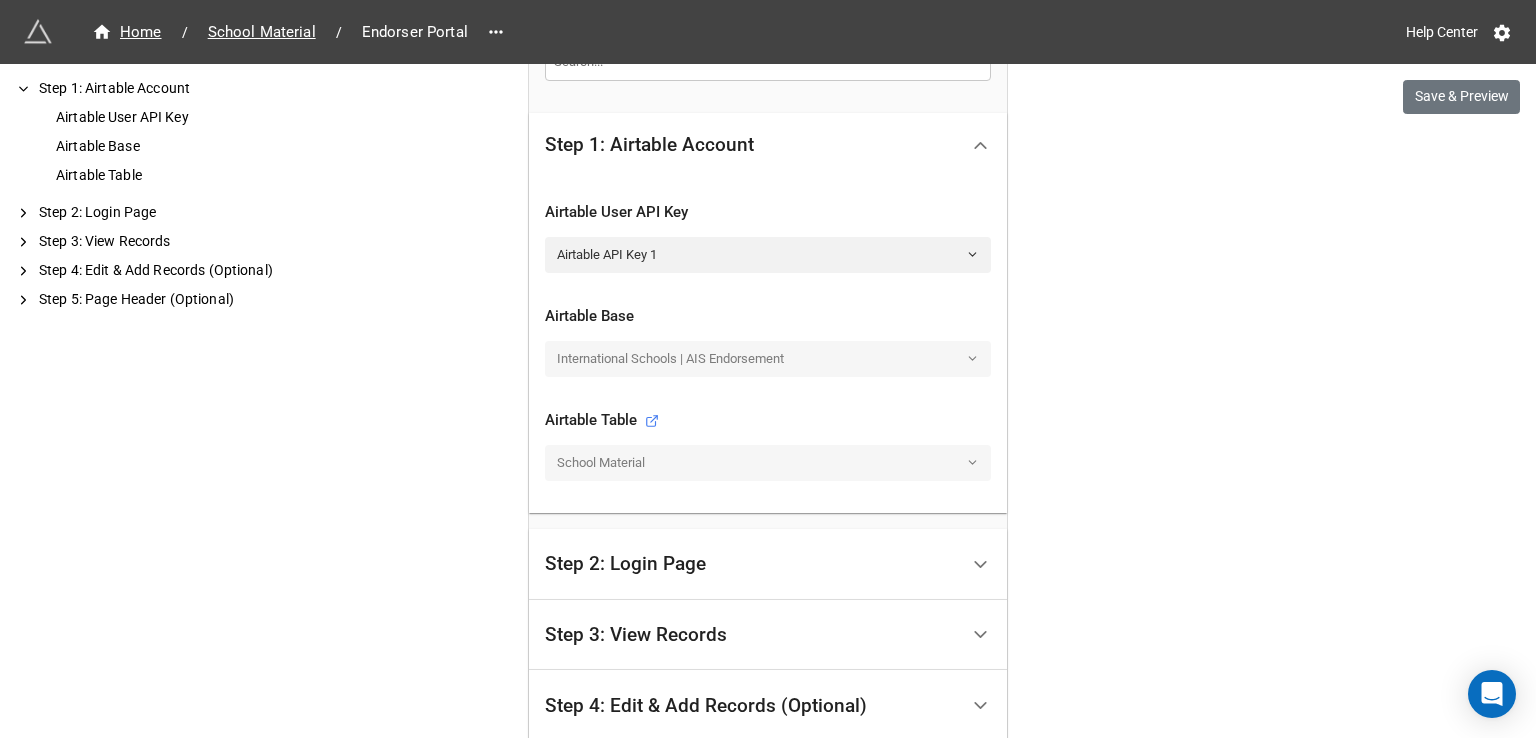 scroll, scrollTop: 763, scrollLeft: 0, axis: vertical 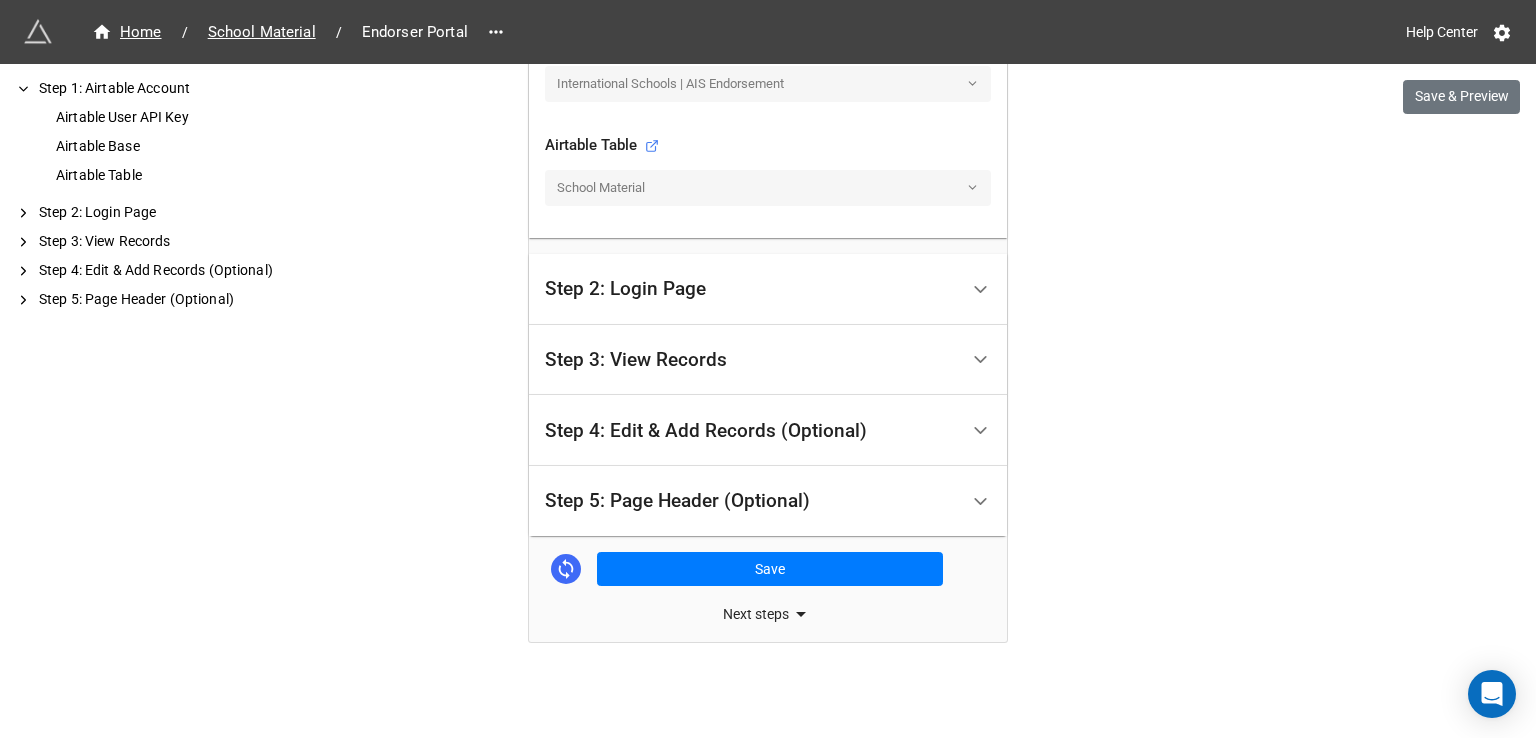 click on "Step 4: Edit & Add Records (Optional)" at bounding box center [706, 431] 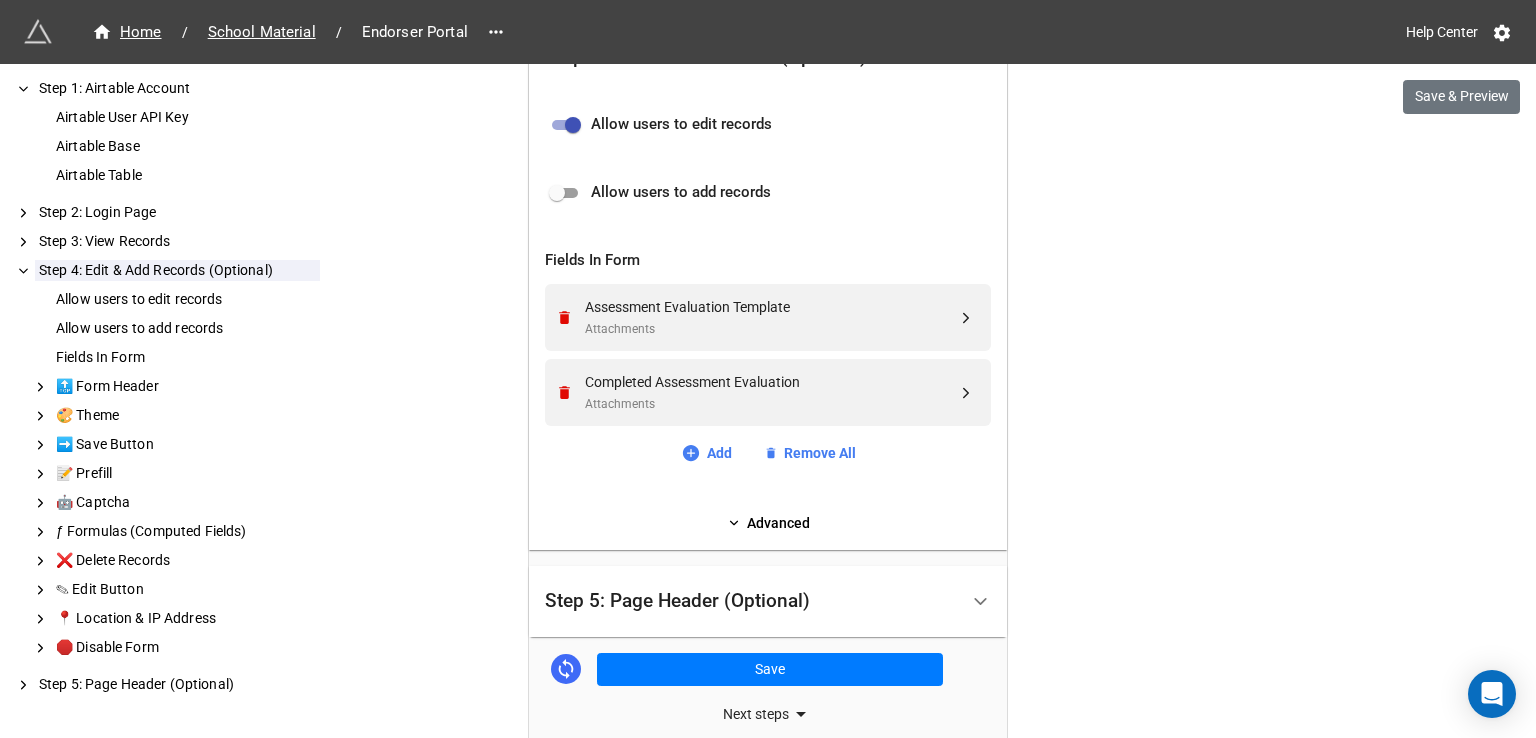 scroll, scrollTop: 888, scrollLeft: 0, axis: vertical 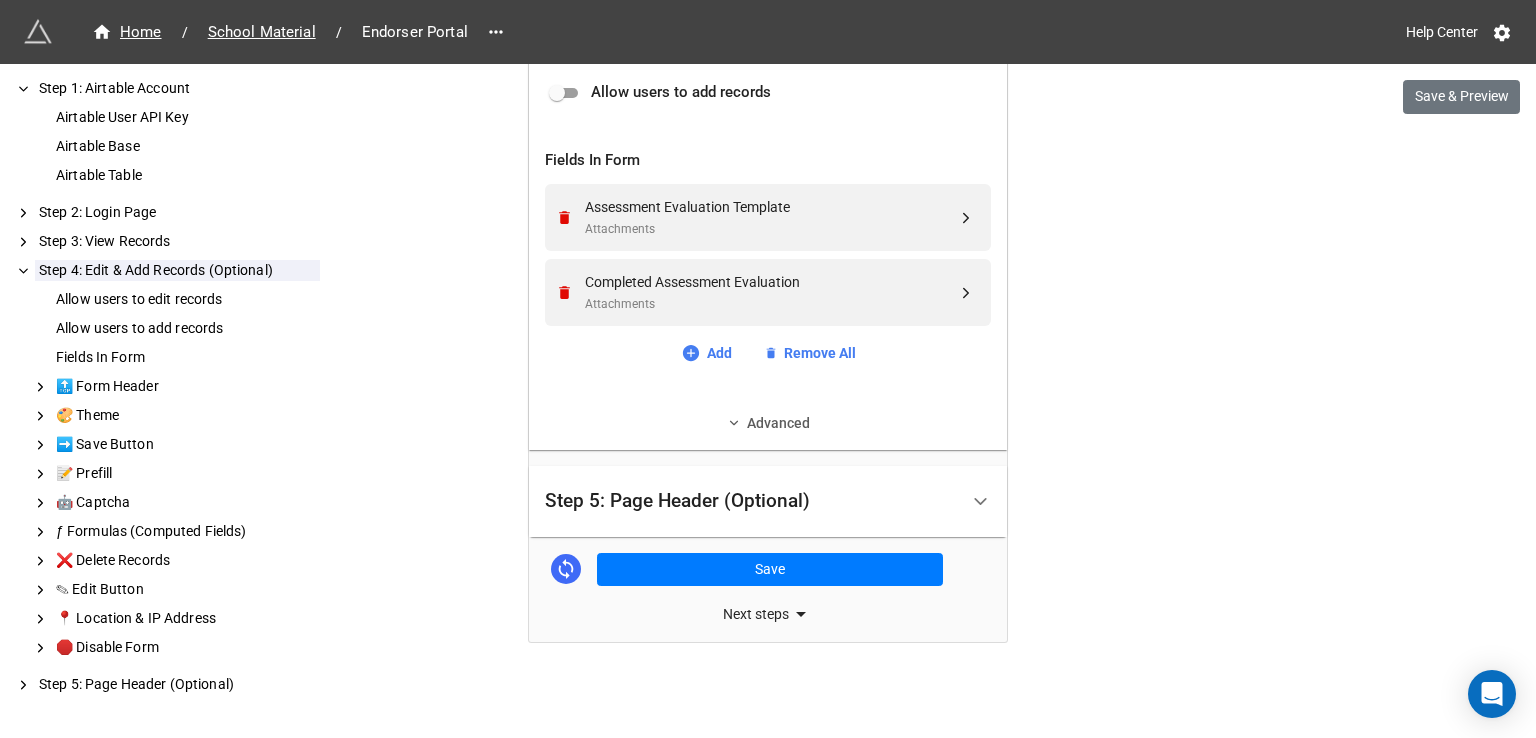 click on "Advanced" at bounding box center (768, 423) 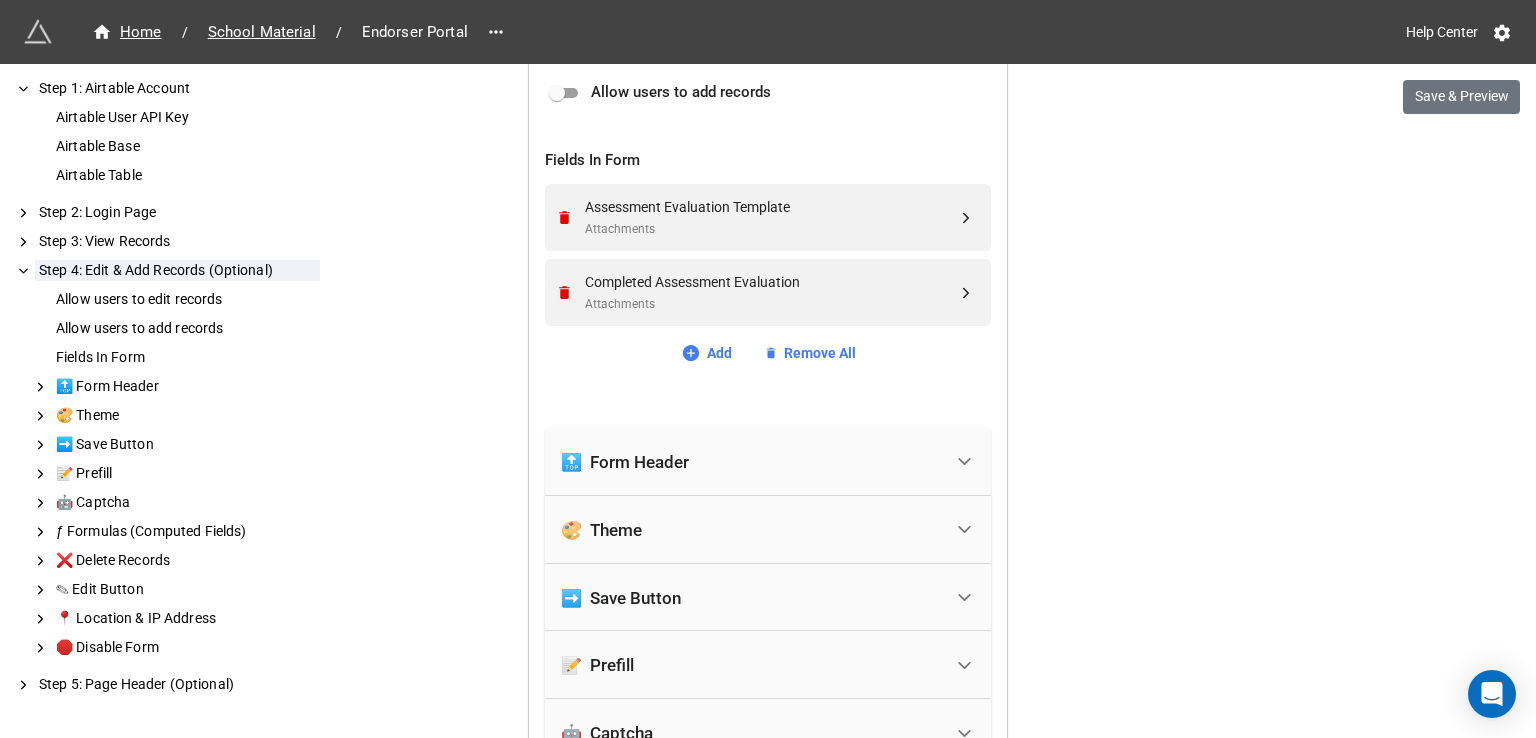 scroll, scrollTop: 900, scrollLeft: 0, axis: vertical 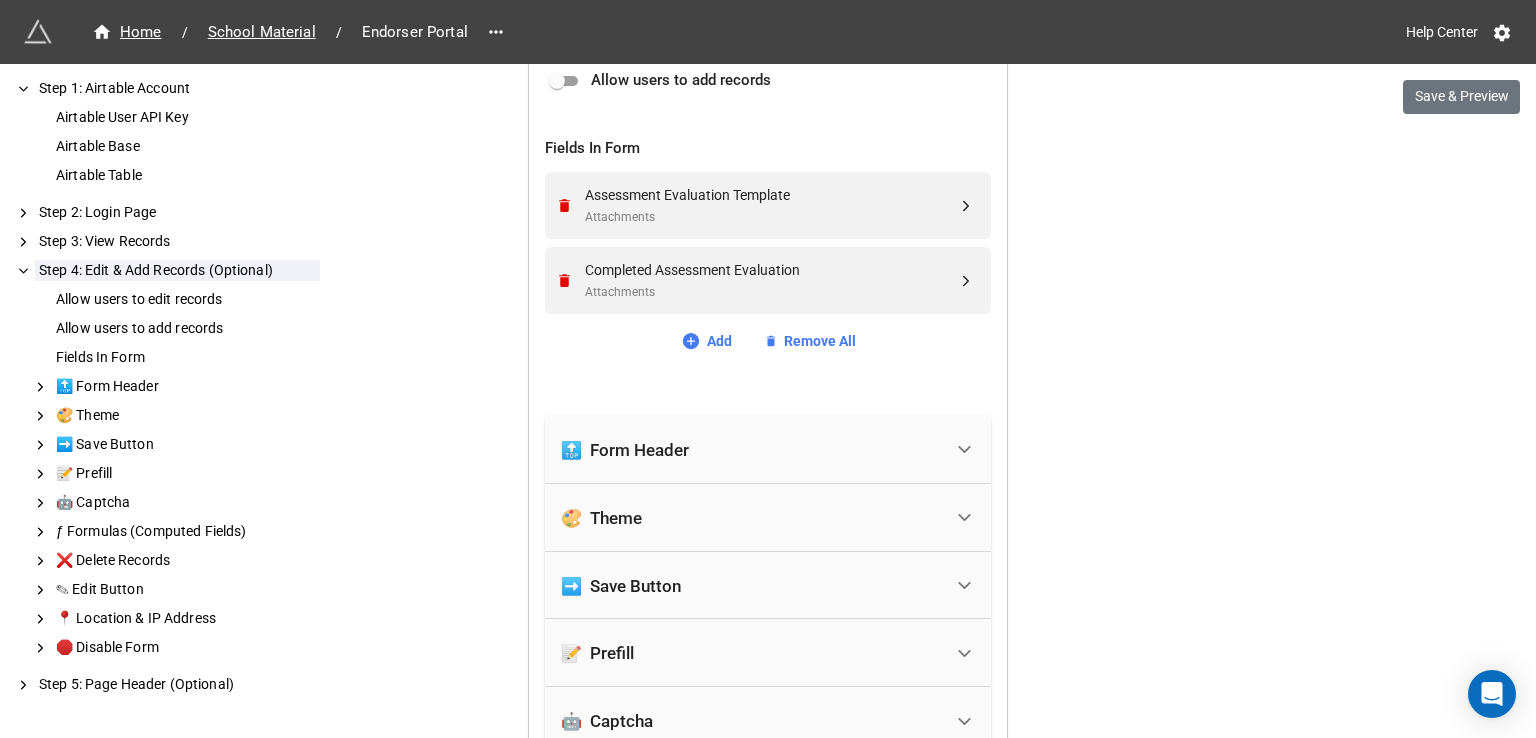 click on "🔝  Form Header" at bounding box center [751, 450] 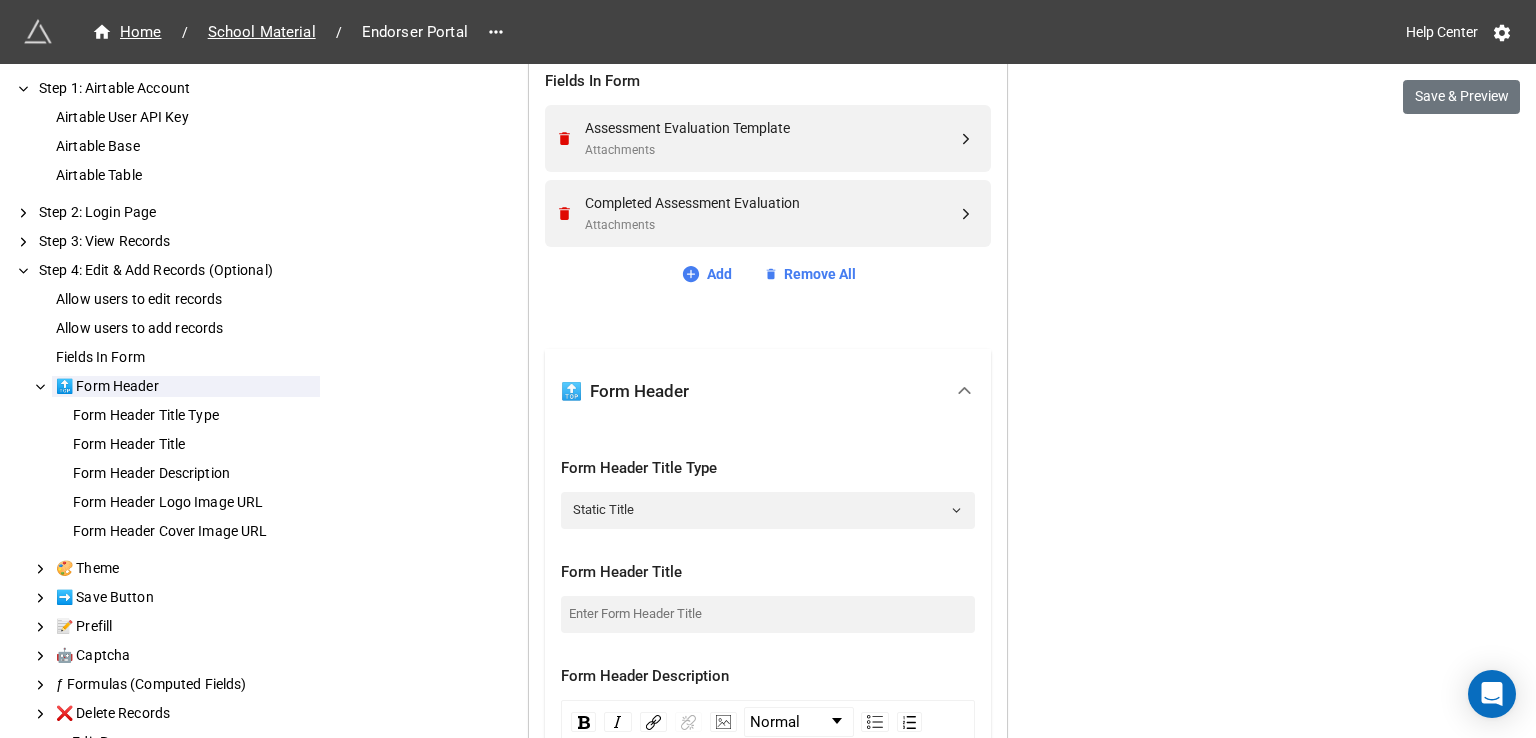 scroll, scrollTop: 961, scrollLeft: 0, axis: vertical 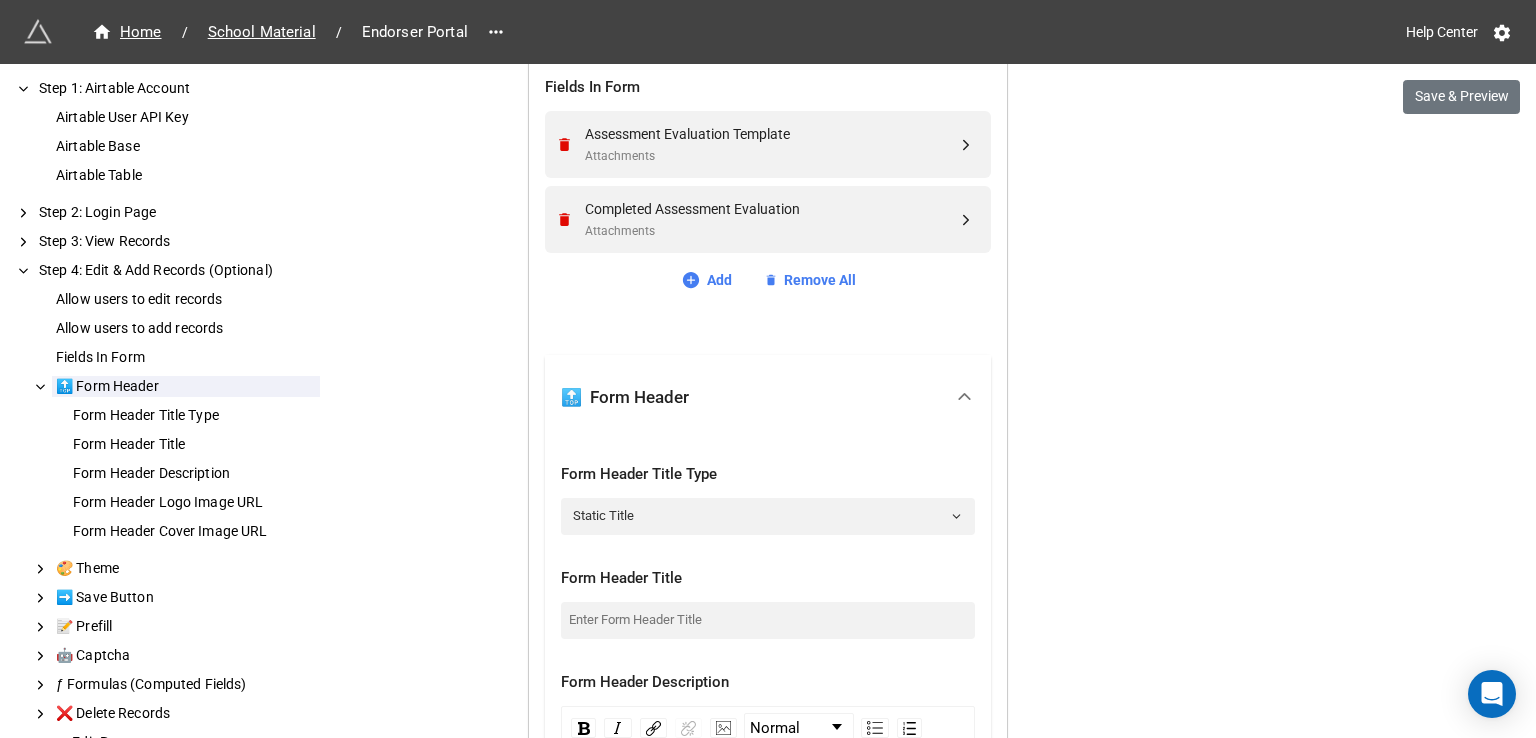 click on "🔝  Form Header" at bounding box center (751, 397) 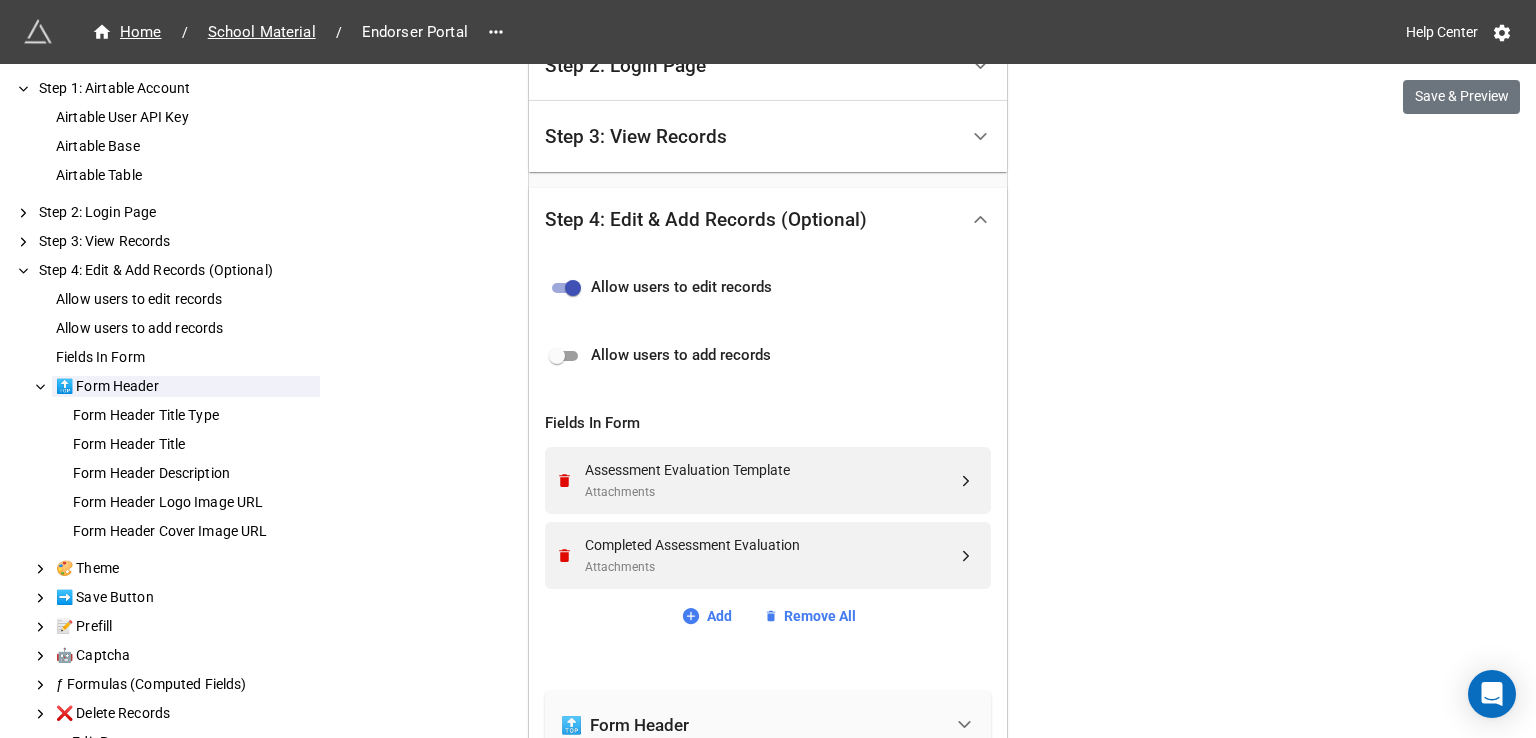 scroll, scrollTop: 584, scrollLeft: 0, axis: vertical 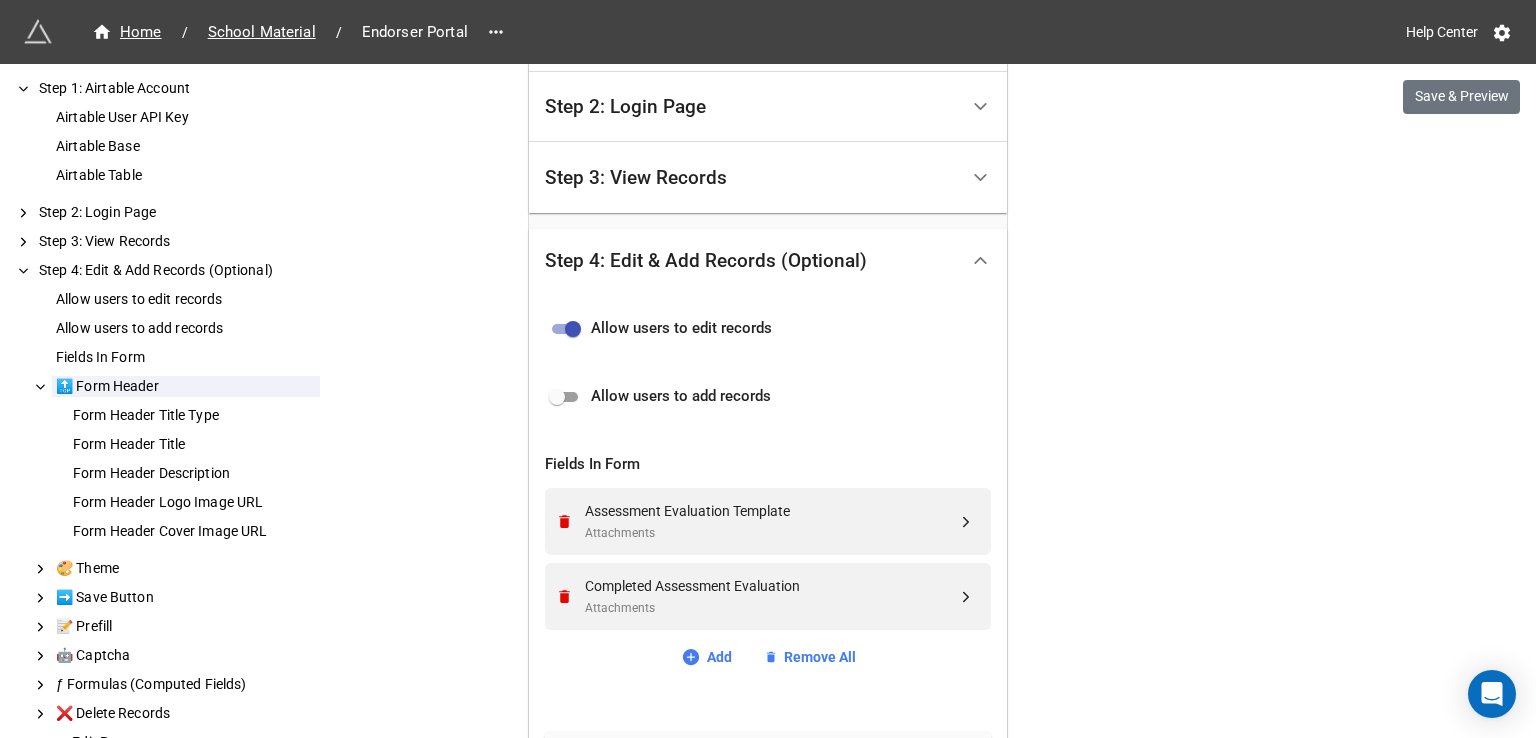 click on "Step 4: Edit & Add Records (Optional)" at bounding box center (751, 261) 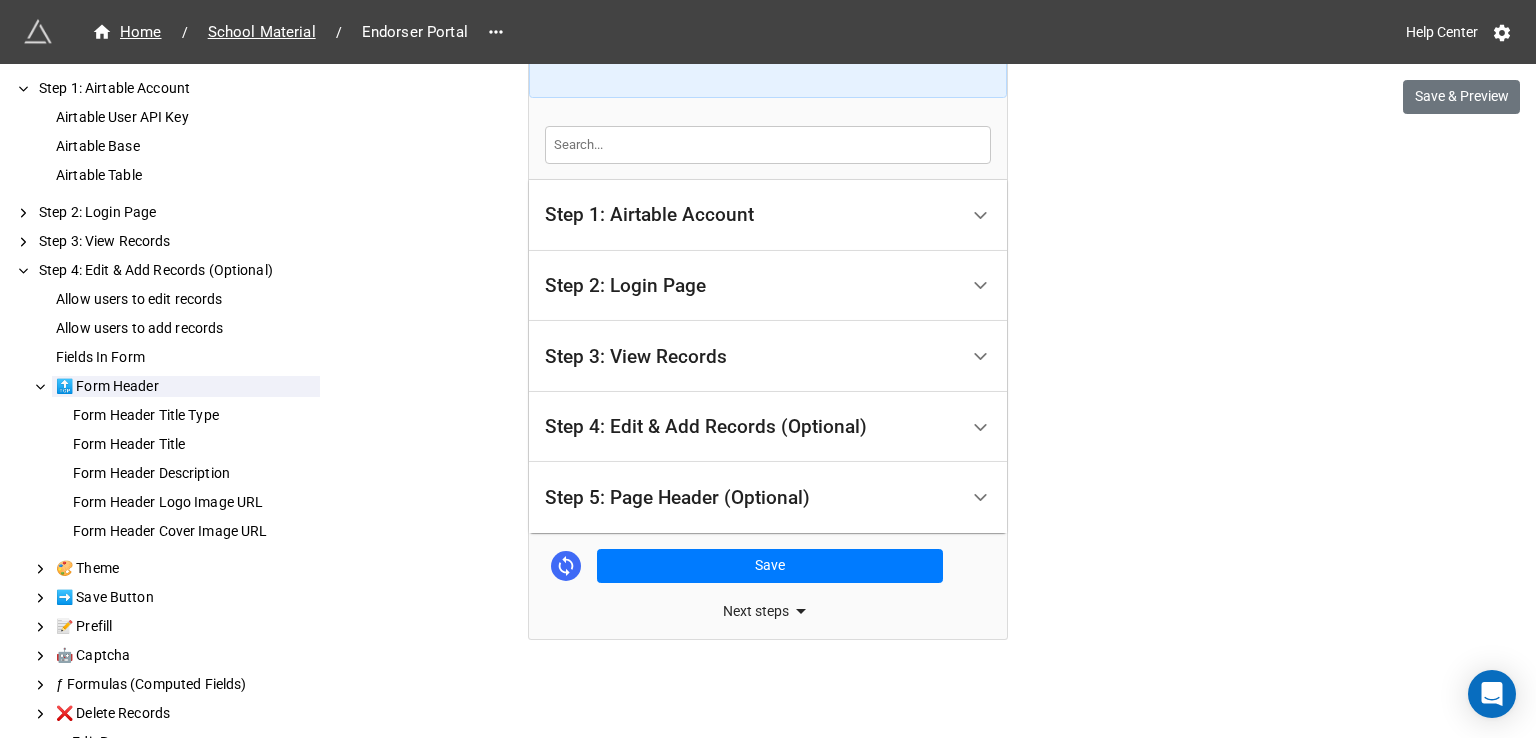 scroll, scrollTop: 401, scrollLeft: 0, axis: vertical 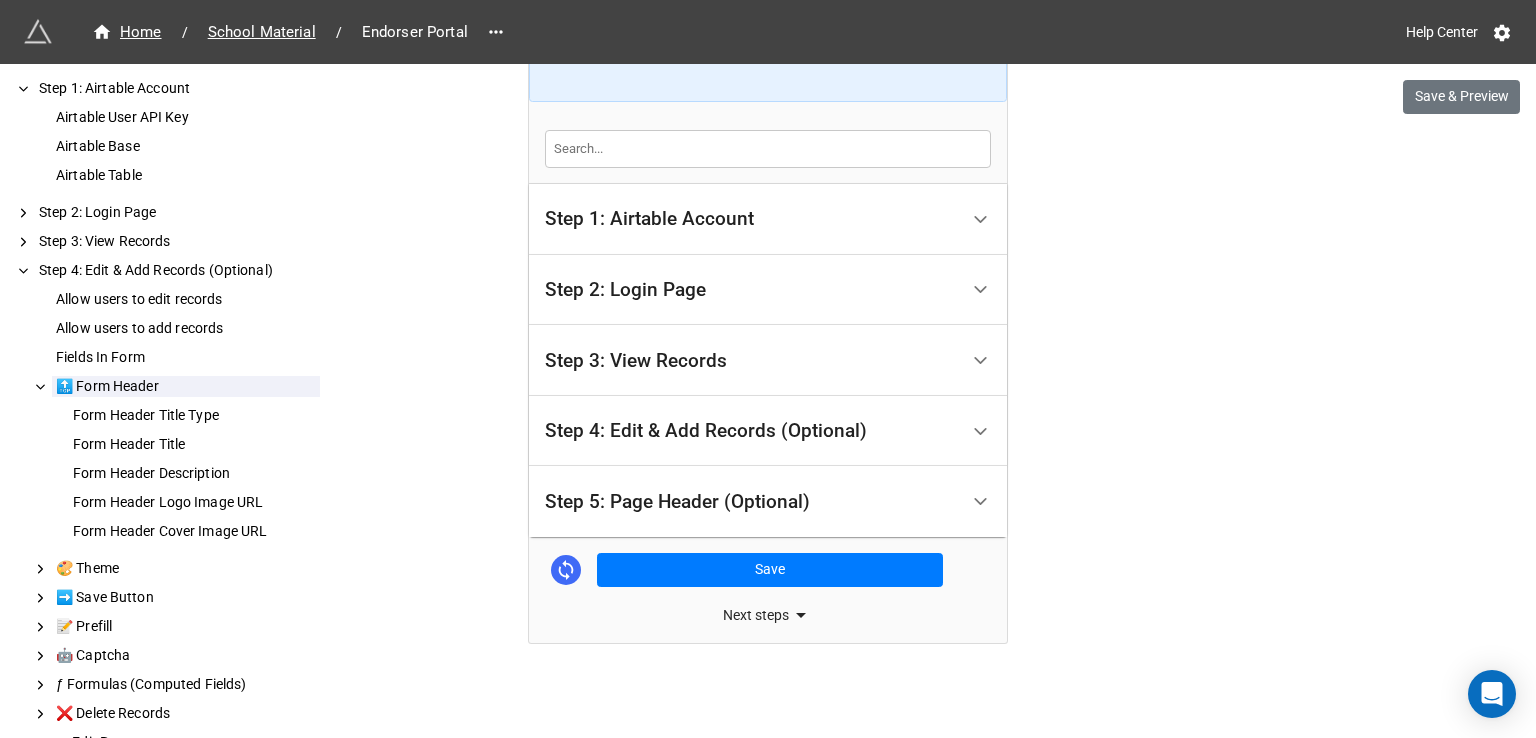 click on "Step 3: View Records" at bounding box center [751, 360] 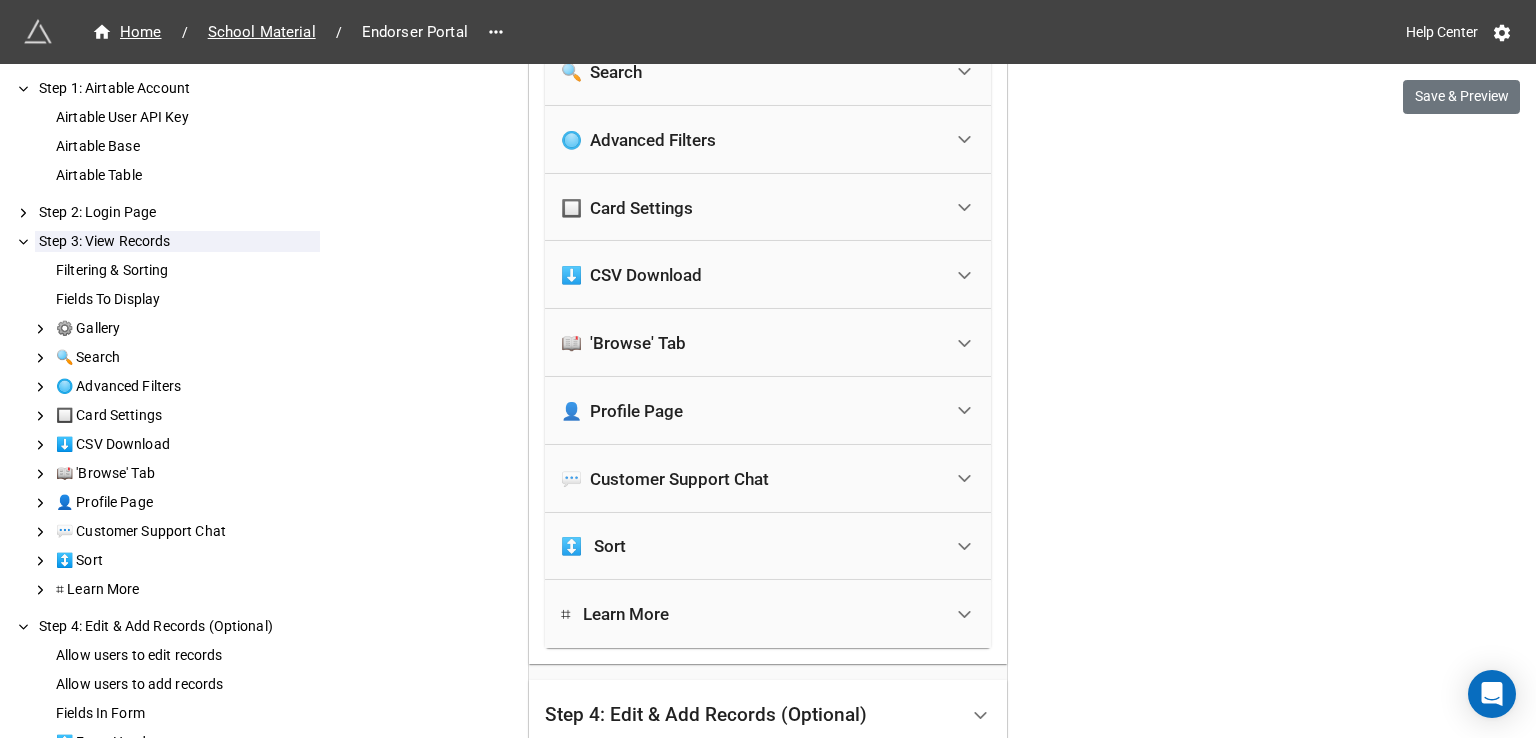 scroll, scrollTop: 1814, scrollLeft: 0, axis: vertical 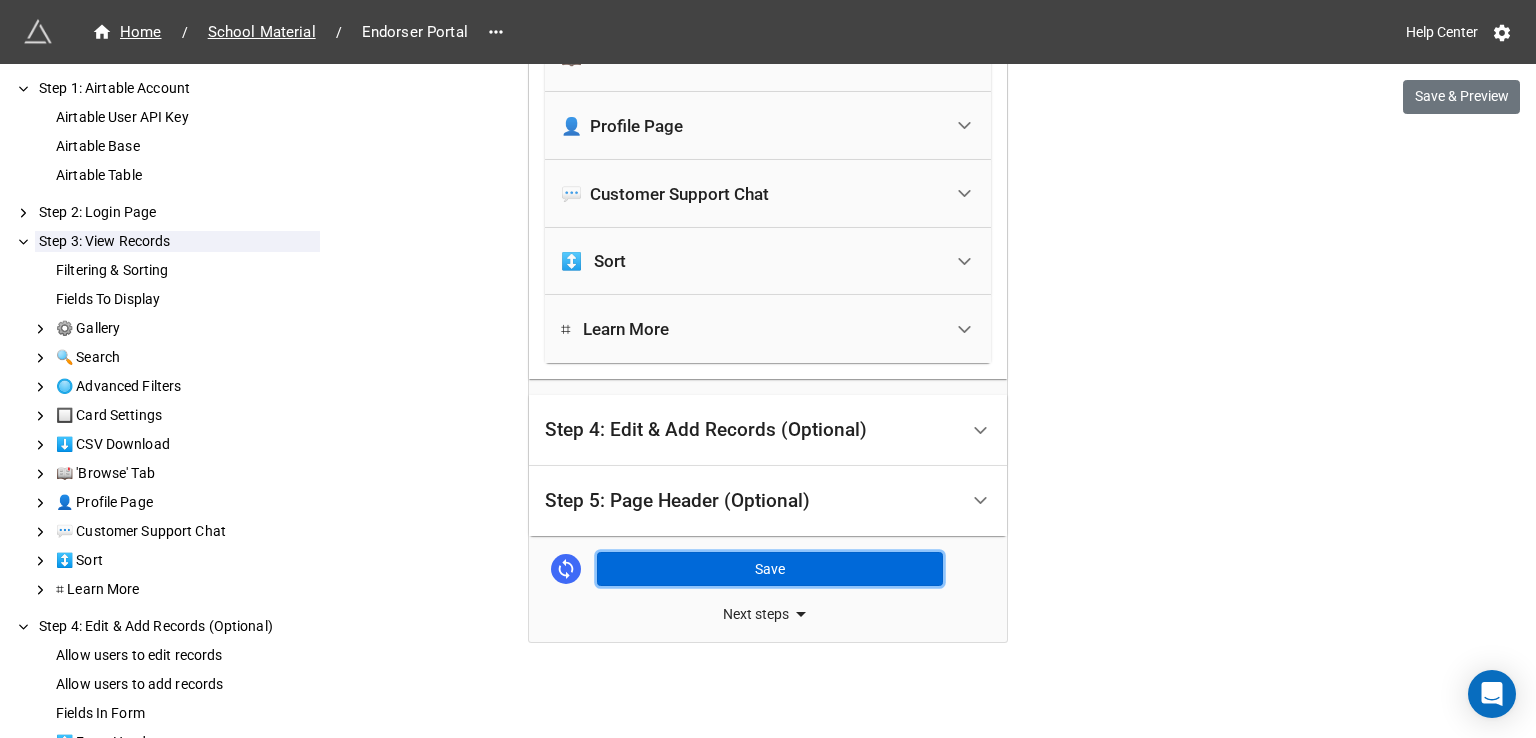 click on "Save" at bounding box center [770, 569] 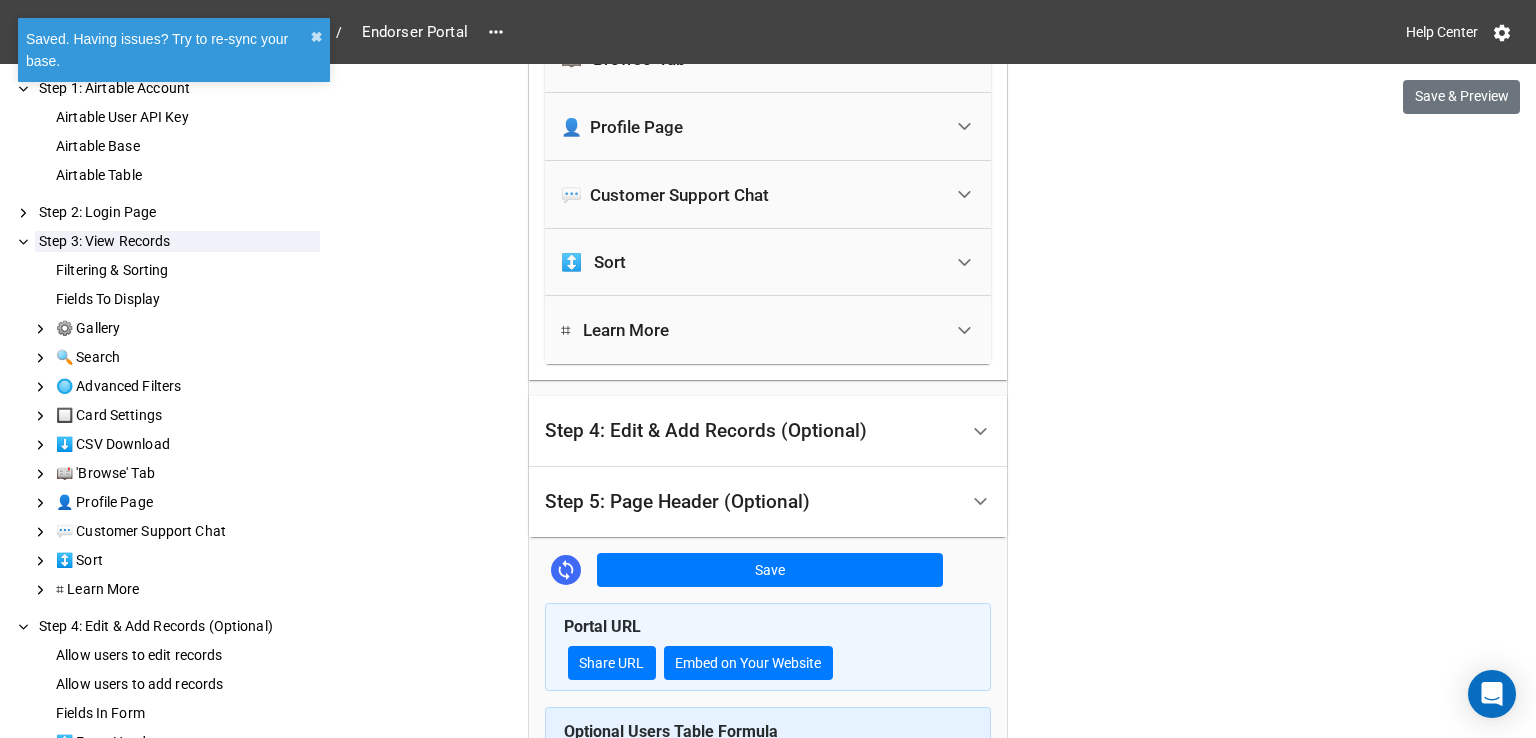 scroll, scrollTop: 1814, scrollLeft: 0, axis: vertical 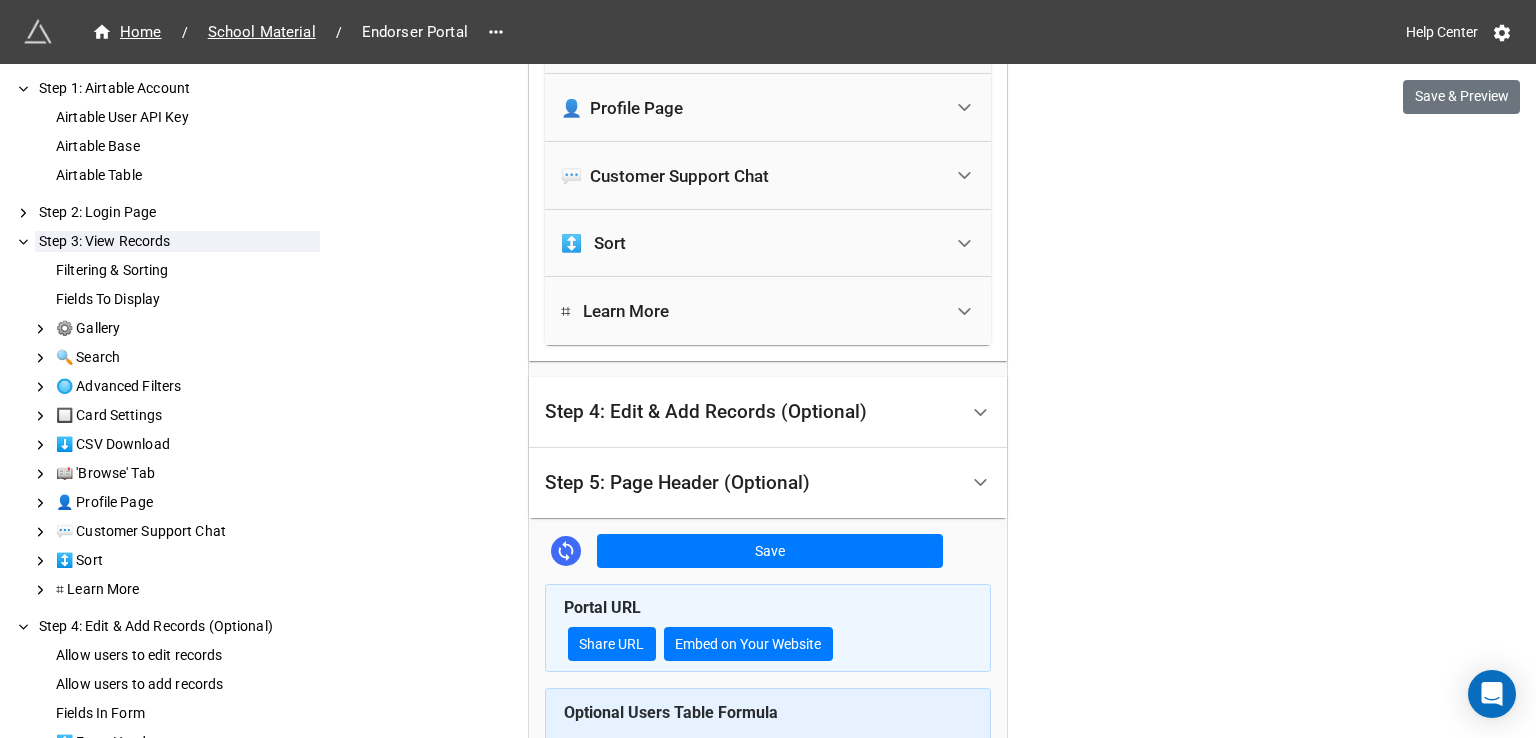 click on "Step 4: Edit & Add Records (Optional)" at bounding box center [751, 412] 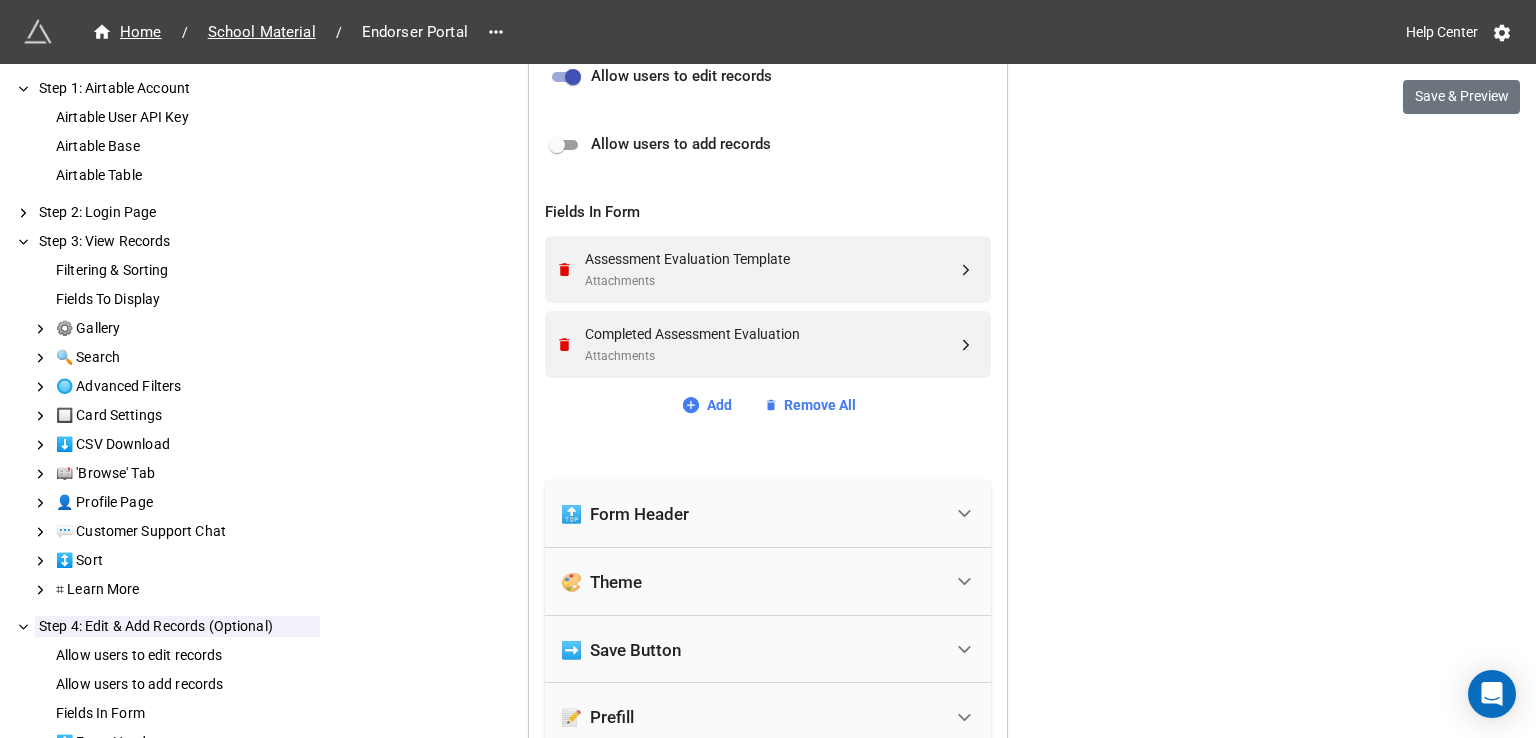 click on "🔝  Form Header" at bounding box center (751, 514) 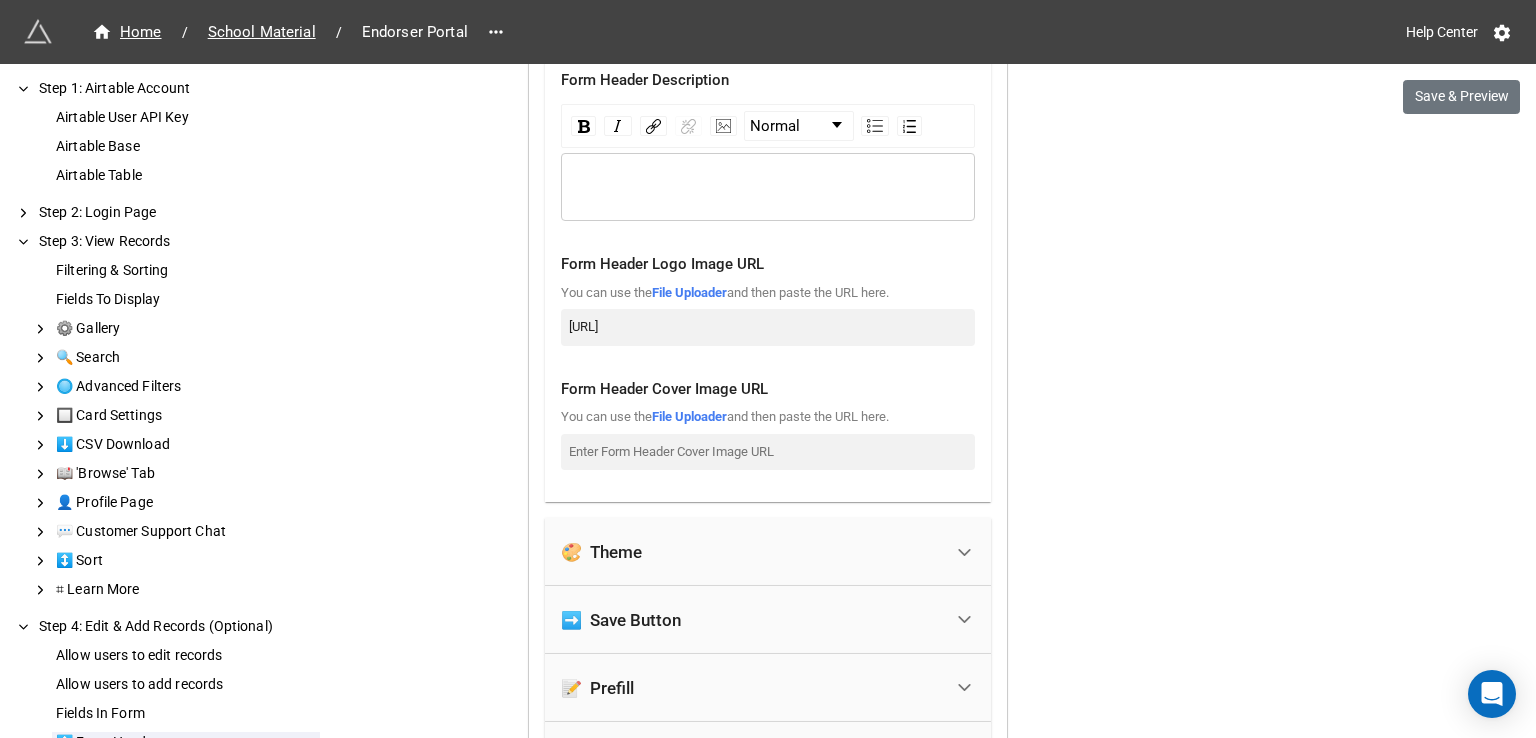 scroll, scrollTop: 1580, scrollLeft: 0, axis: vertical 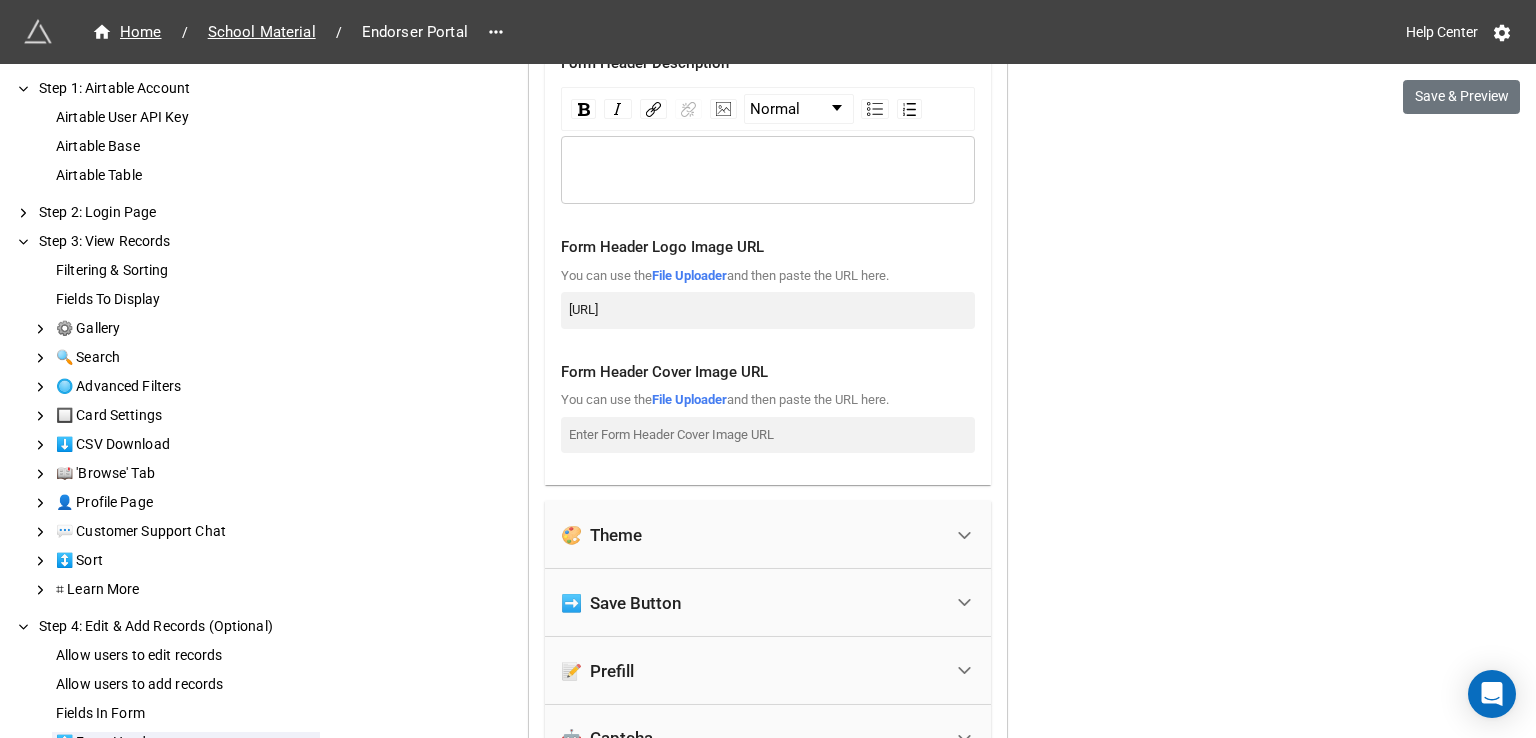 click at bounding box center (768, 170) 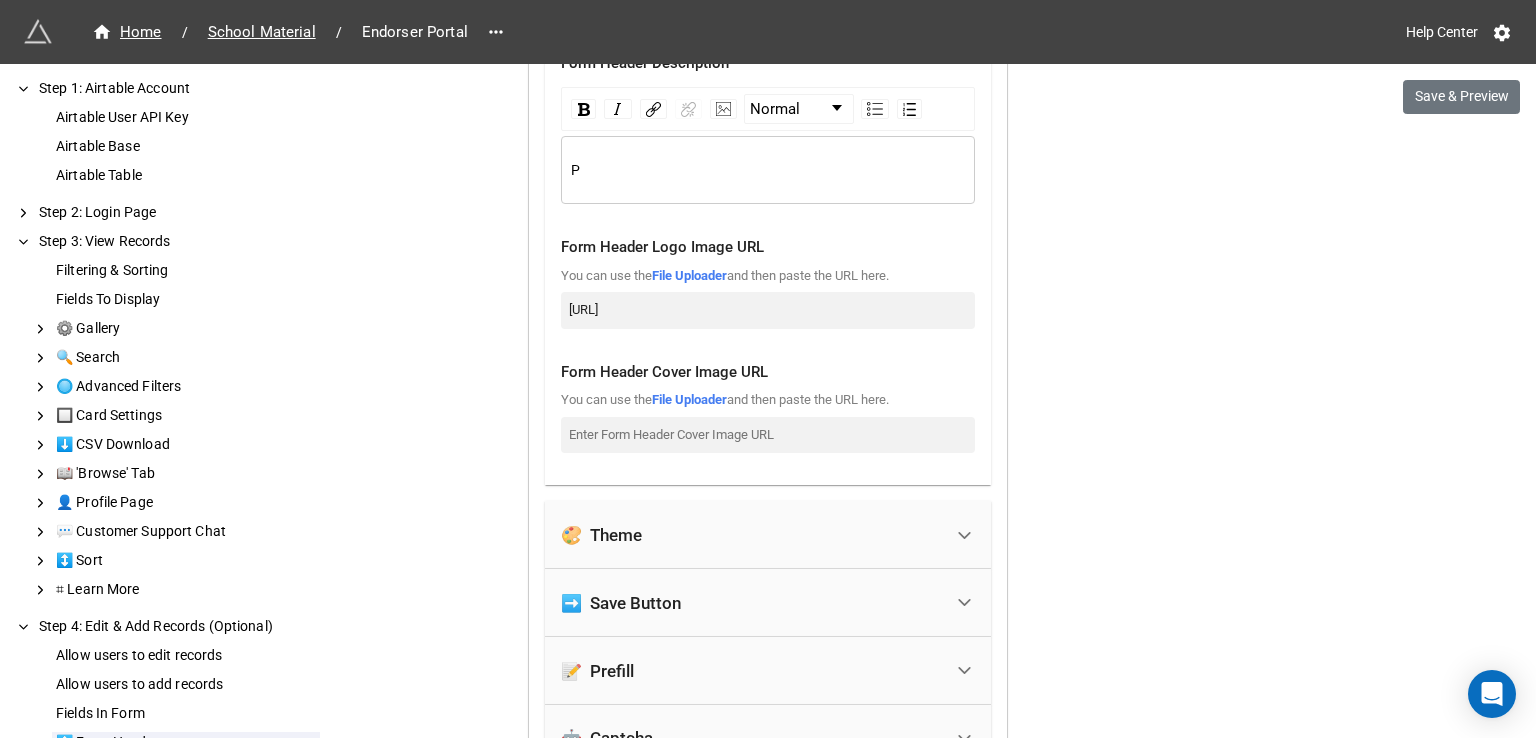type 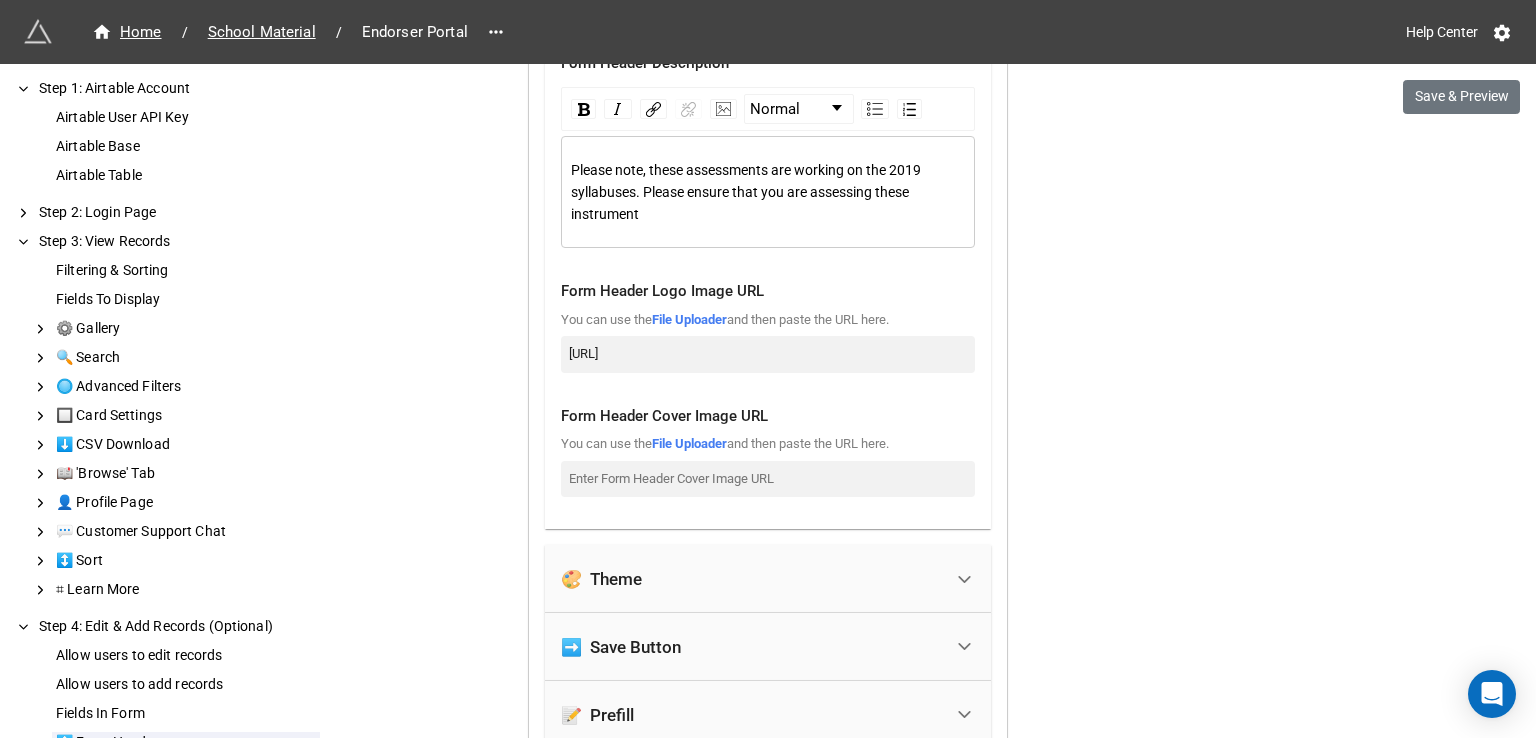 click on "Please note, these assessments are working on the 2019 syllabuses. Please ensure that you are assessing these instrument" at bounding box center (768, 192) 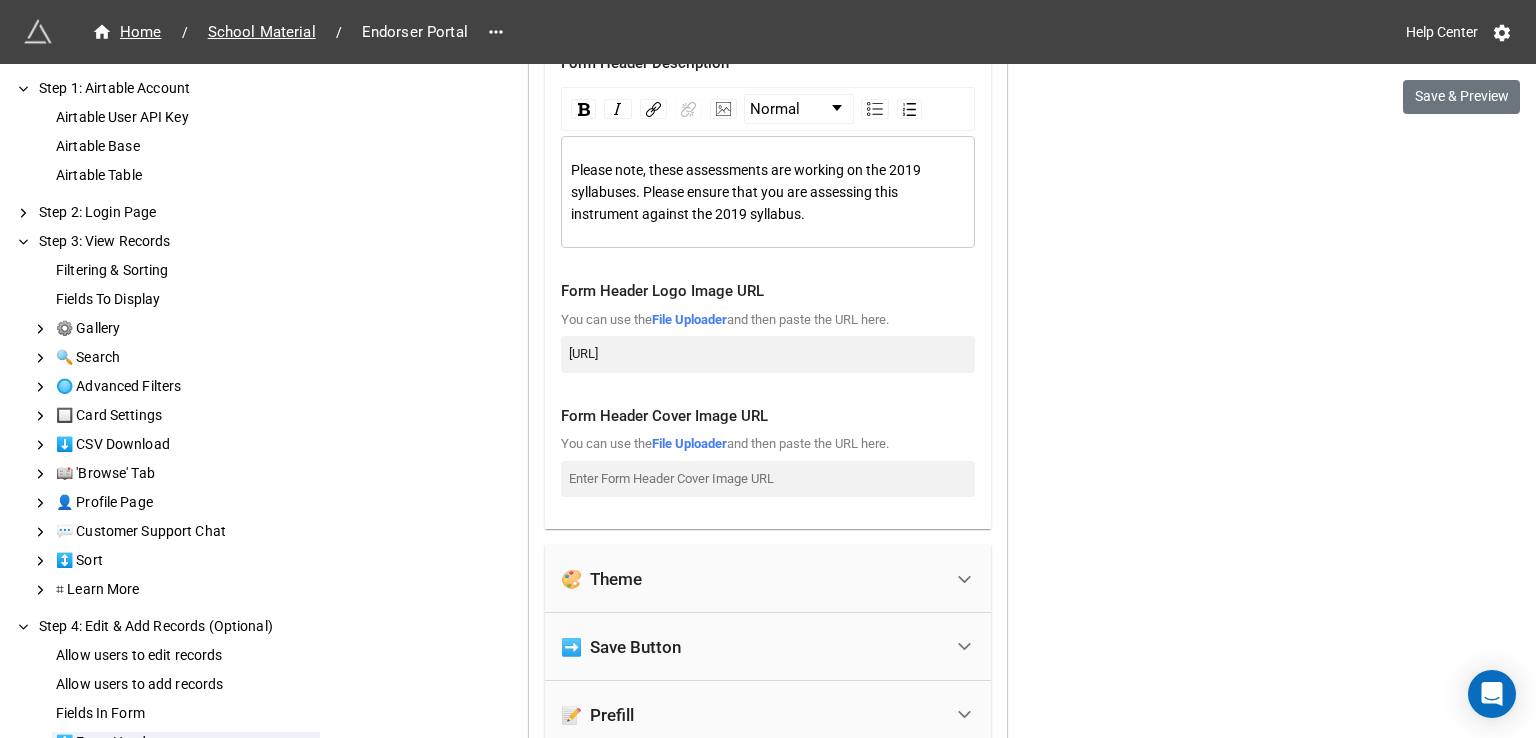 click on "Please note, these assessments are working on the 2019 syllabuses. Please ensure that you are assessing this instrument against the 2019 syllabus." at bounding box center [747, 192] 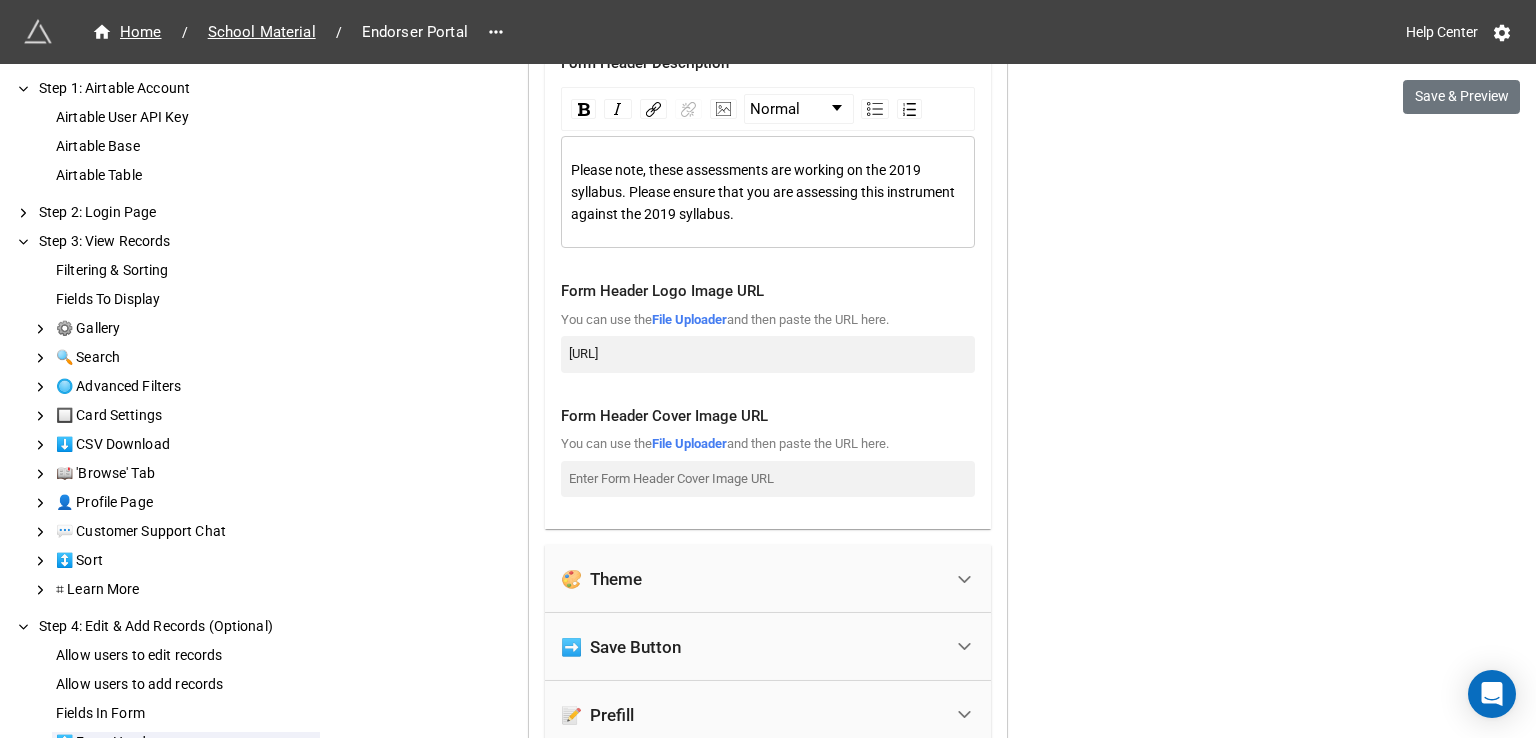 click on "Please note, these assessments are working on the 2019 syllabus. Please ensure that you are assessing this instrument against the 2019 syllabus." at bounding box center [764, 192] 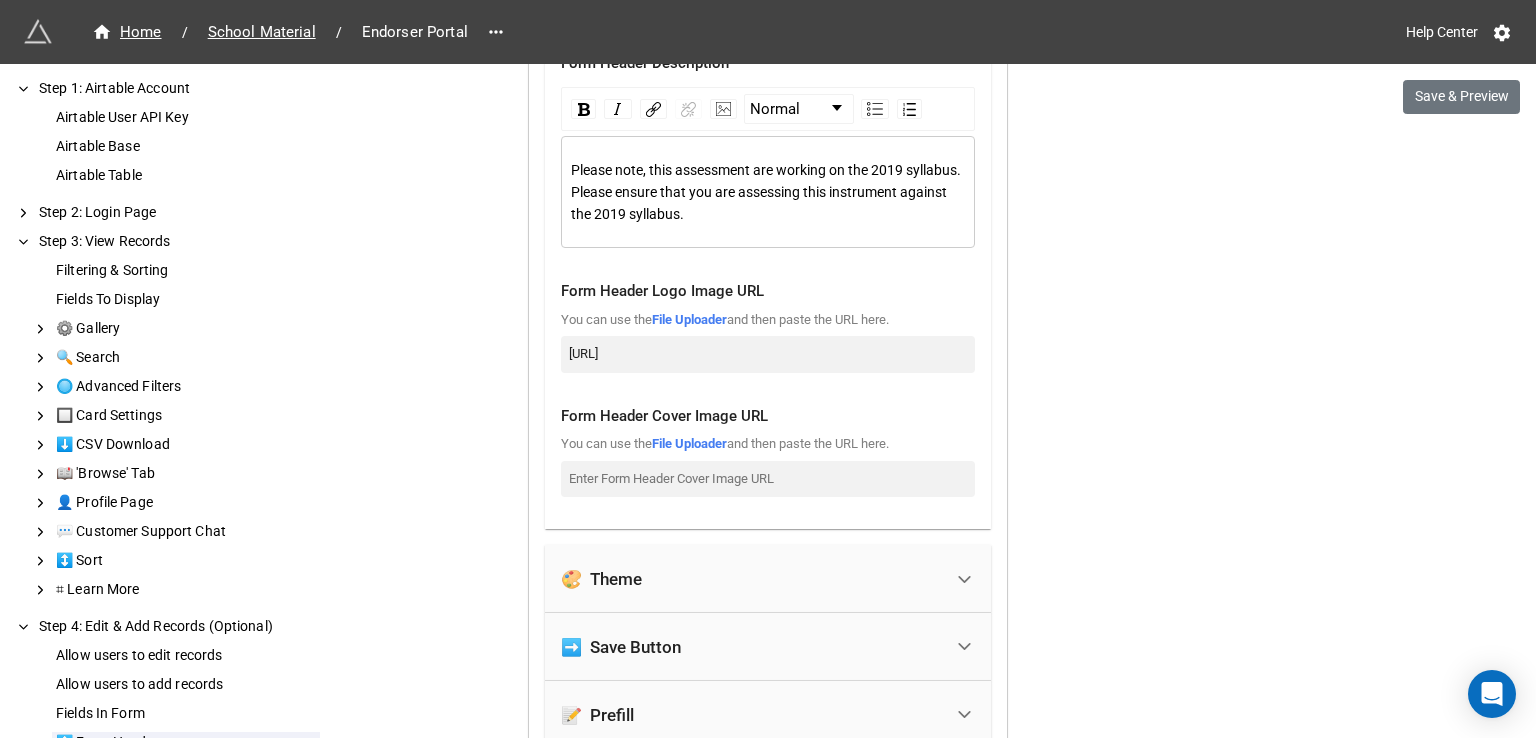 click on "Please note, this assessment are working on the 2019 syllabus. Please ensure that you are assessing this instrument against the 2019 syllabus." at bounding box center (767, 192) 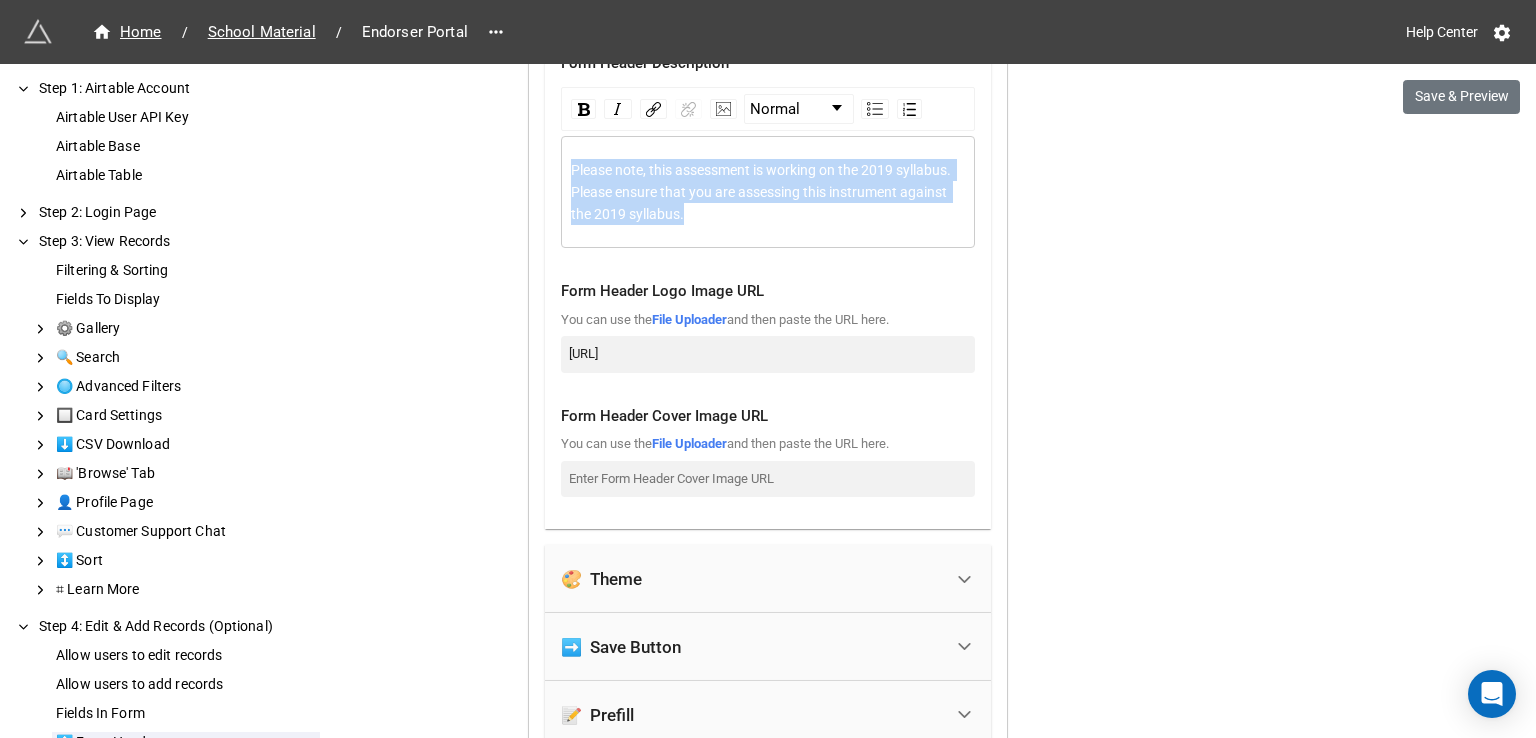 drag, startPoint x: 656, startPoint y: 212, endPoint x: 533, endPoint y: 172, distance: 129.34064 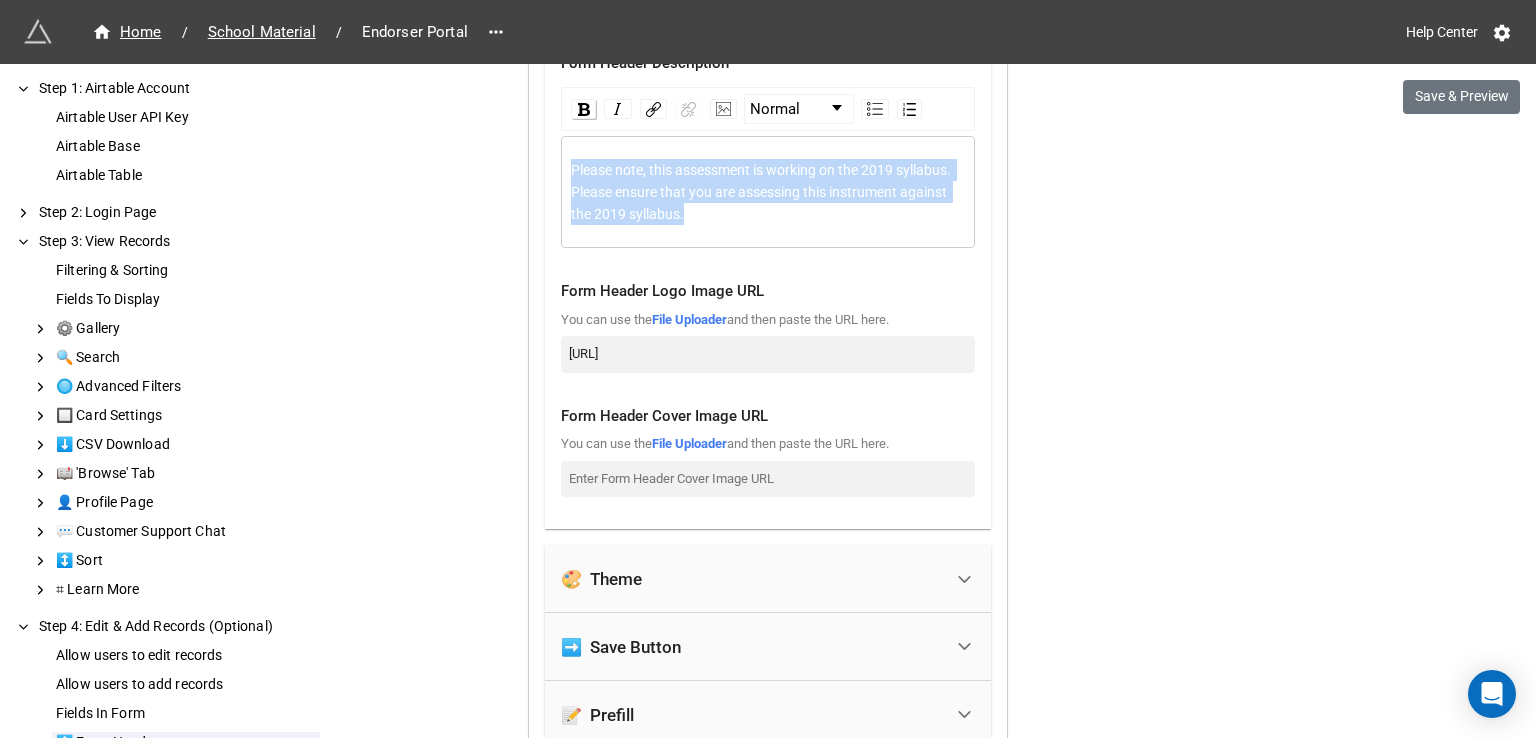 click at bounding box center (583, 109) 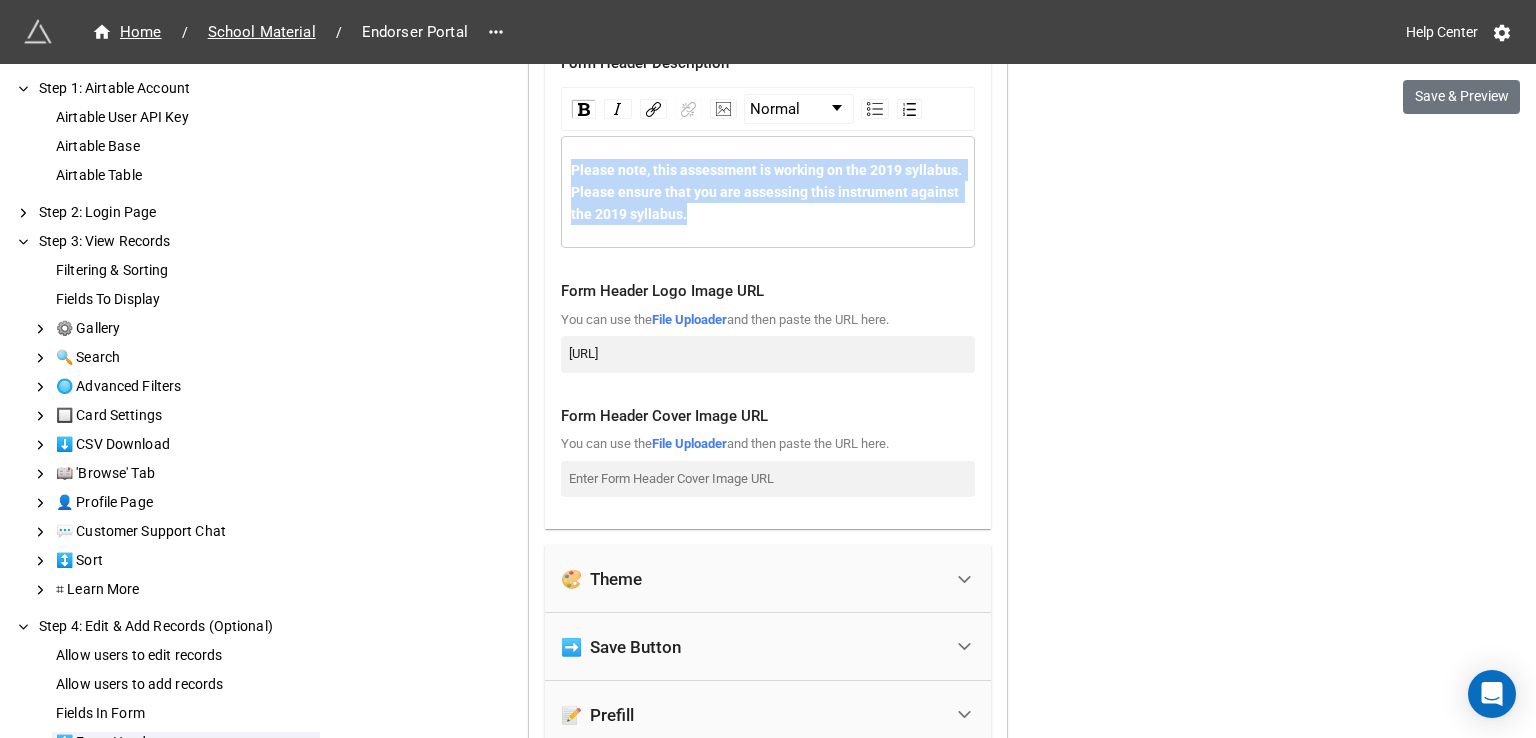 click on "Please note, this assessment is working on the 2019 syllabus. Please ensure that you are assessing this instrument against the 2019 syllabus." at bounding box center [768, 192] 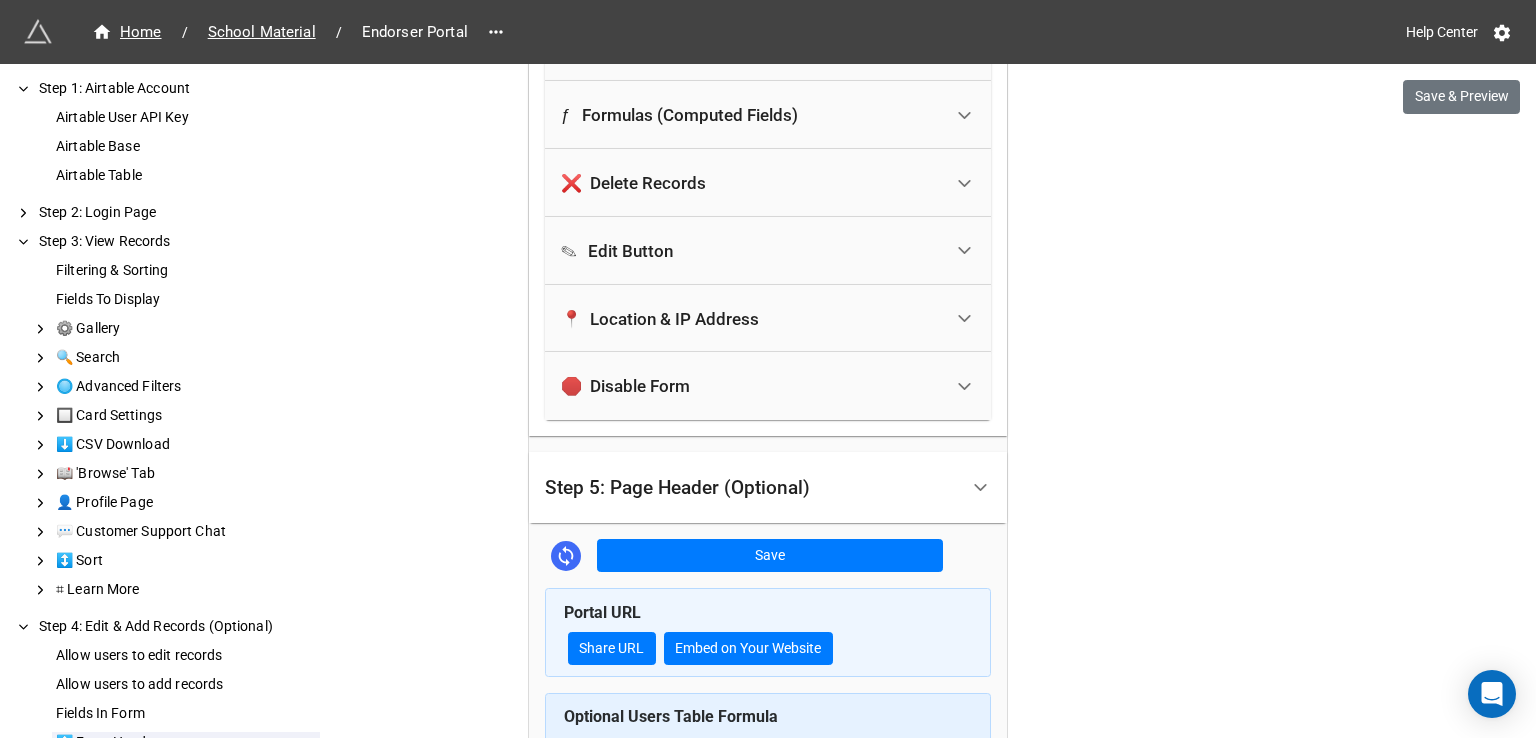 scroll, scrollTop: 2330, scrollLeft: 0, axis: vertical 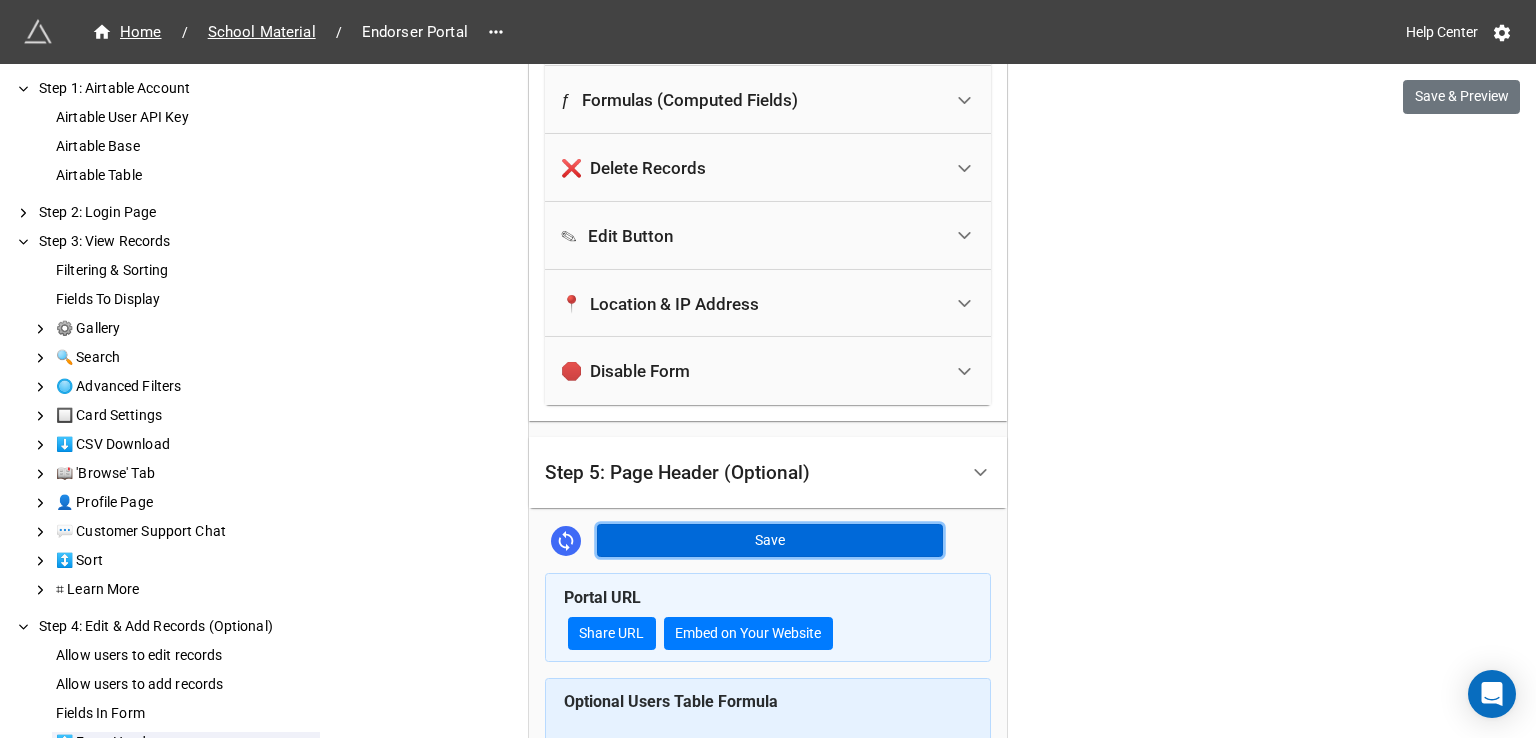 click on "Save" at bounding box center (770, 541) 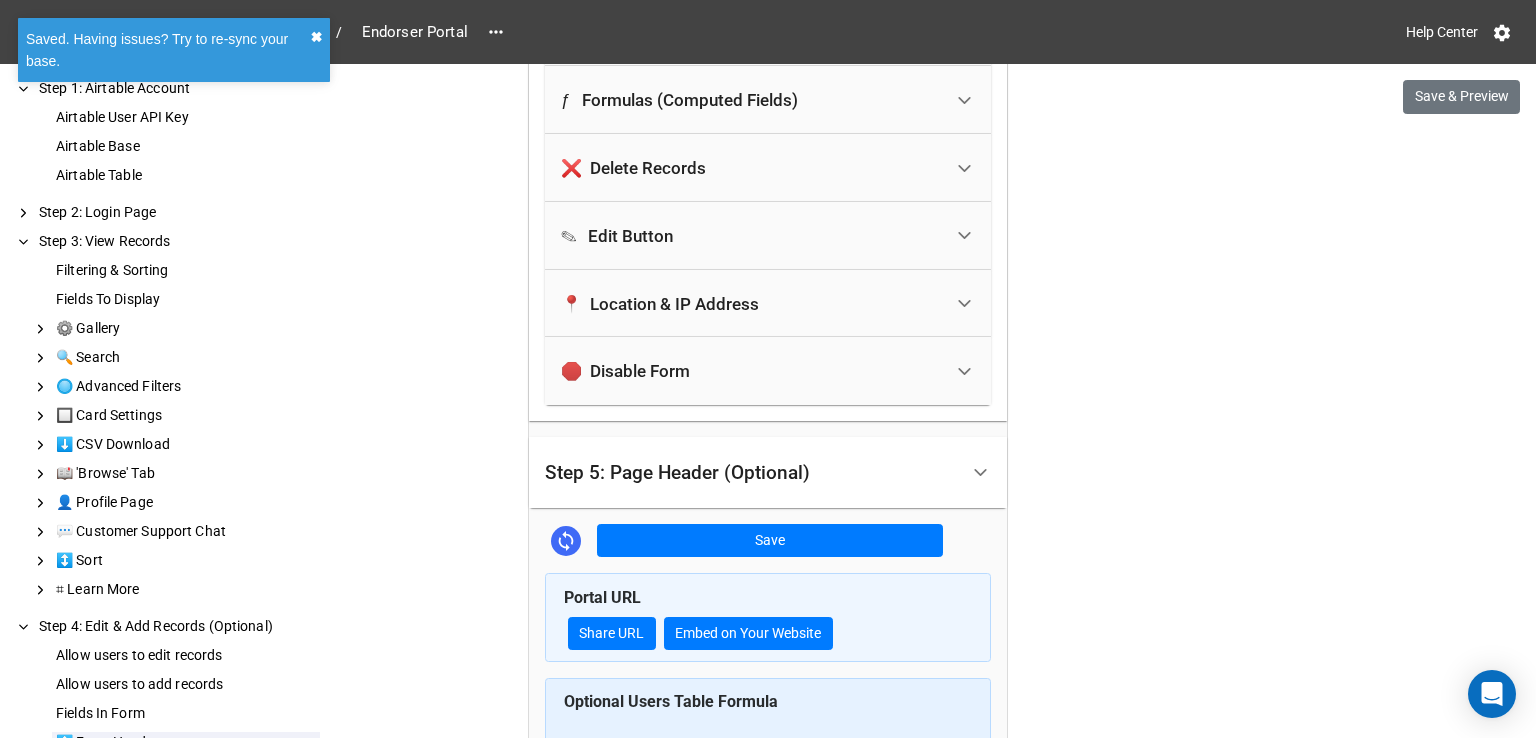 click on "✖︎" at bounding box center (316, 37) 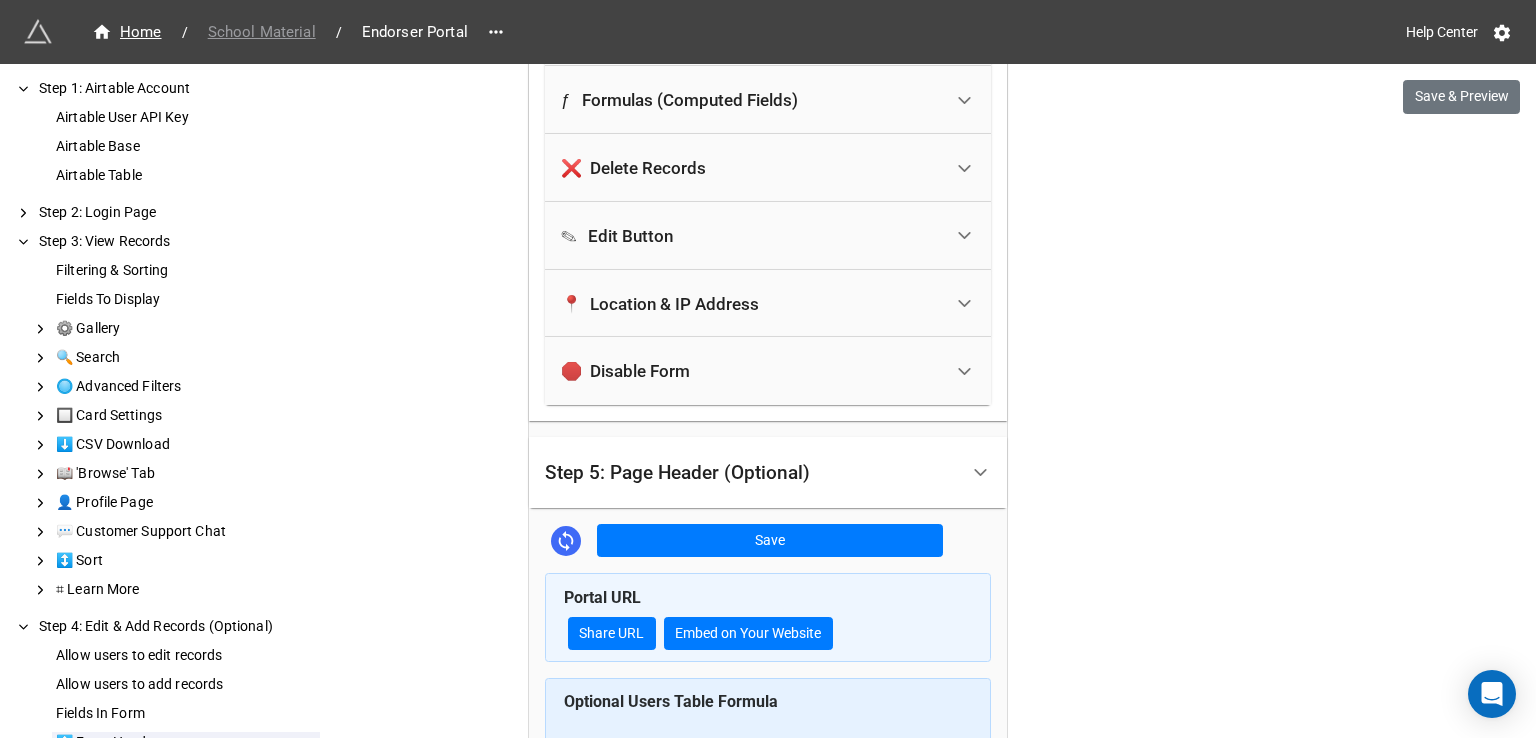 click on "School Material" at bounding box center (262, 32) 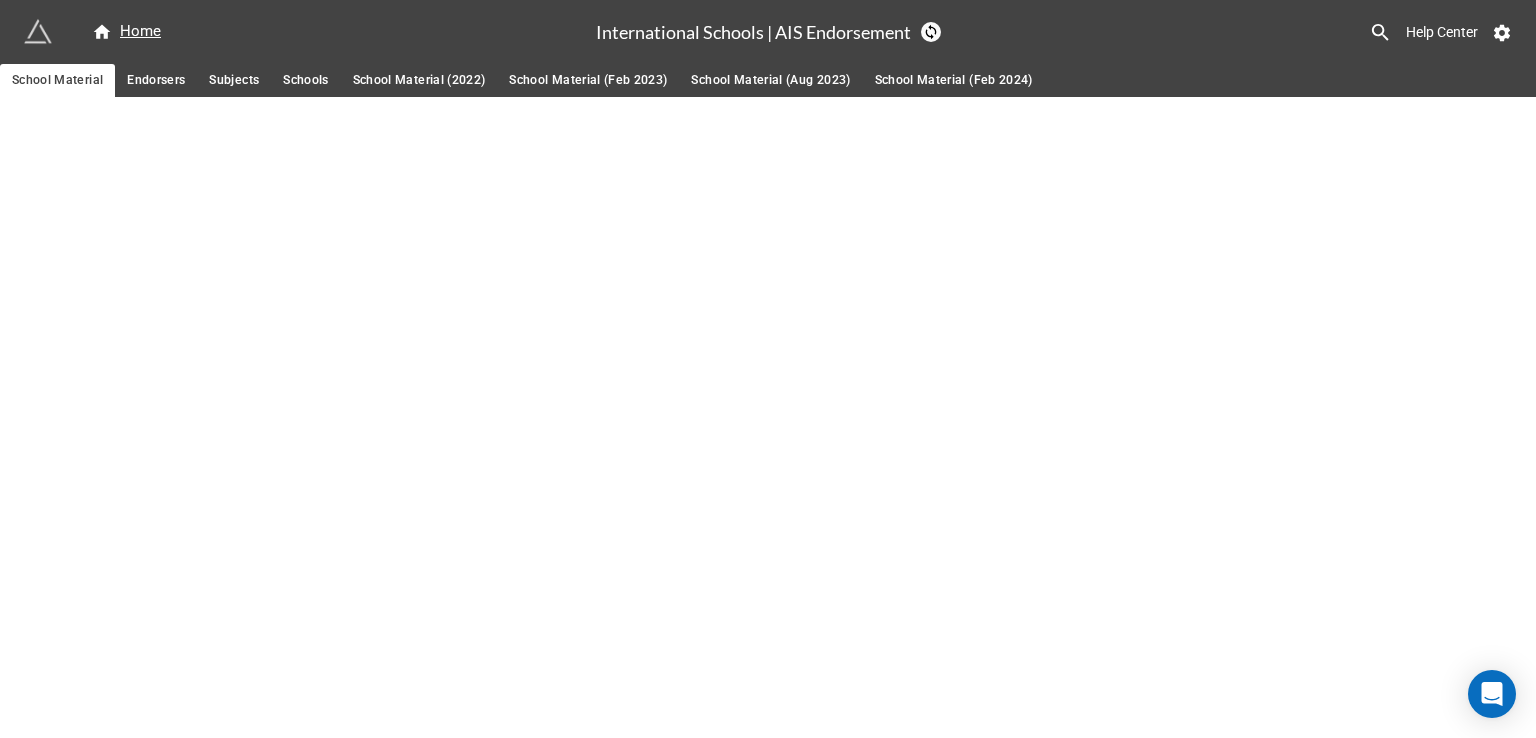 scroll, scrollTop: 0, scrollLeft: 0, axis: both 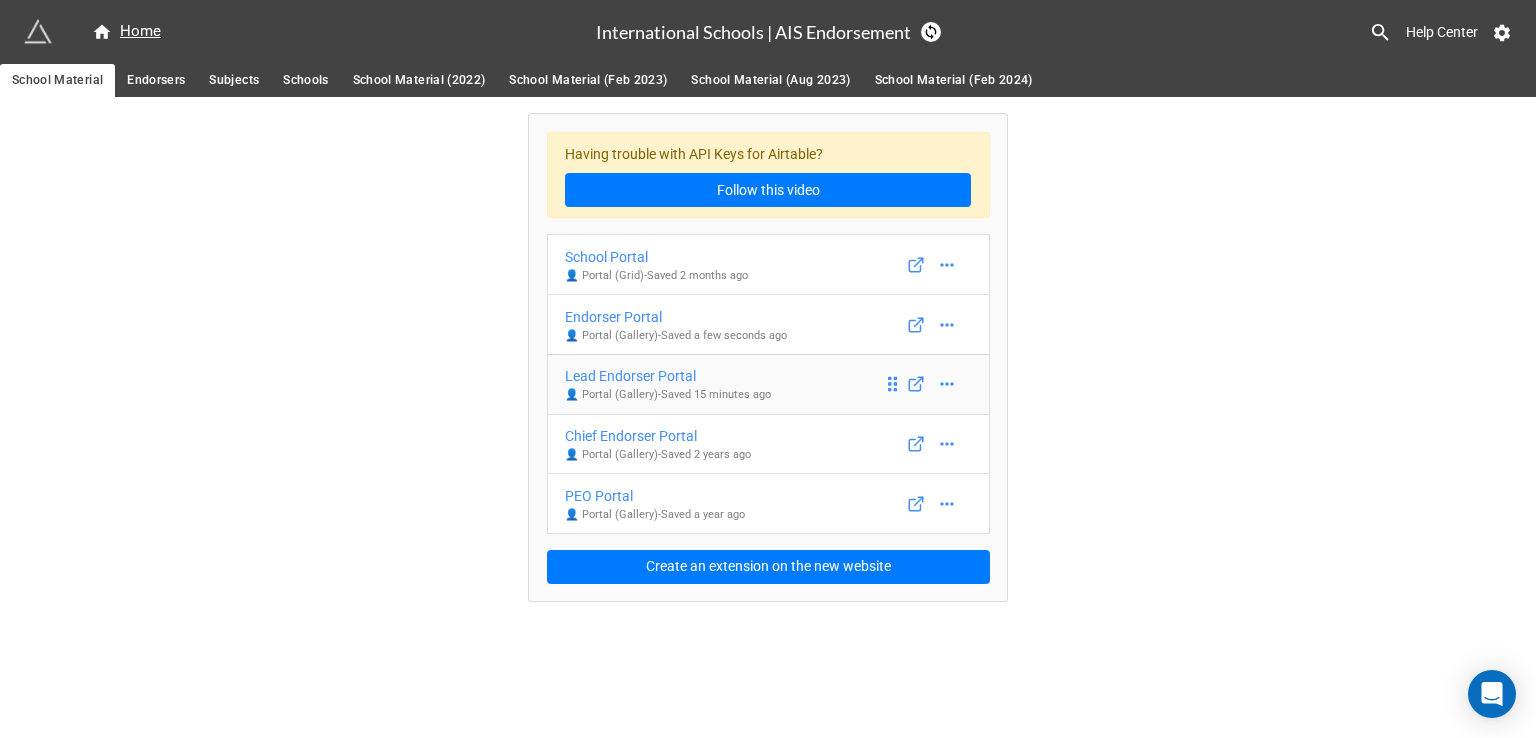click on "Lead Endorser Portal" at bounding box center (668, 376) 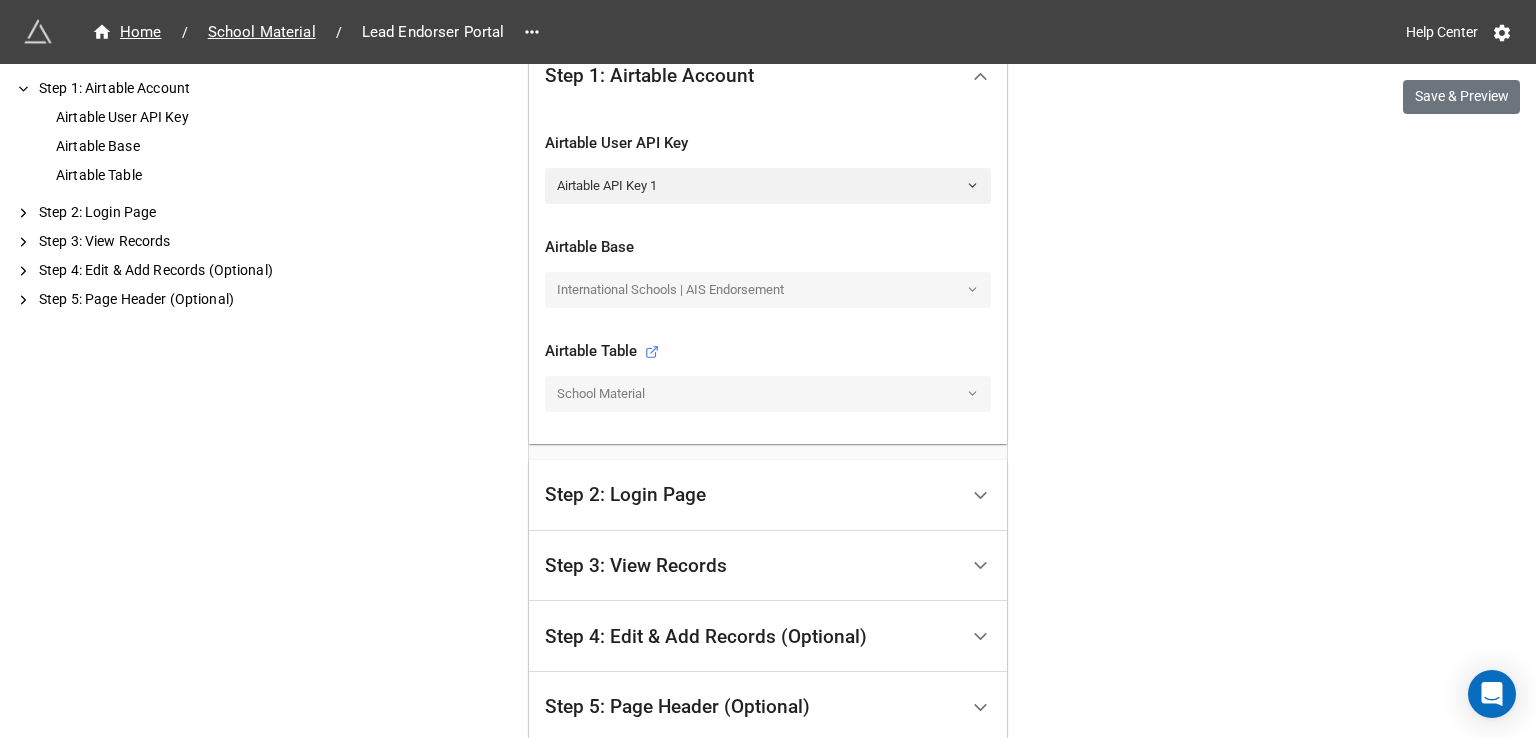 scroll, scrollTop: 763, scrollLeft: 0, axis: vertical 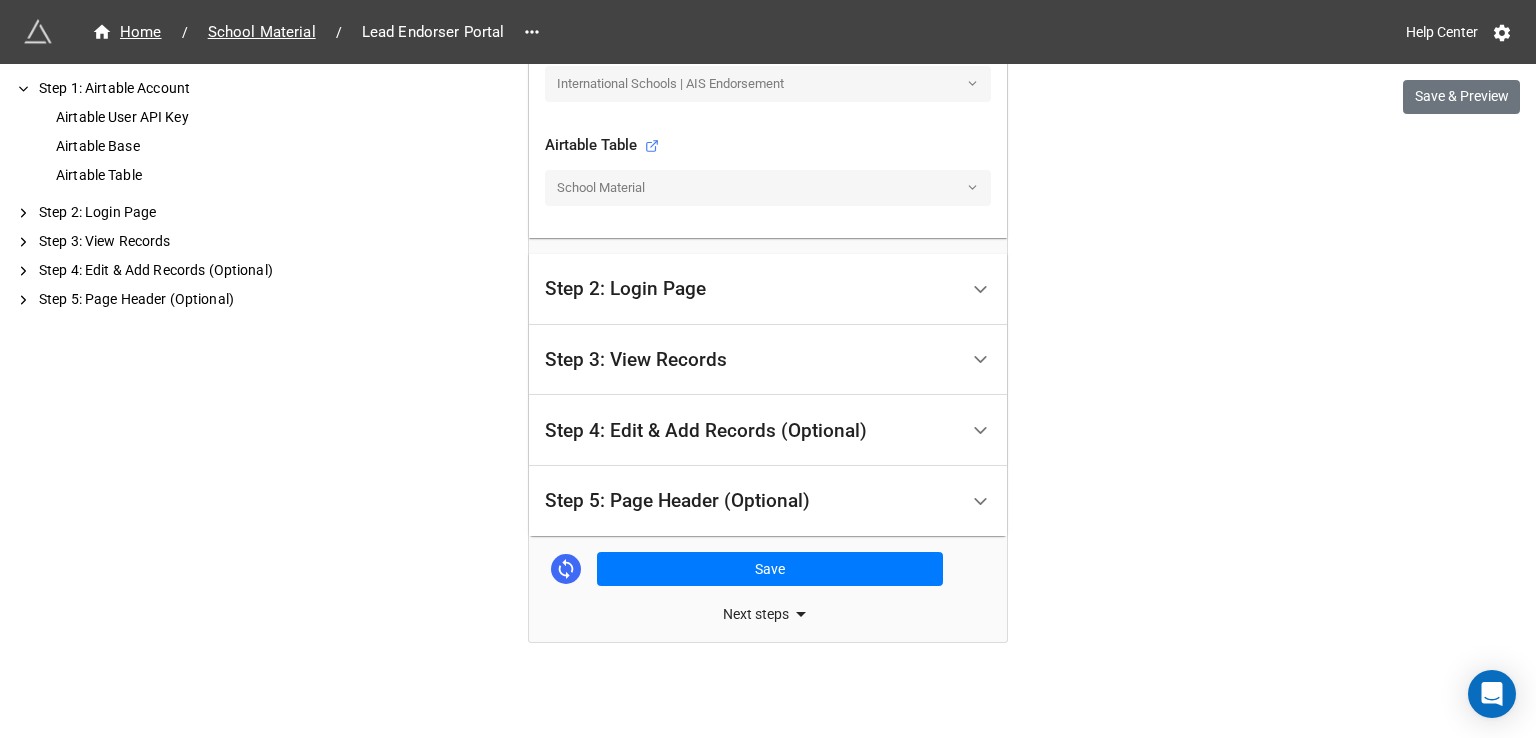 click on "Step 4: Edit & Add Records (Optional)" at bounding box center (706, 431) 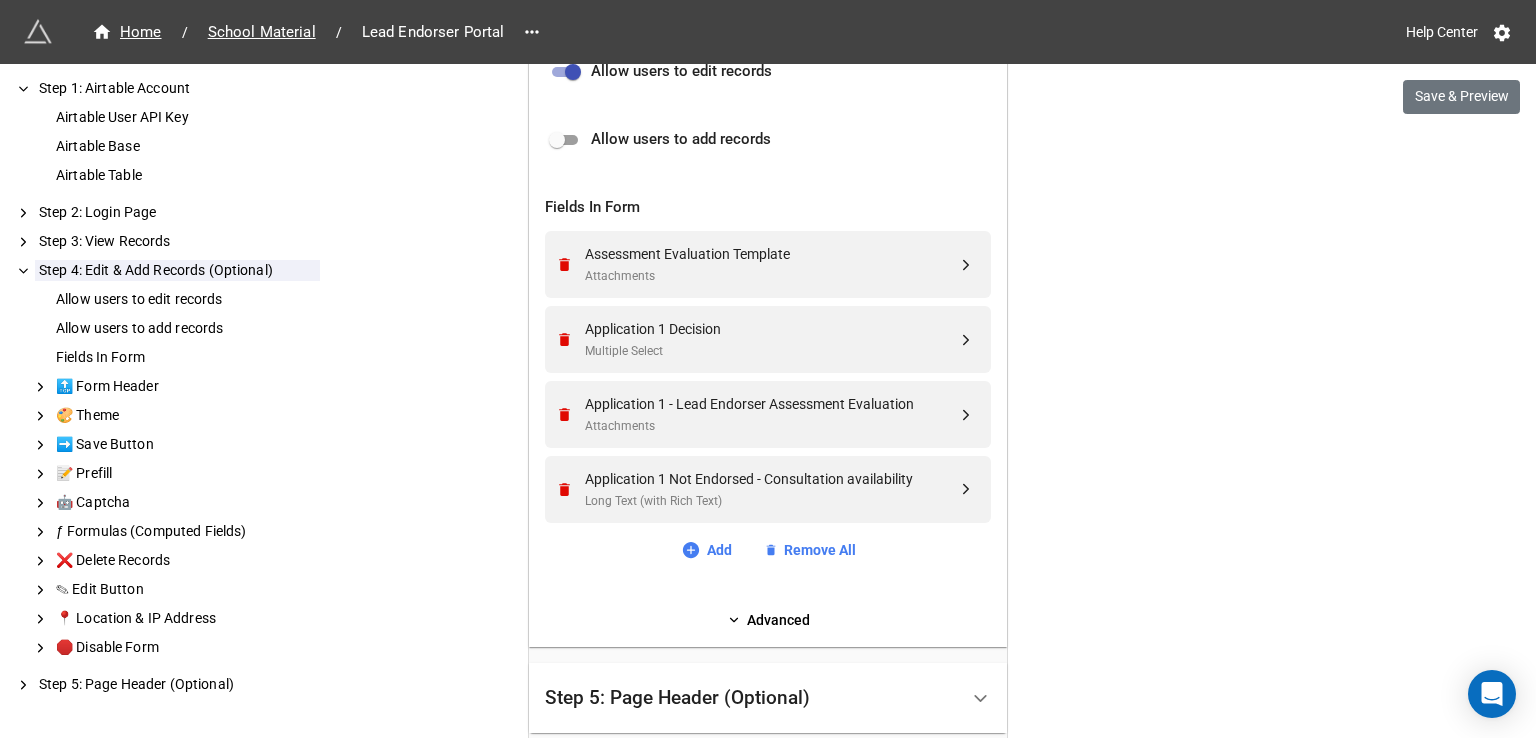 scroll, scrollTop: 852, scrollLeft: 0, axis: vertical 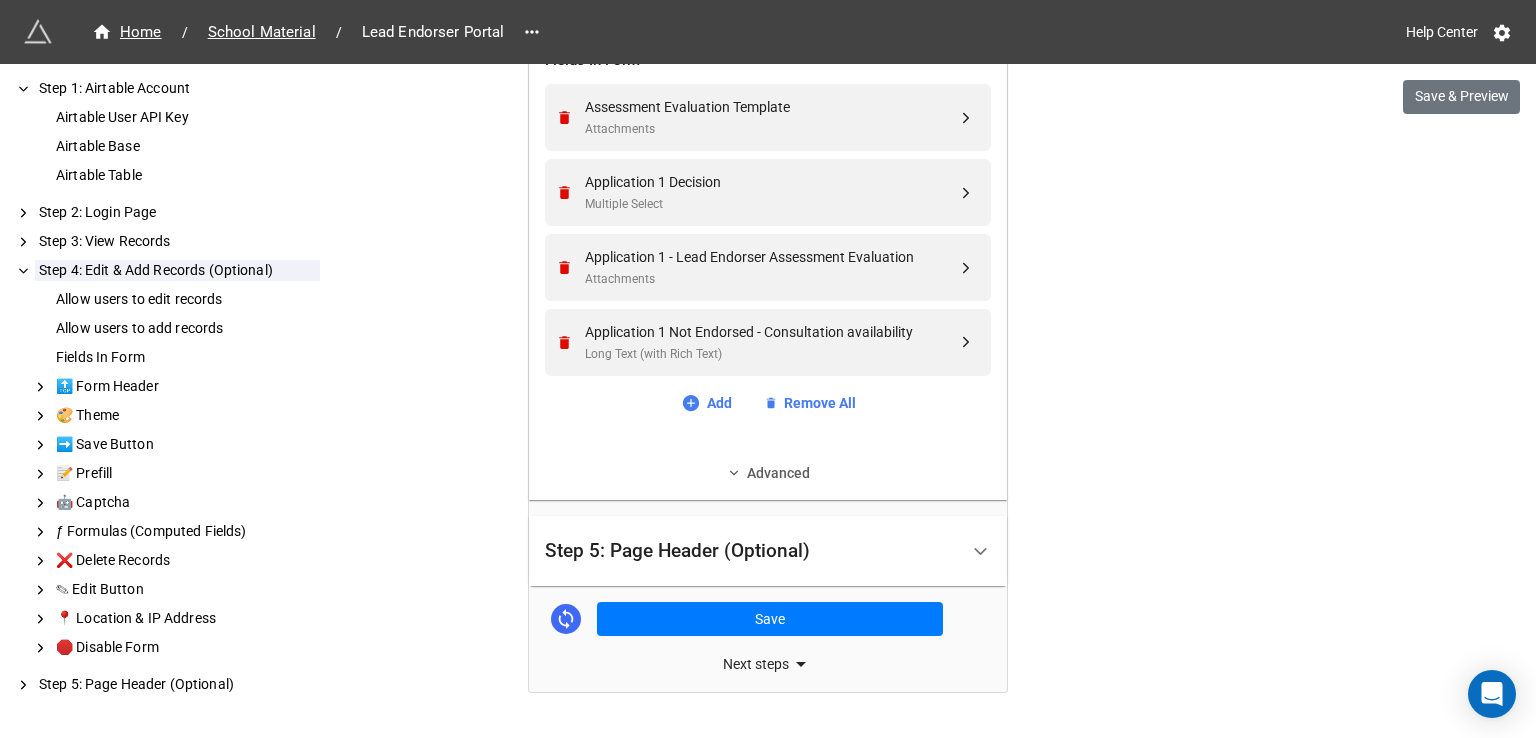 click 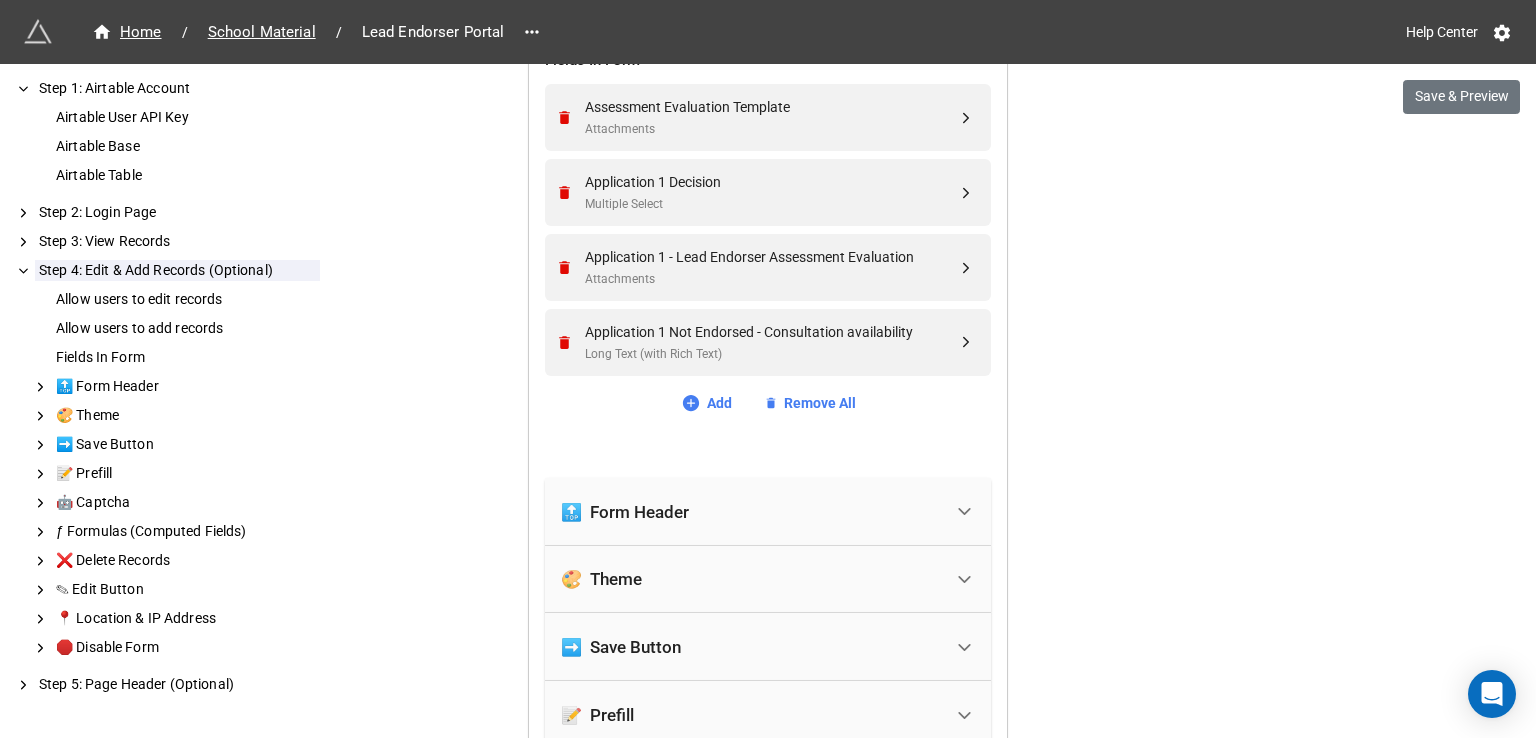 click on "🔝  Form Header" at bounding box center (751, 512) 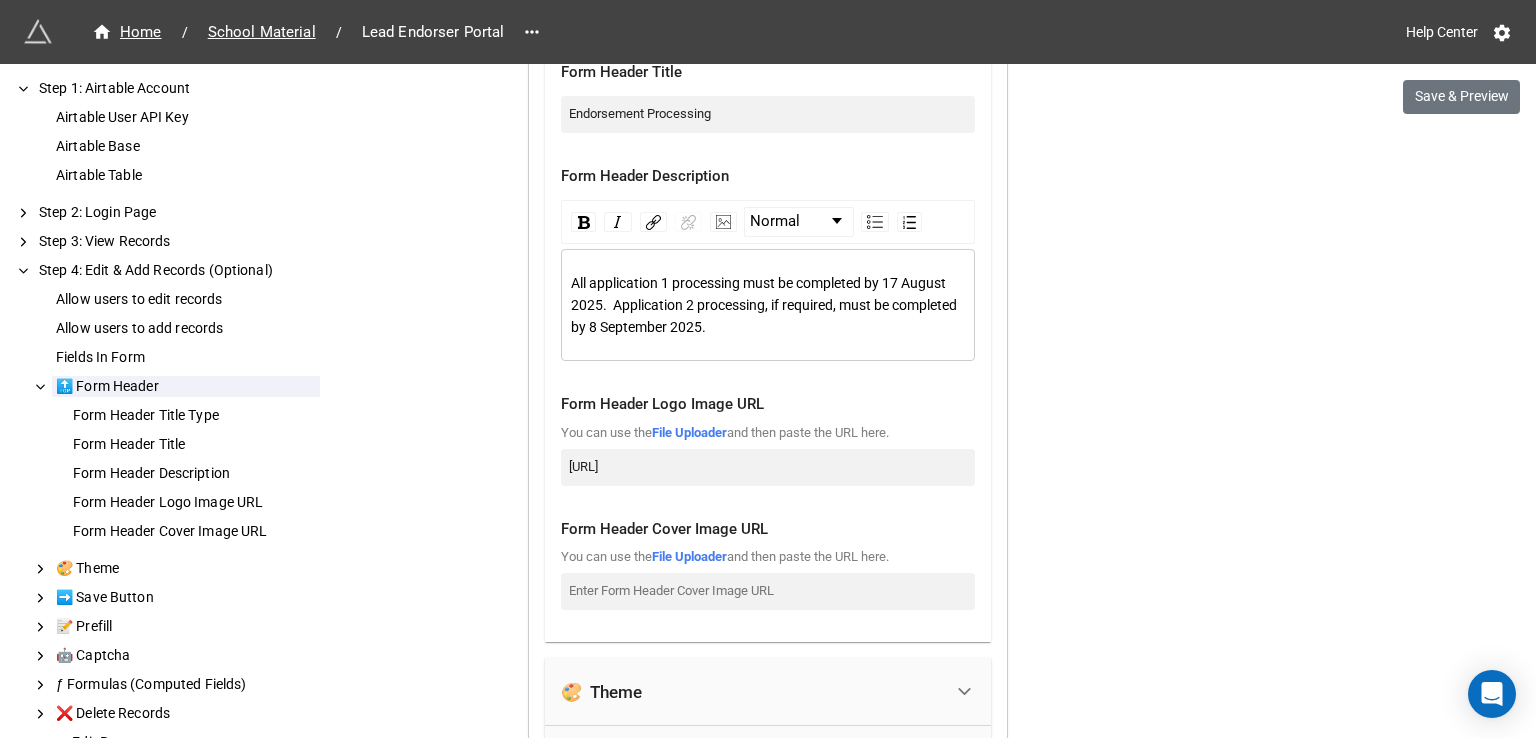 scroll, scrollTop: 1652, scrollLeft: 0, axis: vertical 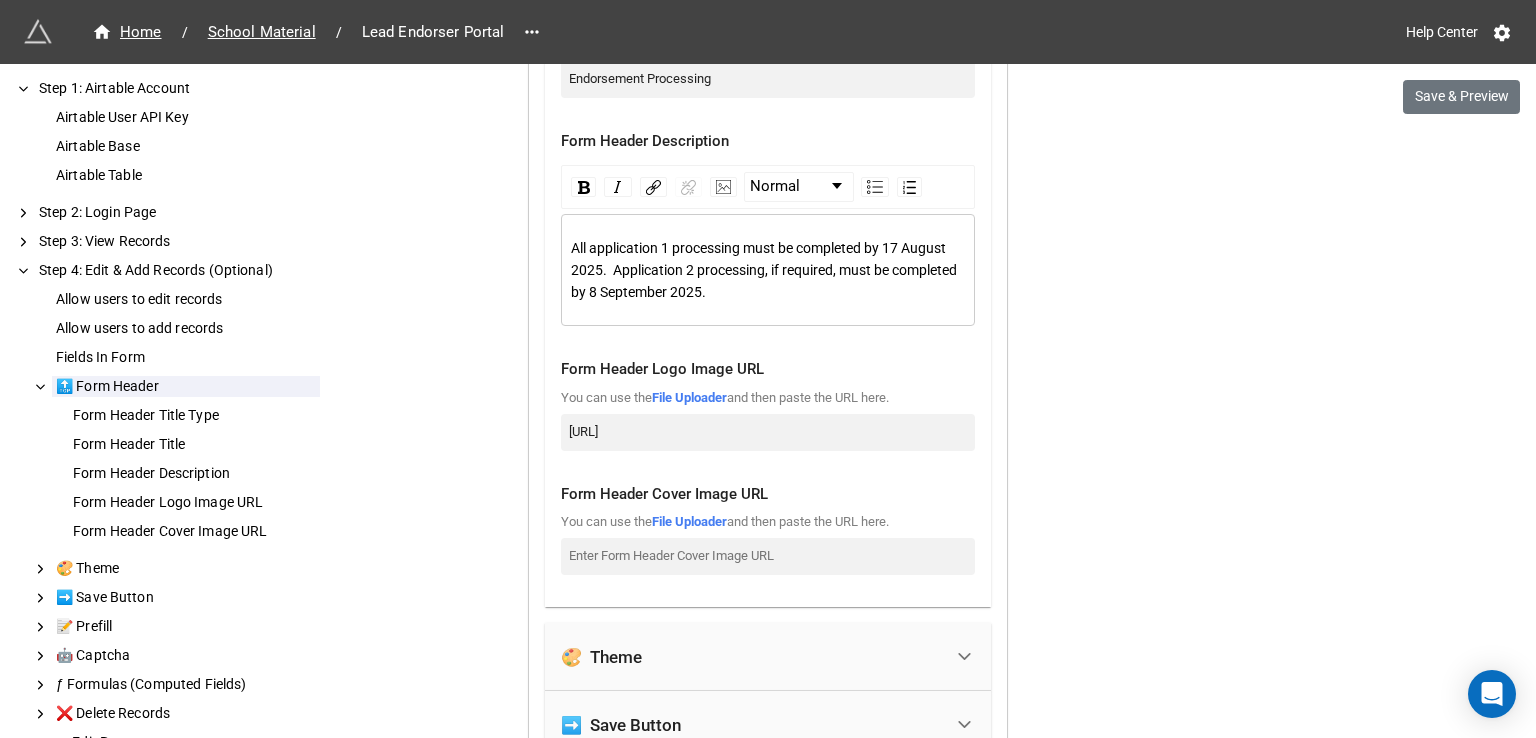 click on "All application 1 processing must be completed by 17 August 2025.  Application 2 processing, if required, must be completed by 8 September 2025." at bounding box center [768, 270] 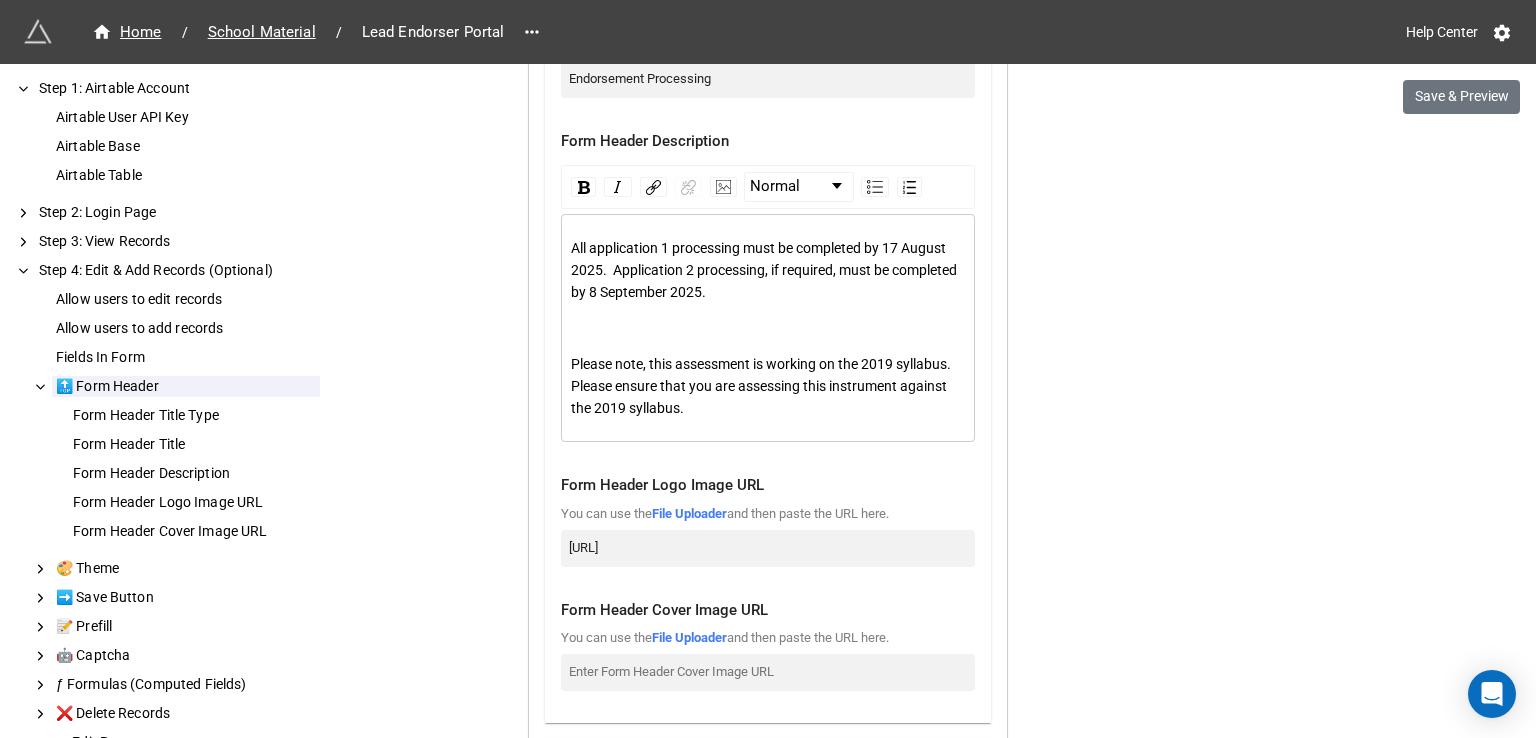 click at bounding box center [768, 328] 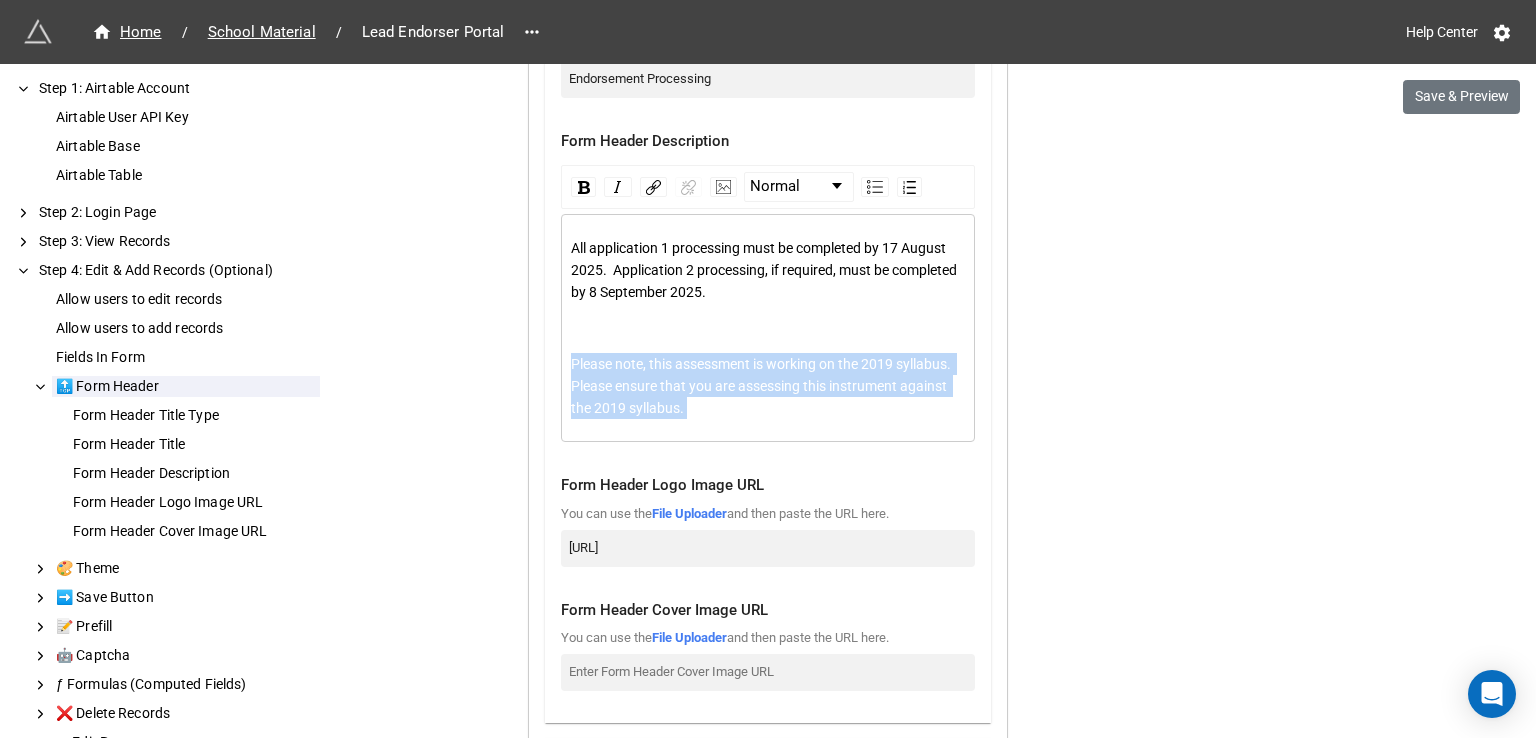 drag, startPoint x: 678, startPoint y: 408, endPoint x: 541, endPoint y: 361, distance: 144.83784 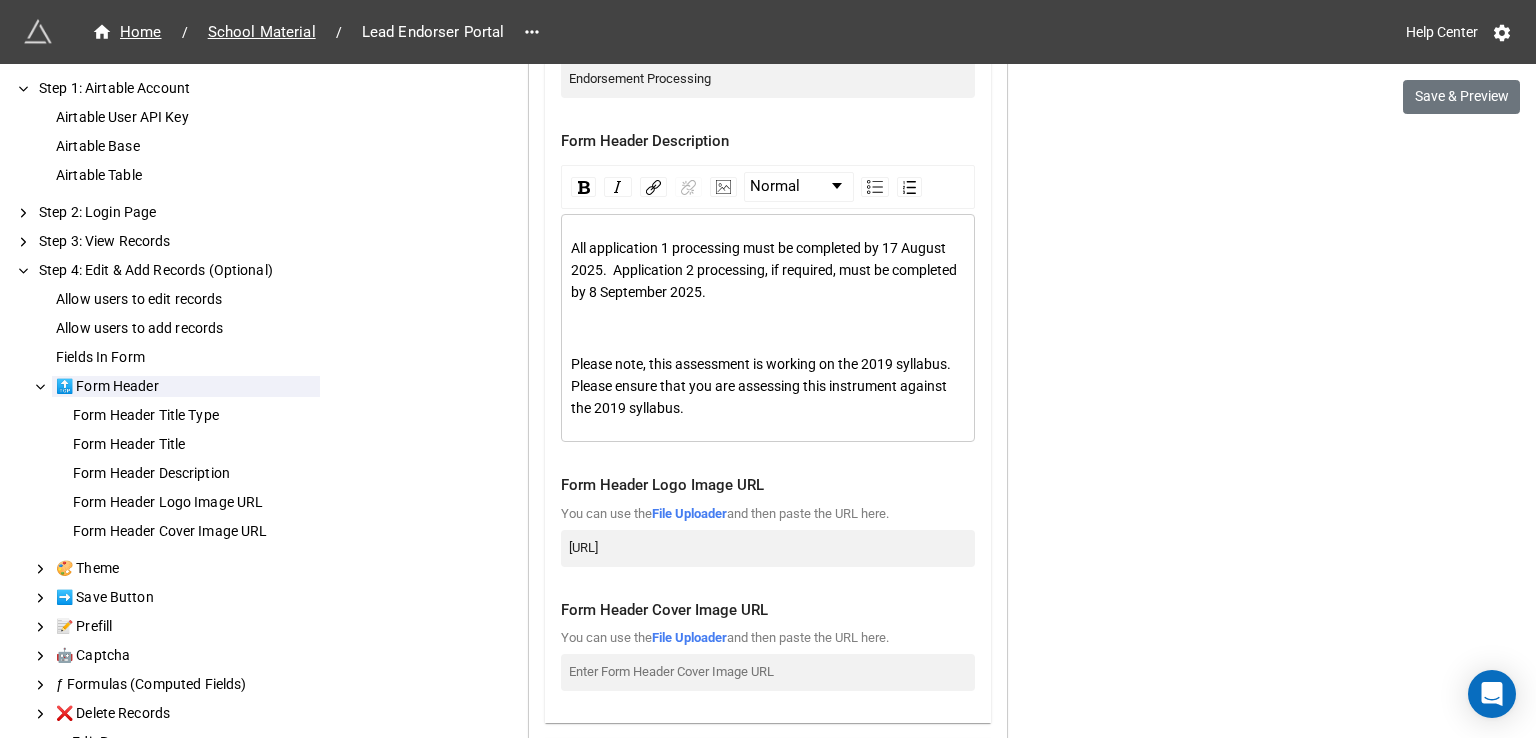 click on "Form Header Description Normal All application 1 processing must be completed by 17 August [YEAR].  Application 2 processing, if required, must be completed by 8 September [YEAR].  Please note, this assessment is working on the 2019 syllabus. Please ensure that you are assessing this instrument against the 2019 syllabus." at bounding box center (768, 286) 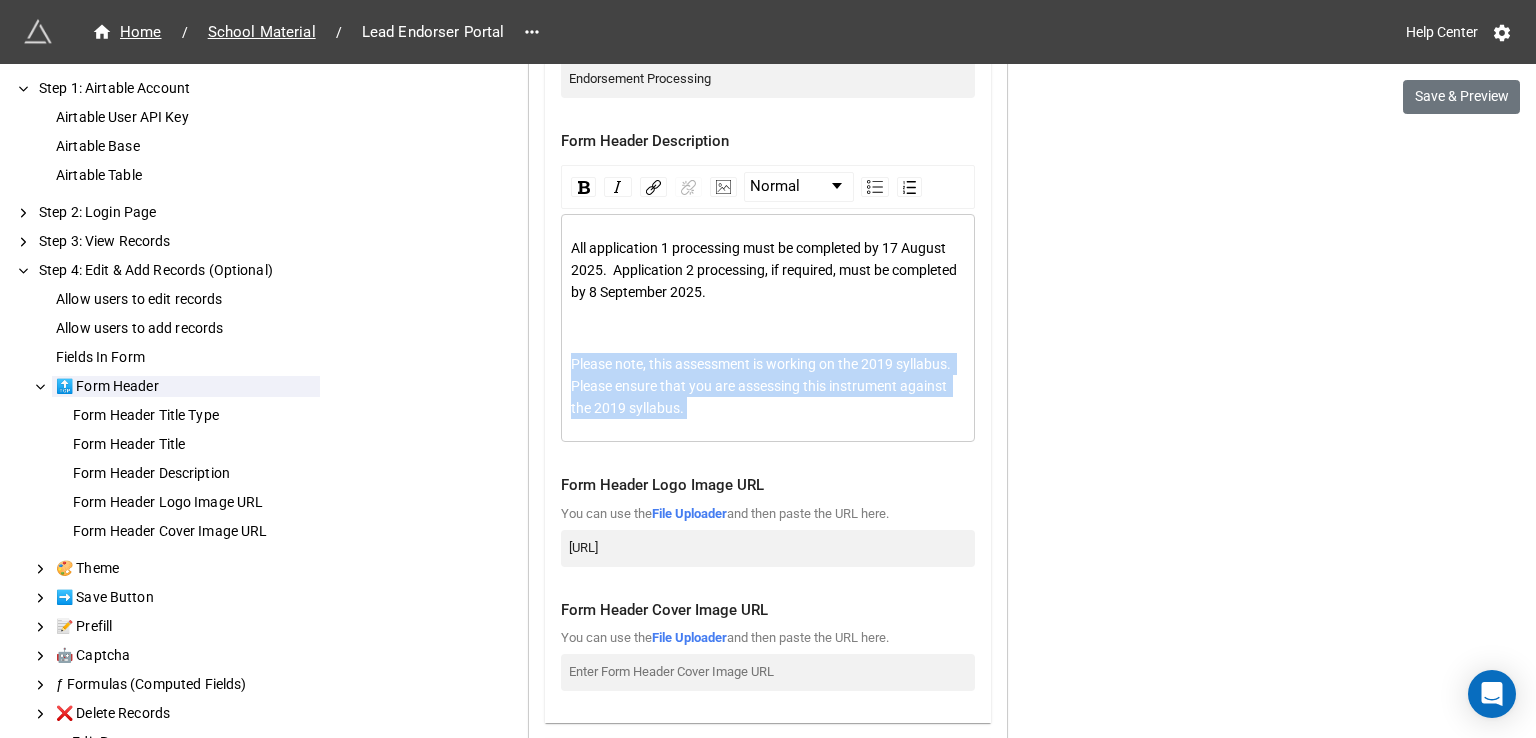 drag, startPoint x: 679, startPoint y: 405, endPoint x: 542, endPoint y: 363, distance: 143.29341 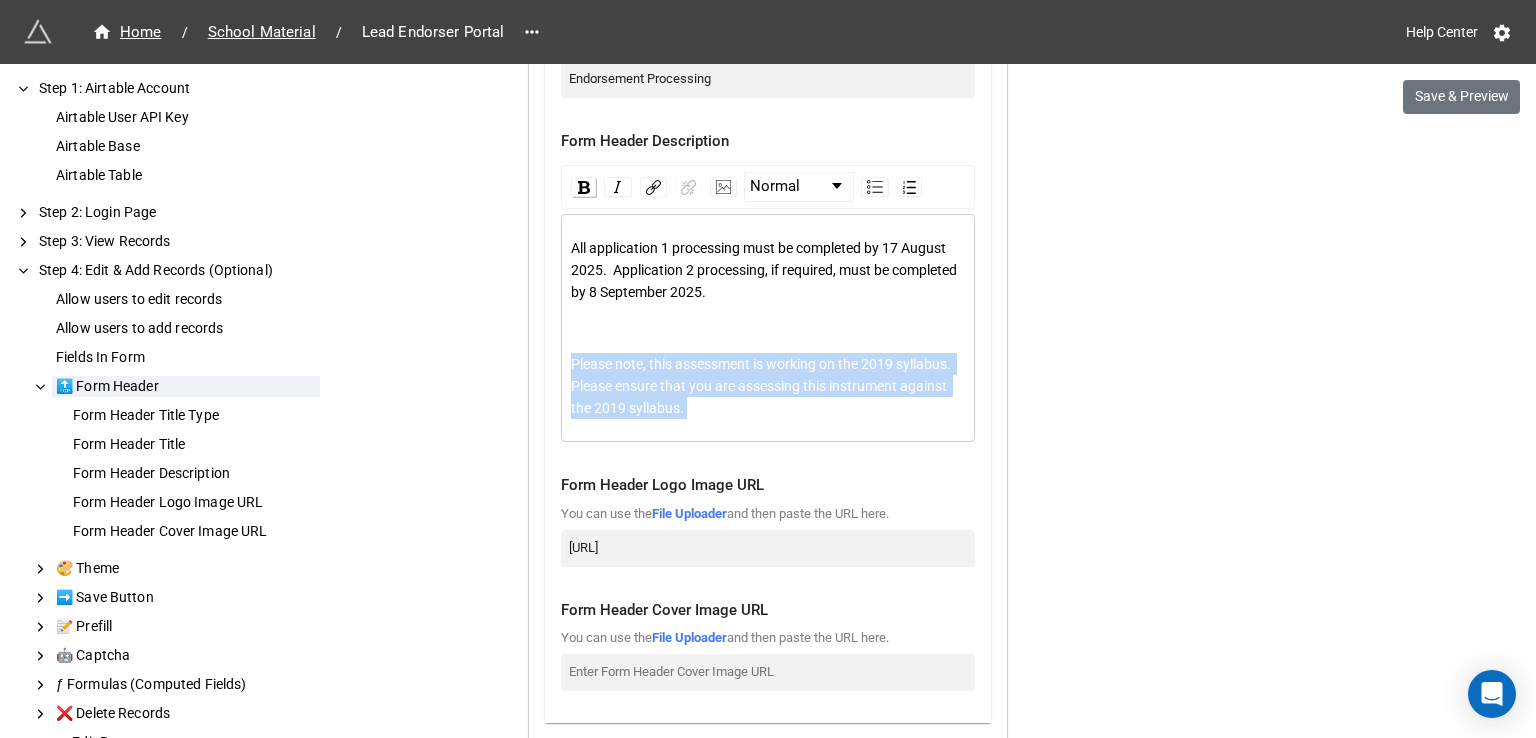 click at bounding box center [584, 187] 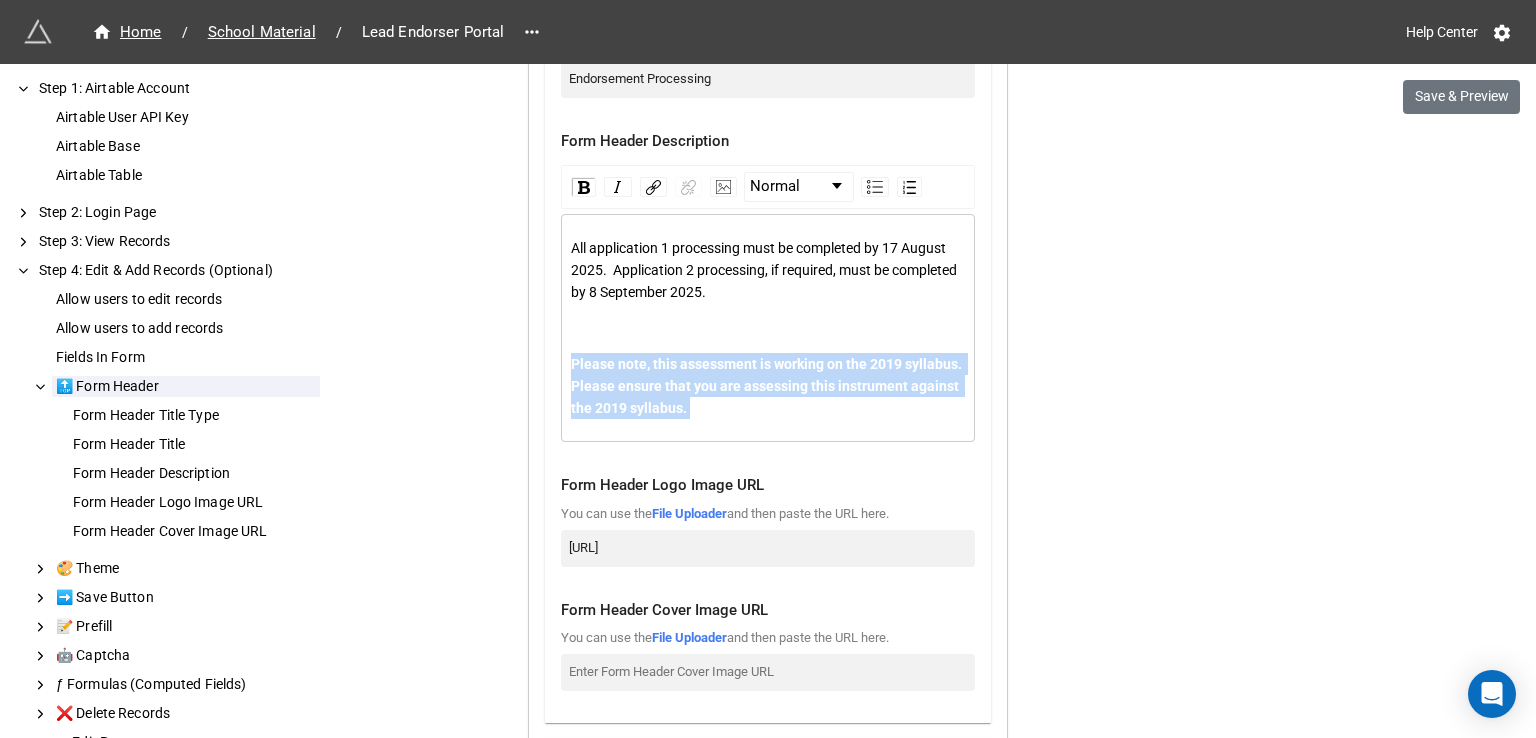 scroll, scrollTop: 2247, scrollLeft: 0, axis: vertical 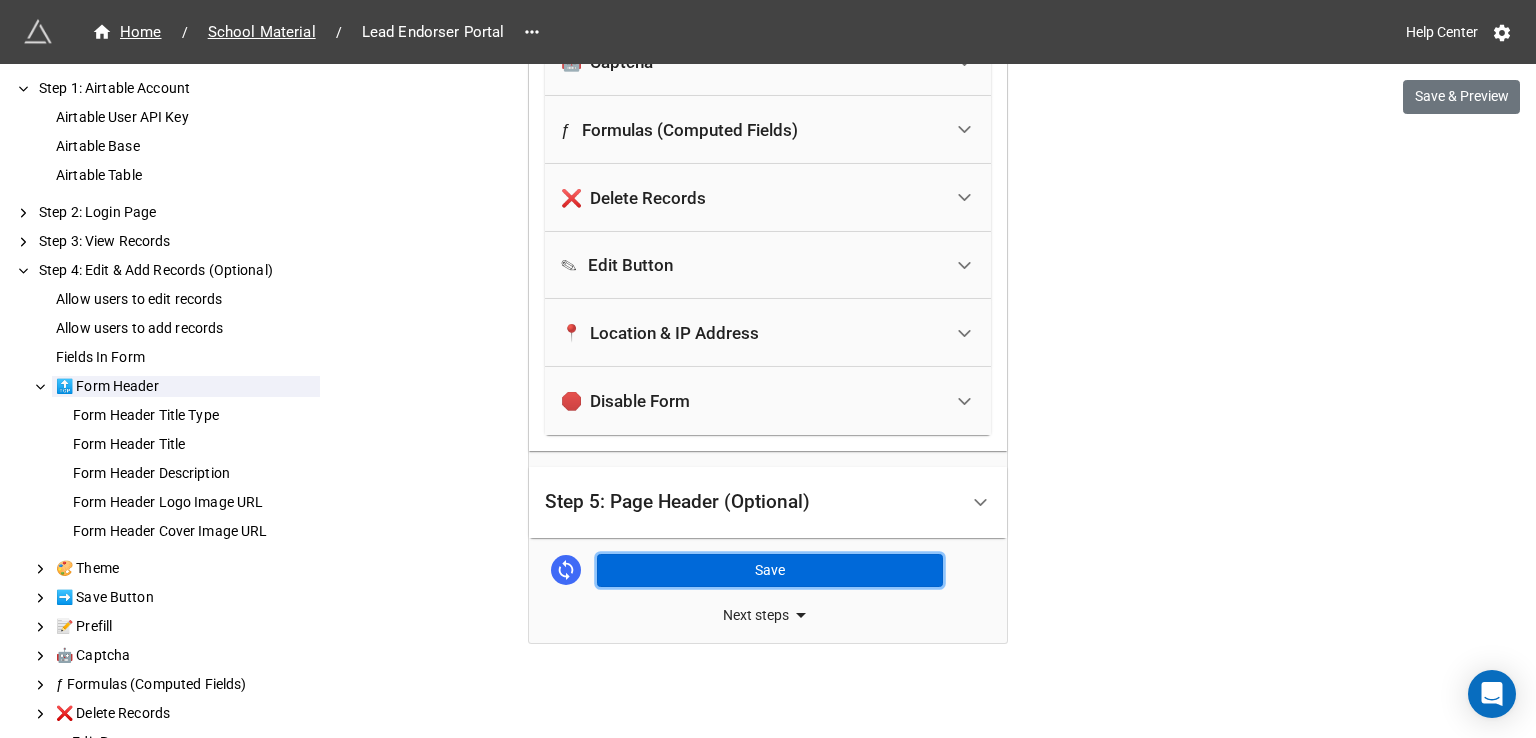 click on "Save" at bounding box center [770, 571] 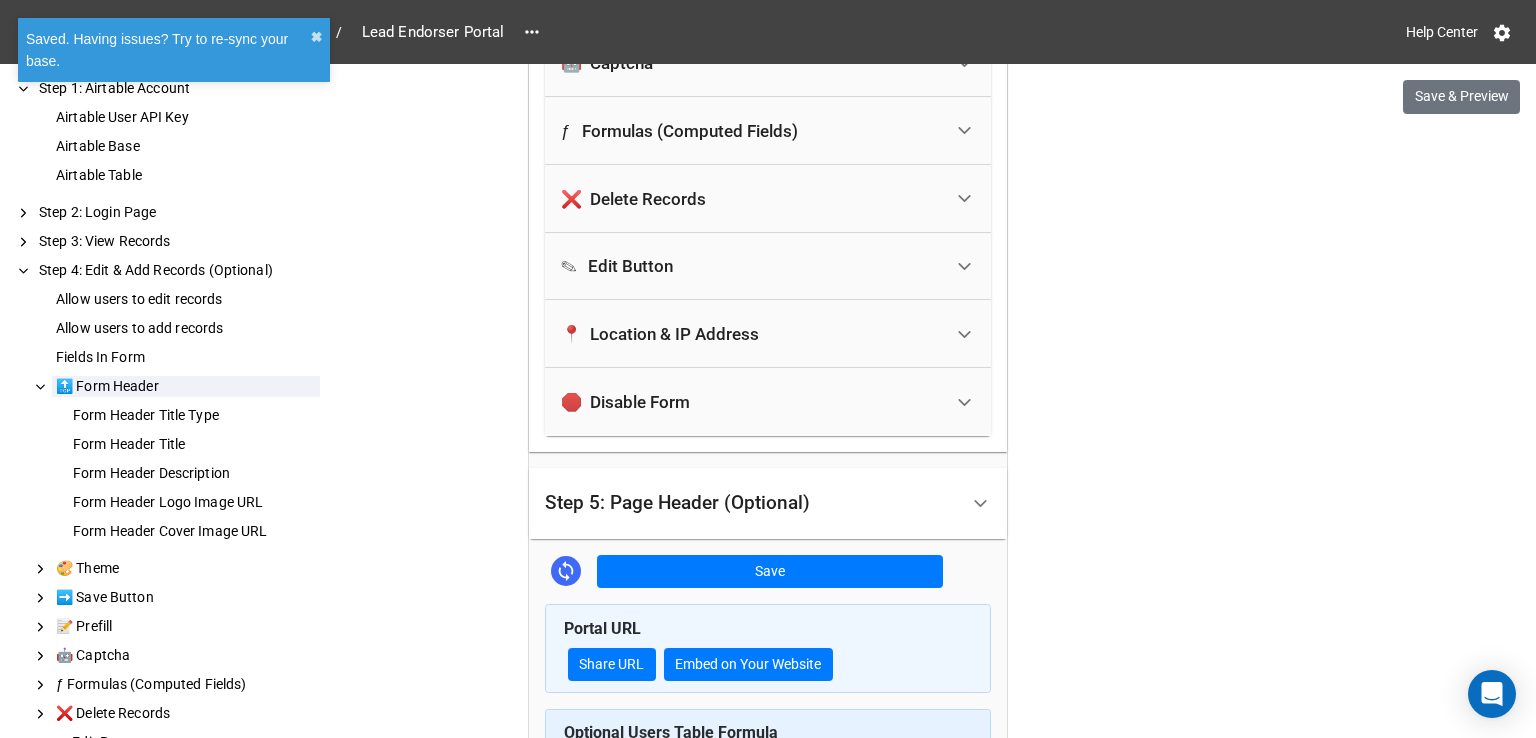scroll, scrollTop: 2566, scrollLeft: 0, axis: vertical 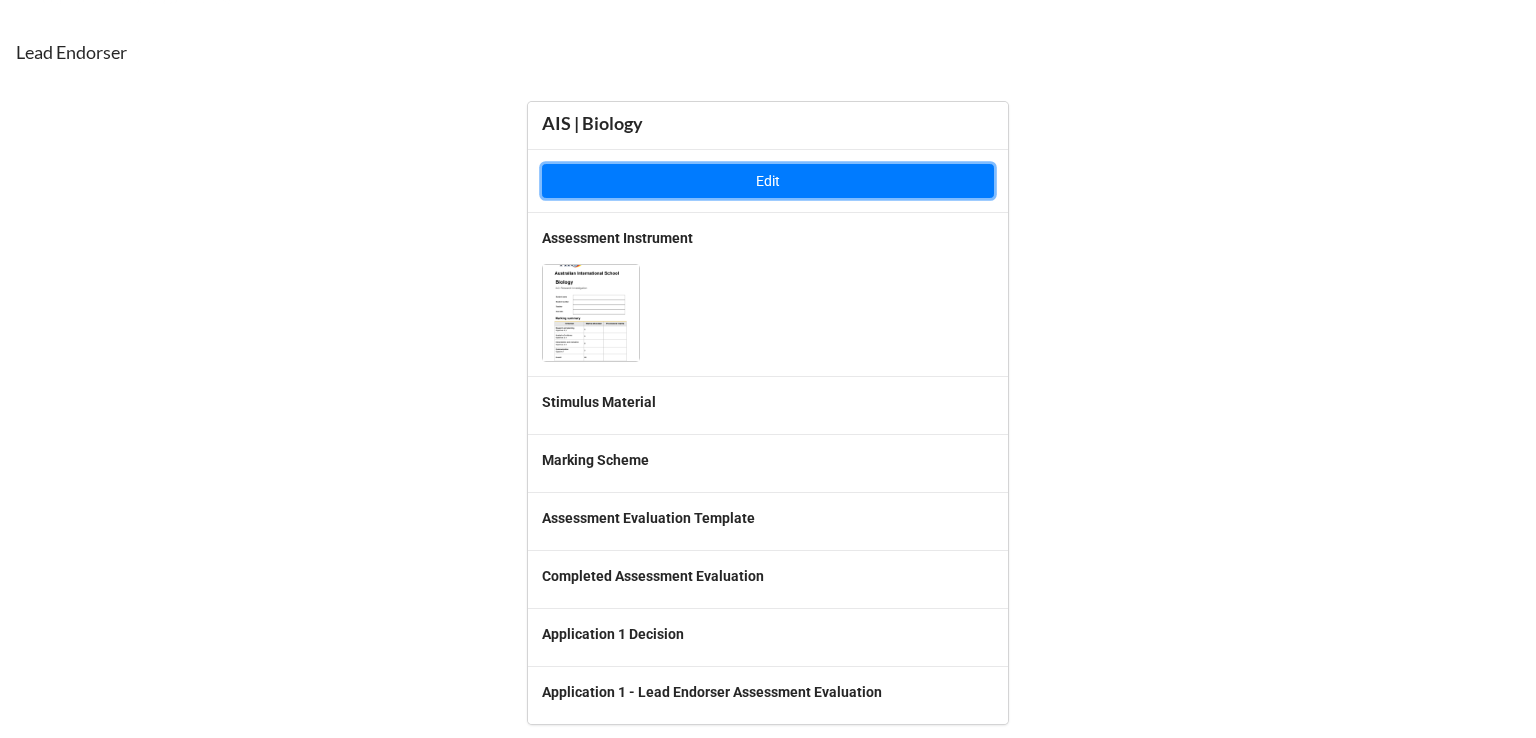 click on "Edit" at bounding box center (768, 181) 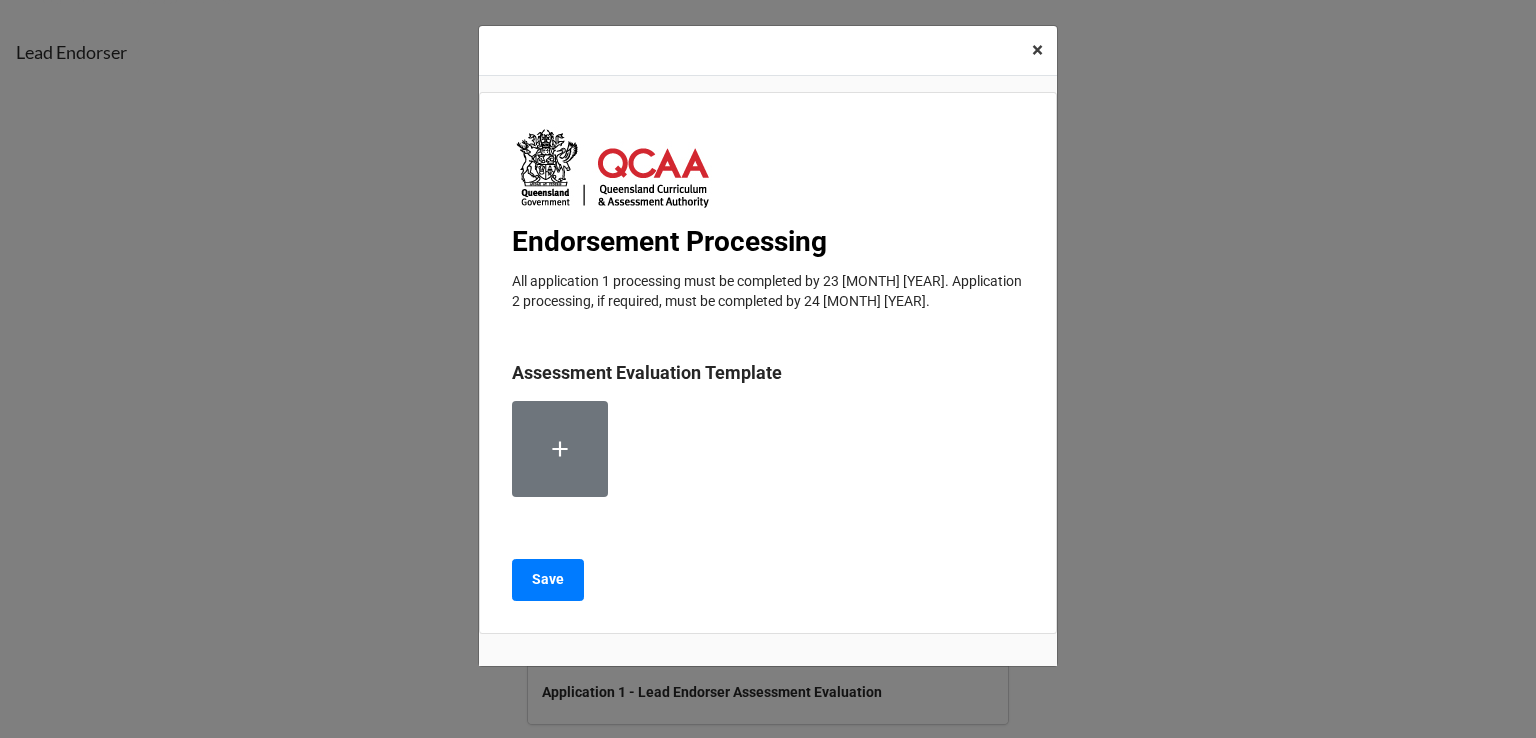 click on "×" at bounding box center (1037, 50) 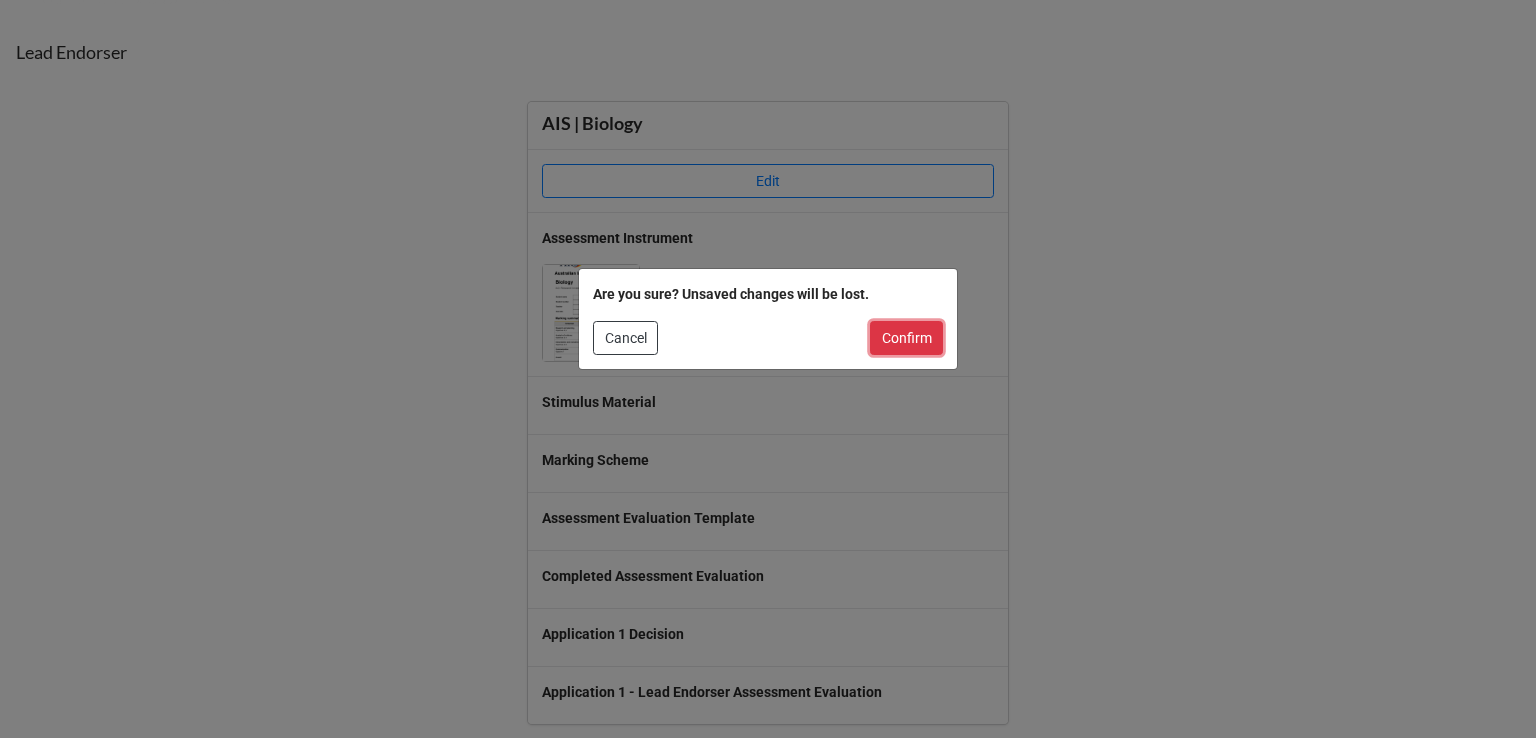 click on "Confirm" at bounding box center (906, 338) 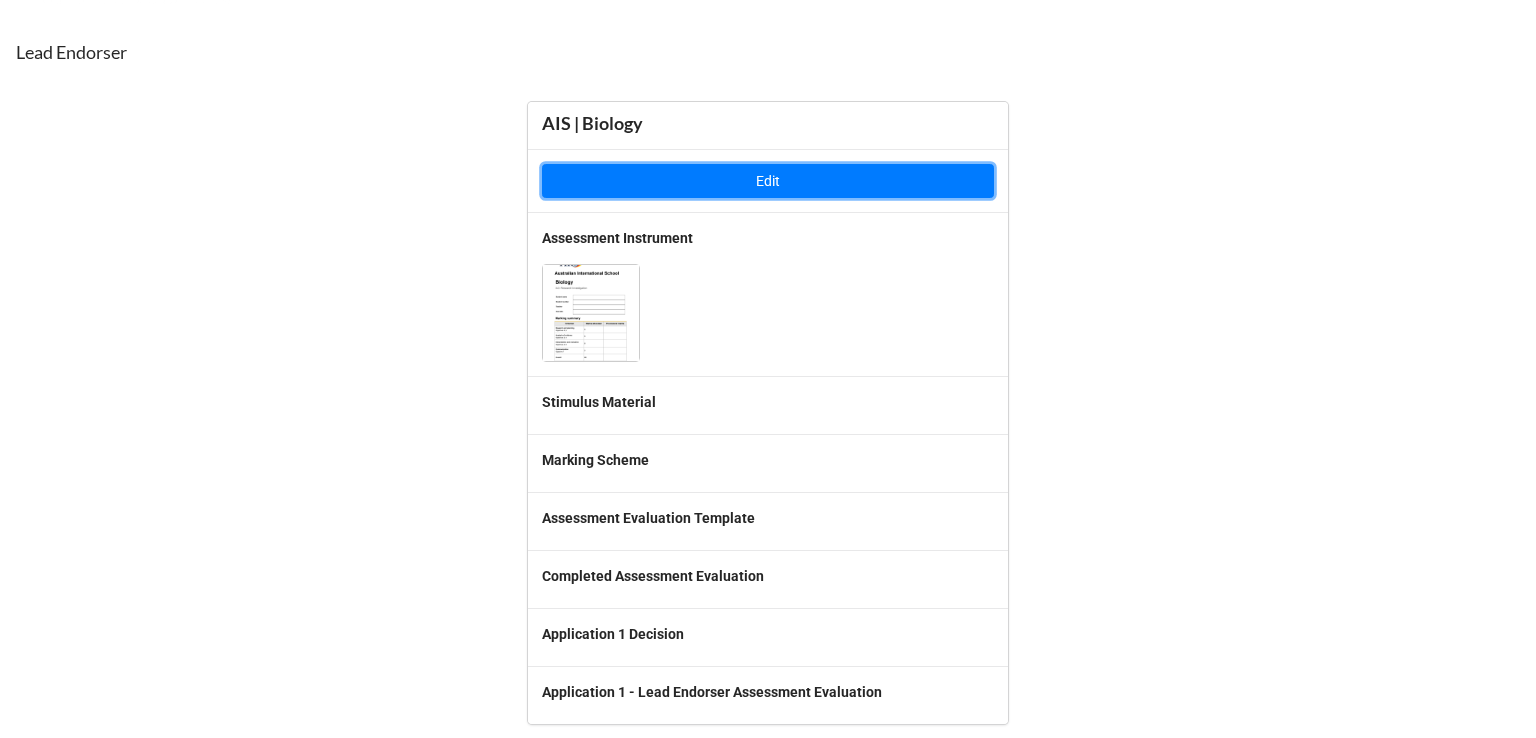 click on "Edit" at bounding box center (768, 181) 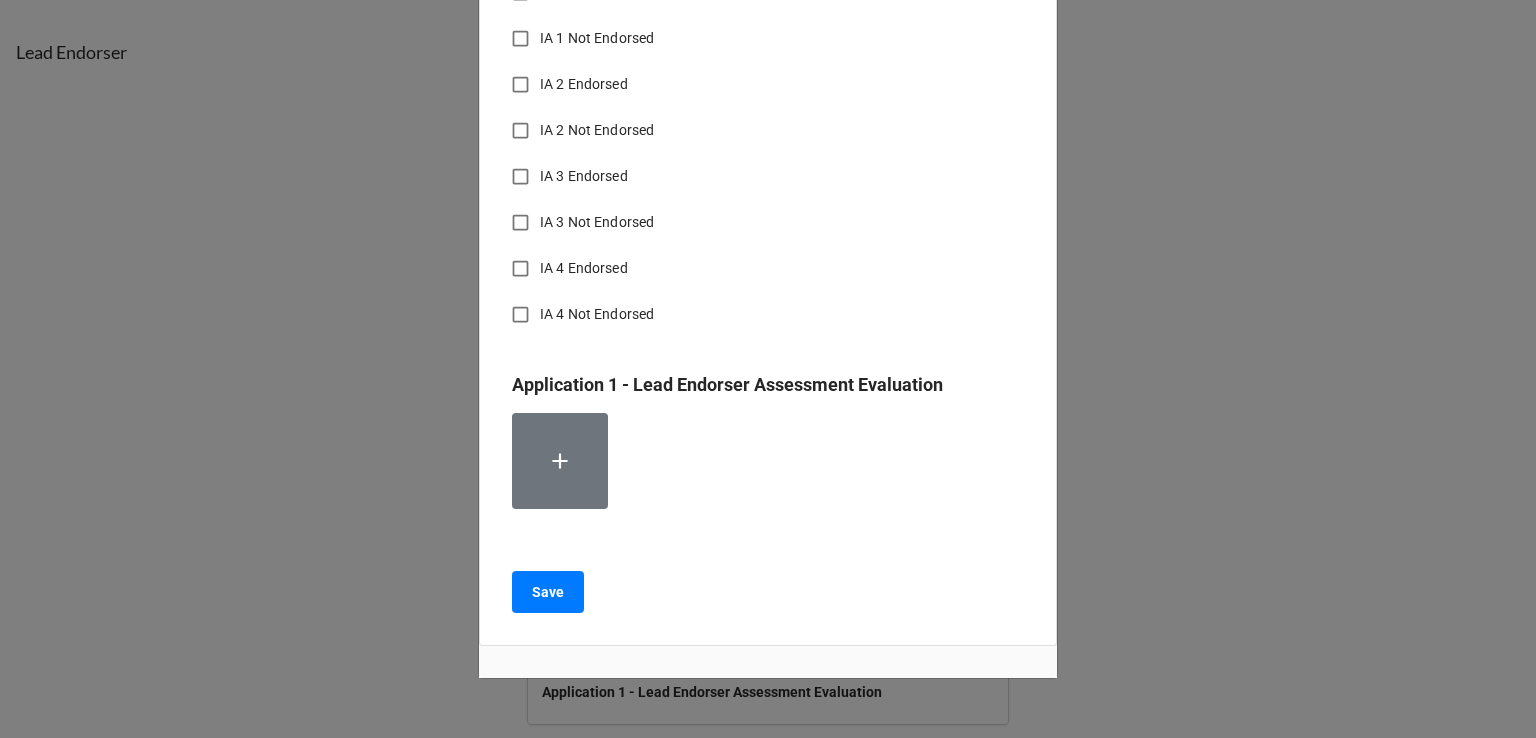 scroll, scrollTop: 641, scrollLeft: 0, axis: vertical 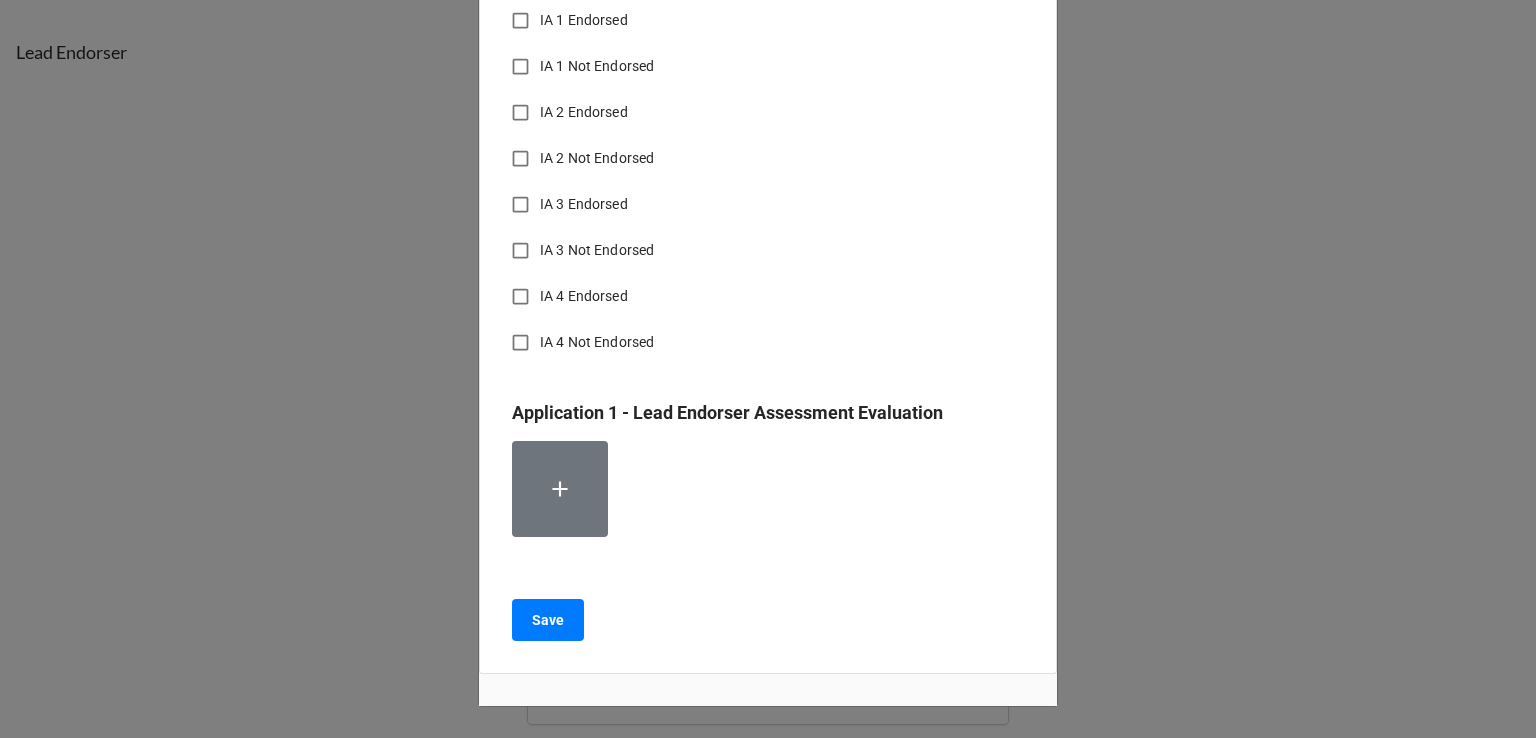 click on "IA 3 Not Endorsed" at bounding box center (520, 250) 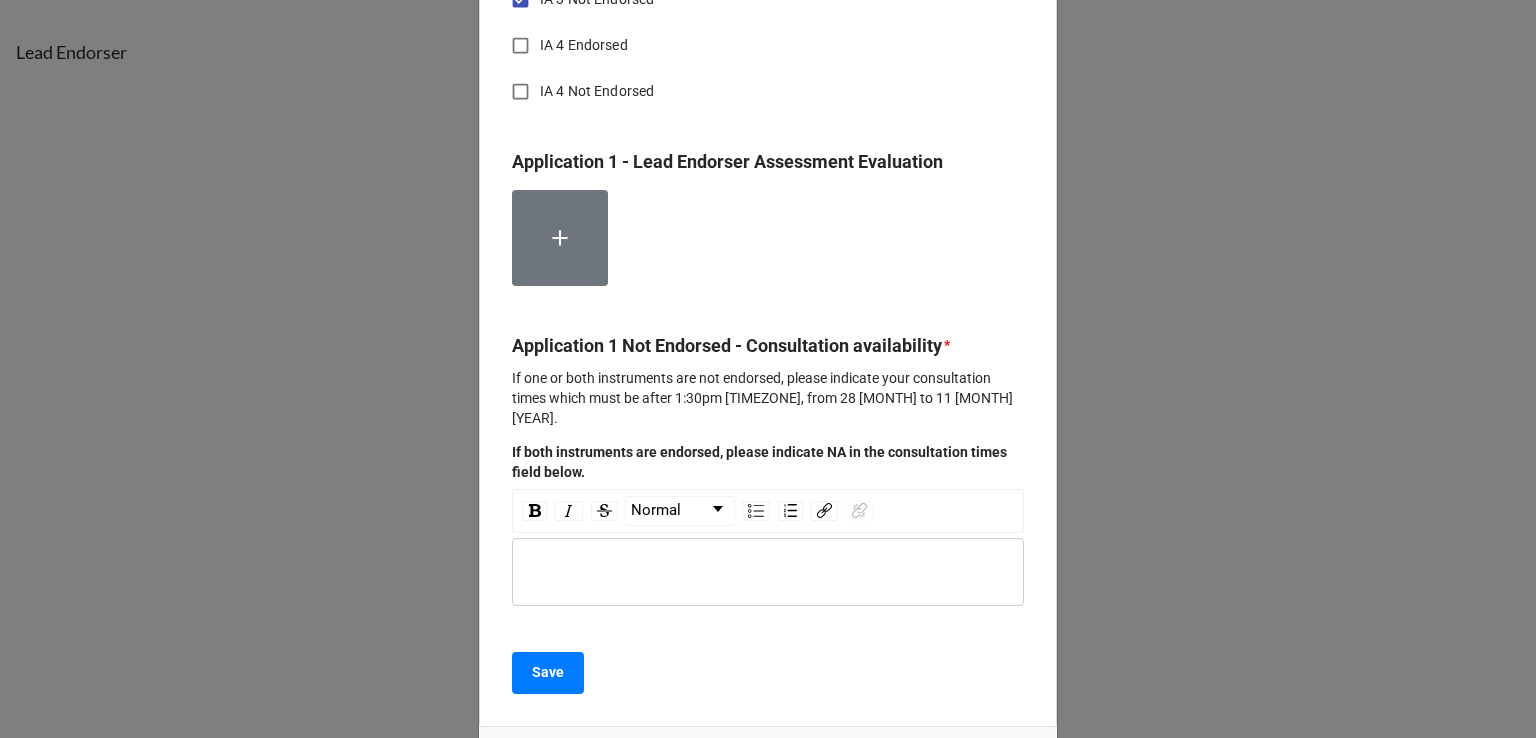 scroll, scrollTop: 858, scrollLeft: 0, axis: vertical 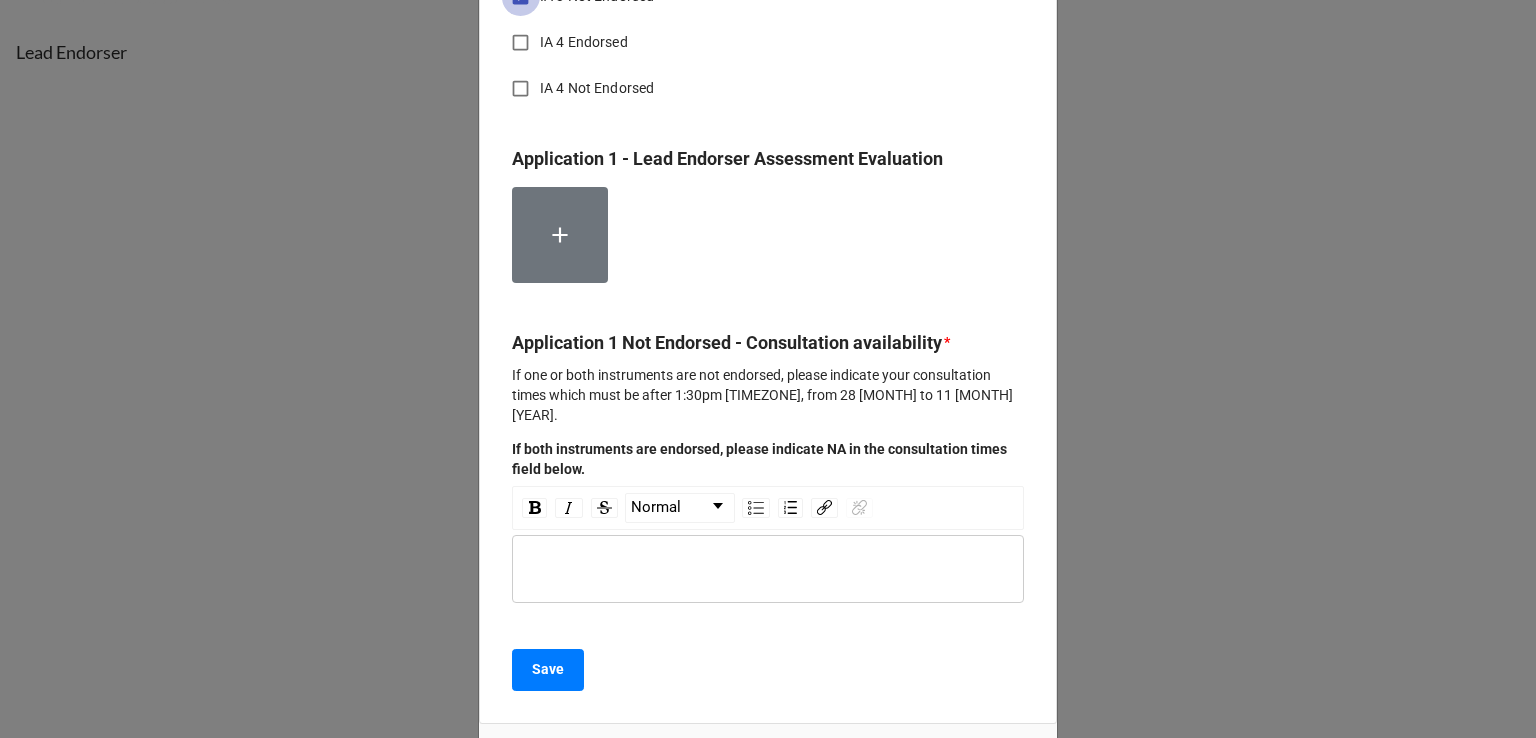 click on "IA 3 Not Endorsed" at bounding box center [520, -4] 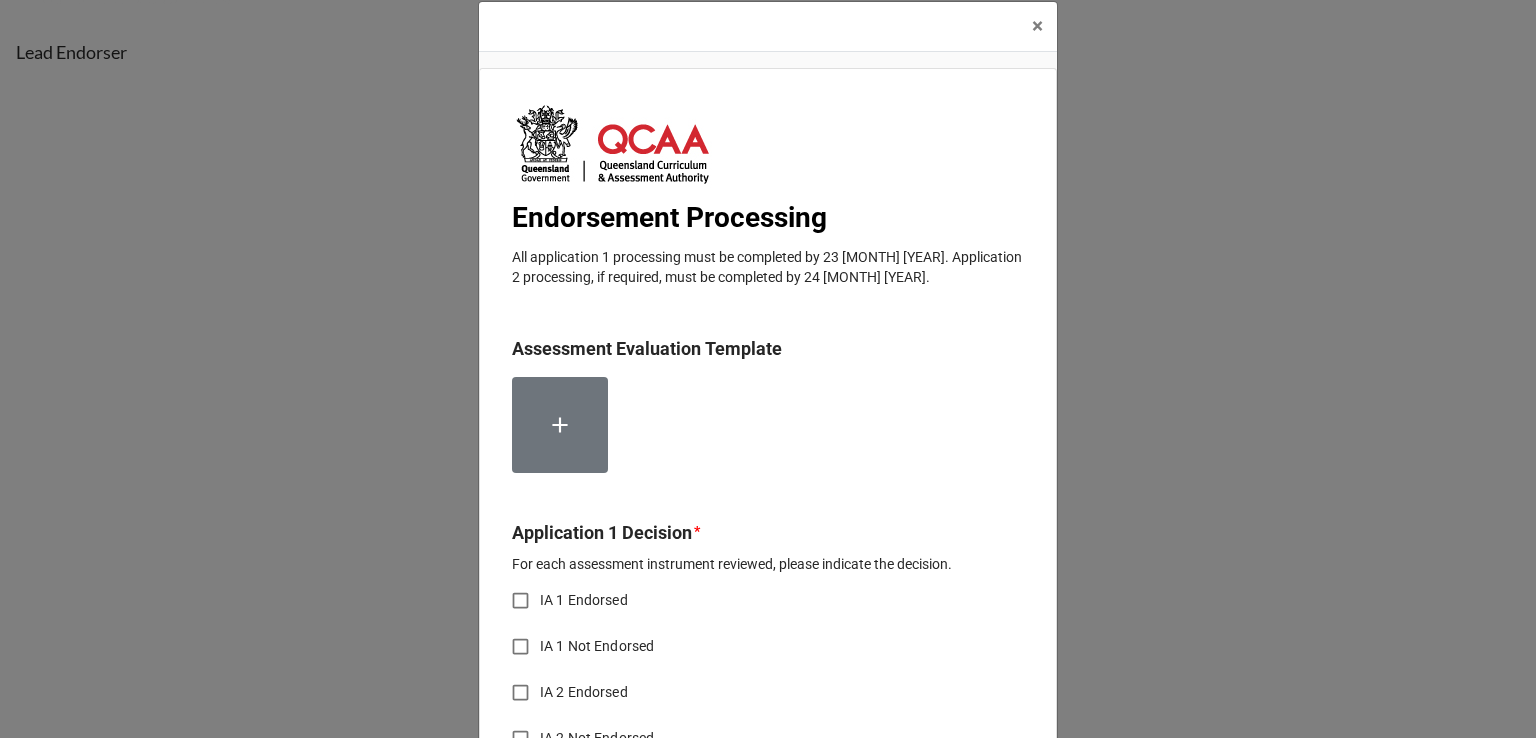 scroll, scrollTop: 0, scrollLeft: 0, axis: both 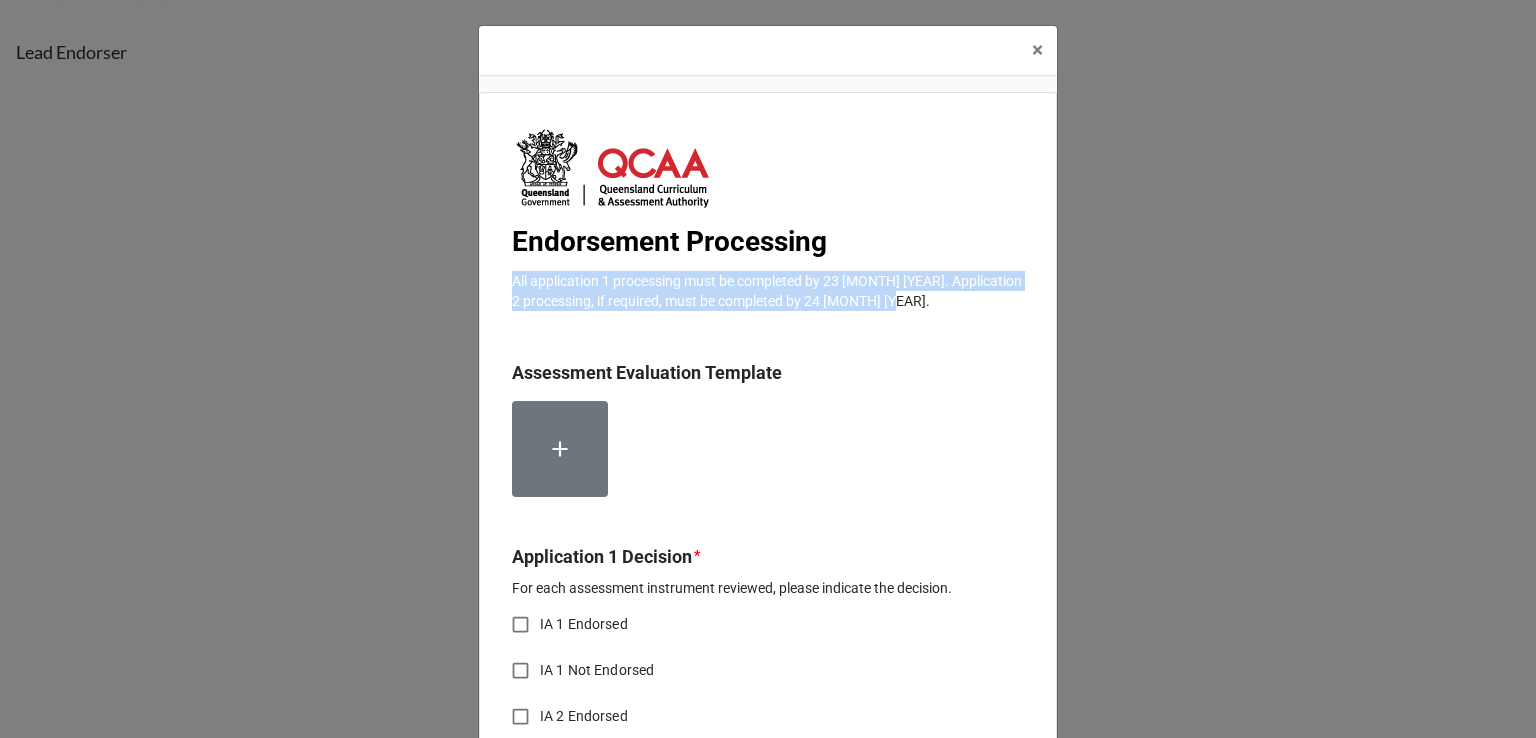 drag, startPoint x: 511, startPoint y: 286, endPoint x: 905, endPoint y: 297, distance: 394.15353 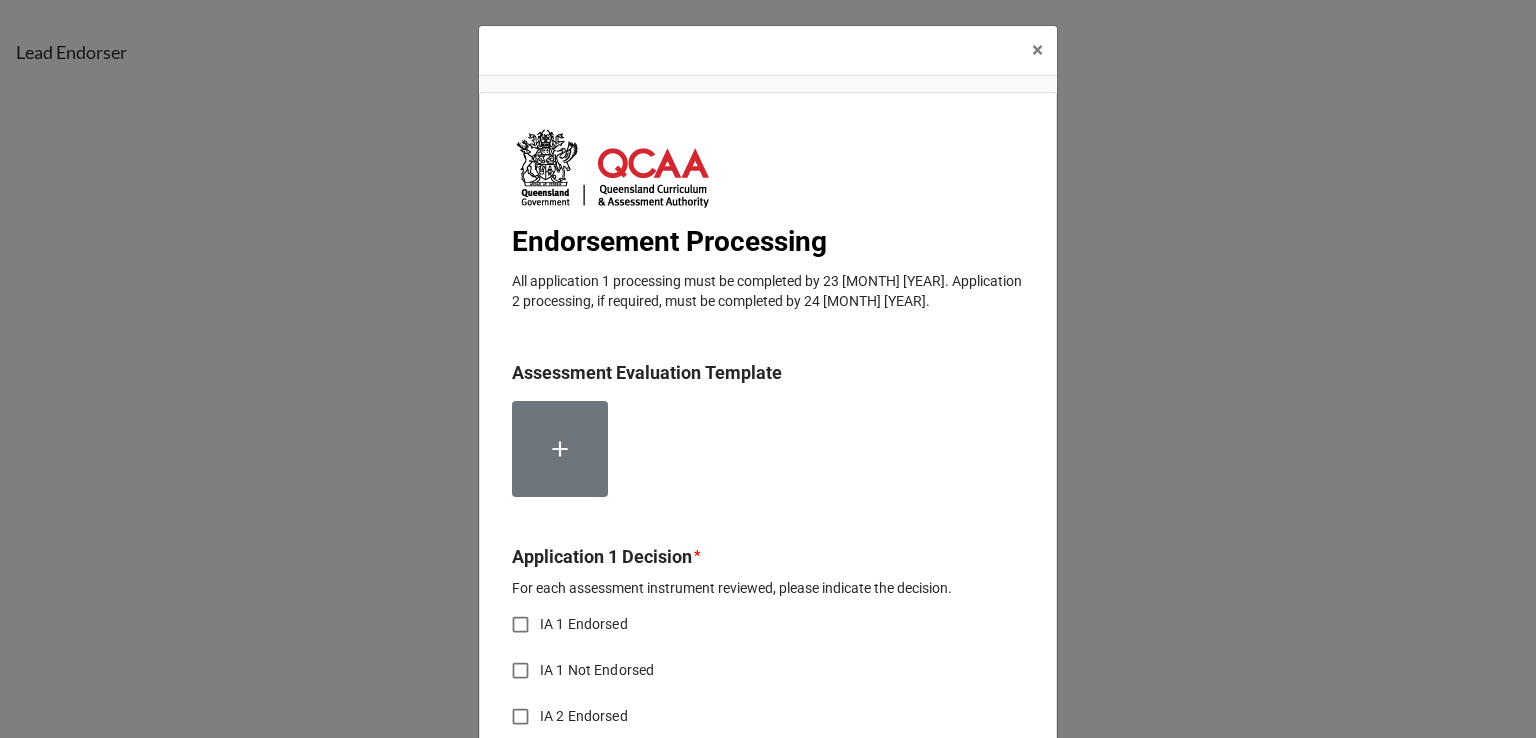 click on "Endorsement Processing All application 1 processing must be completed by 23 February 2025.  Application 2 processing, if required, must be completed by 24 March 2025.
Assessment Evaluation Template Application 1 Decision * For each assessment instrument reviewed, please indicate the decision.
IA 1 Endorsed IA 1 Not Endorsed IA 2 Endorsed IA 2 Not Endorsed IA 3 Endorsed IA 3 Not Endorsed IA 4 Endorsed IA 4 Not Endorsed Application 1 - Lead Endorser Assessment Evaluation Save" at bounding box center [768, 685] 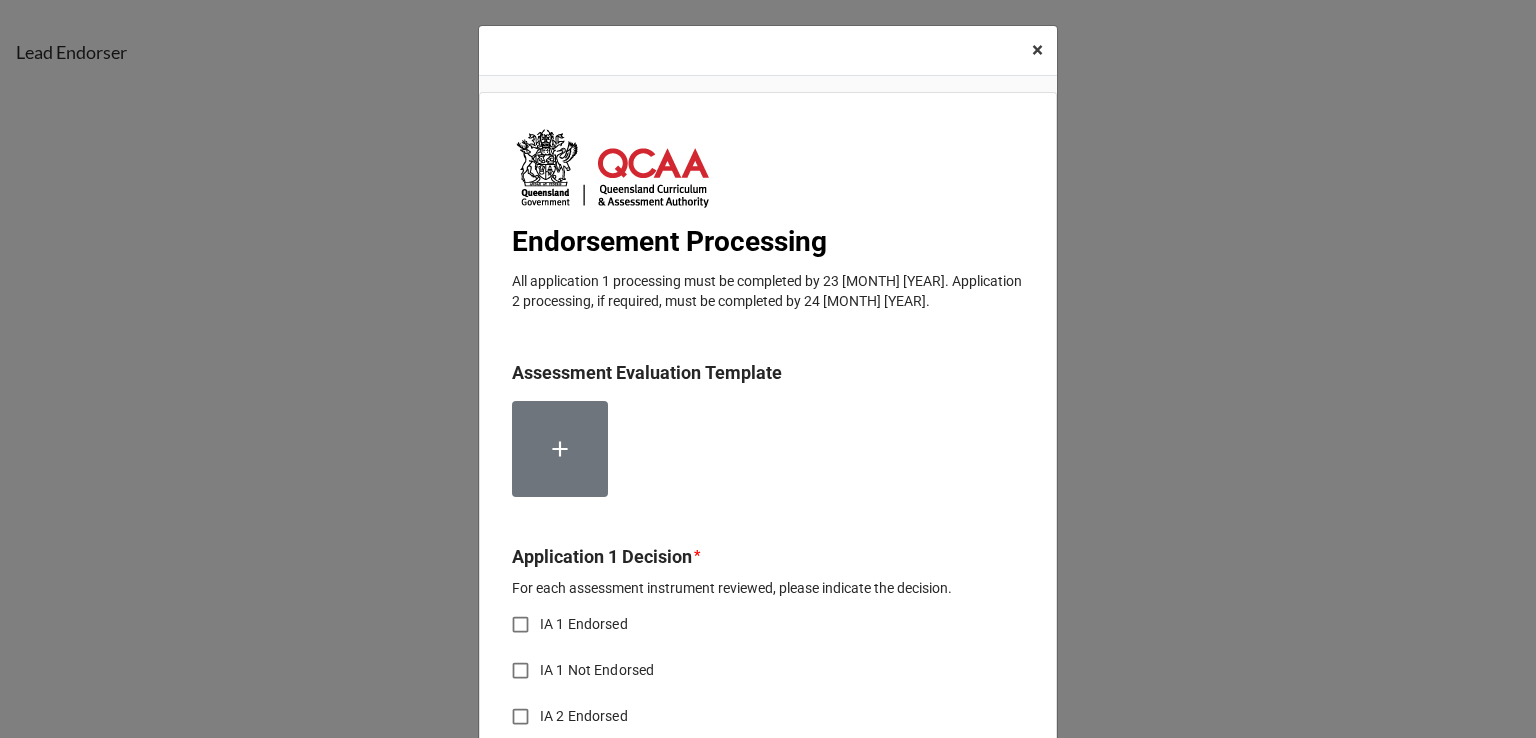 click on "×" at bounding box center [1037, 50] 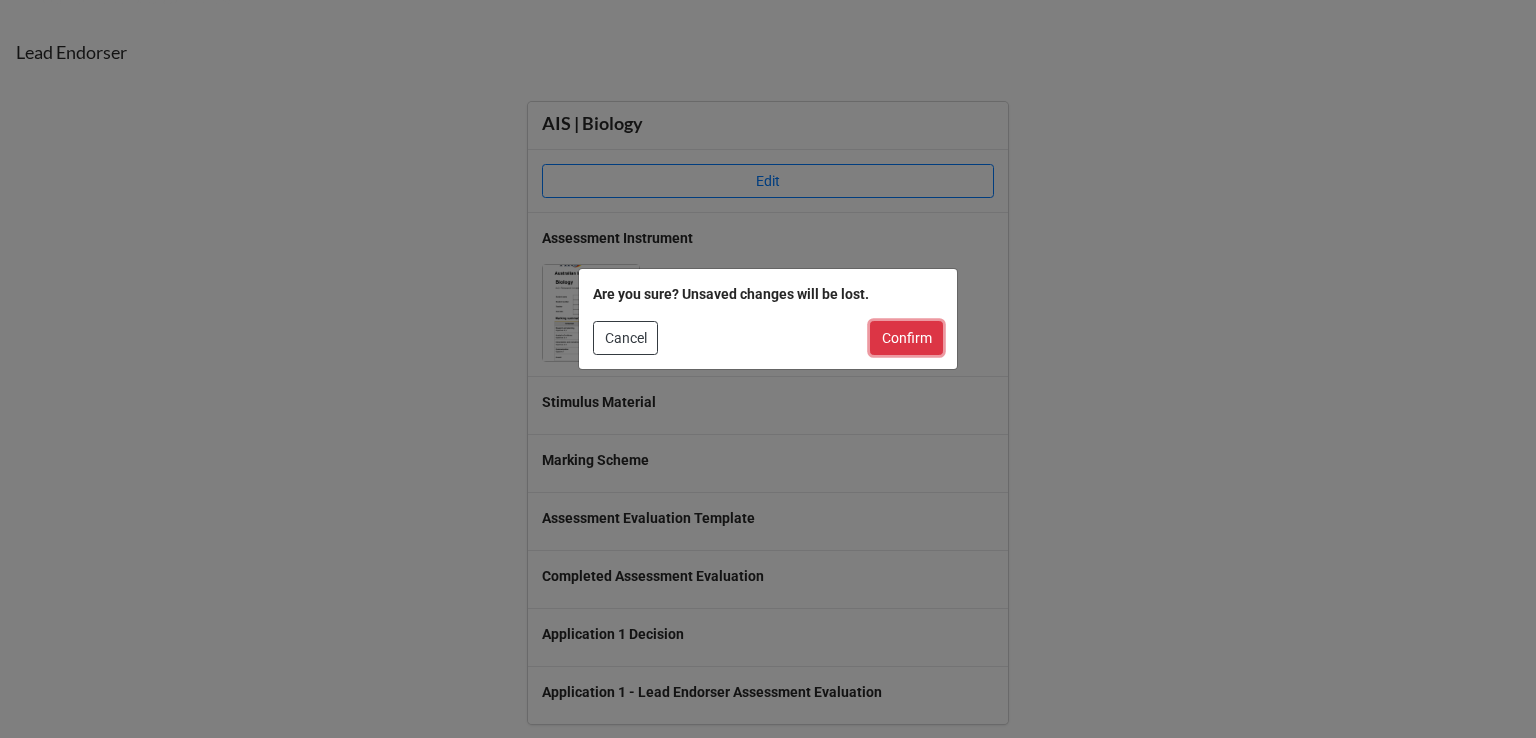 click on "Confirm" at bounding box center (906, 338) 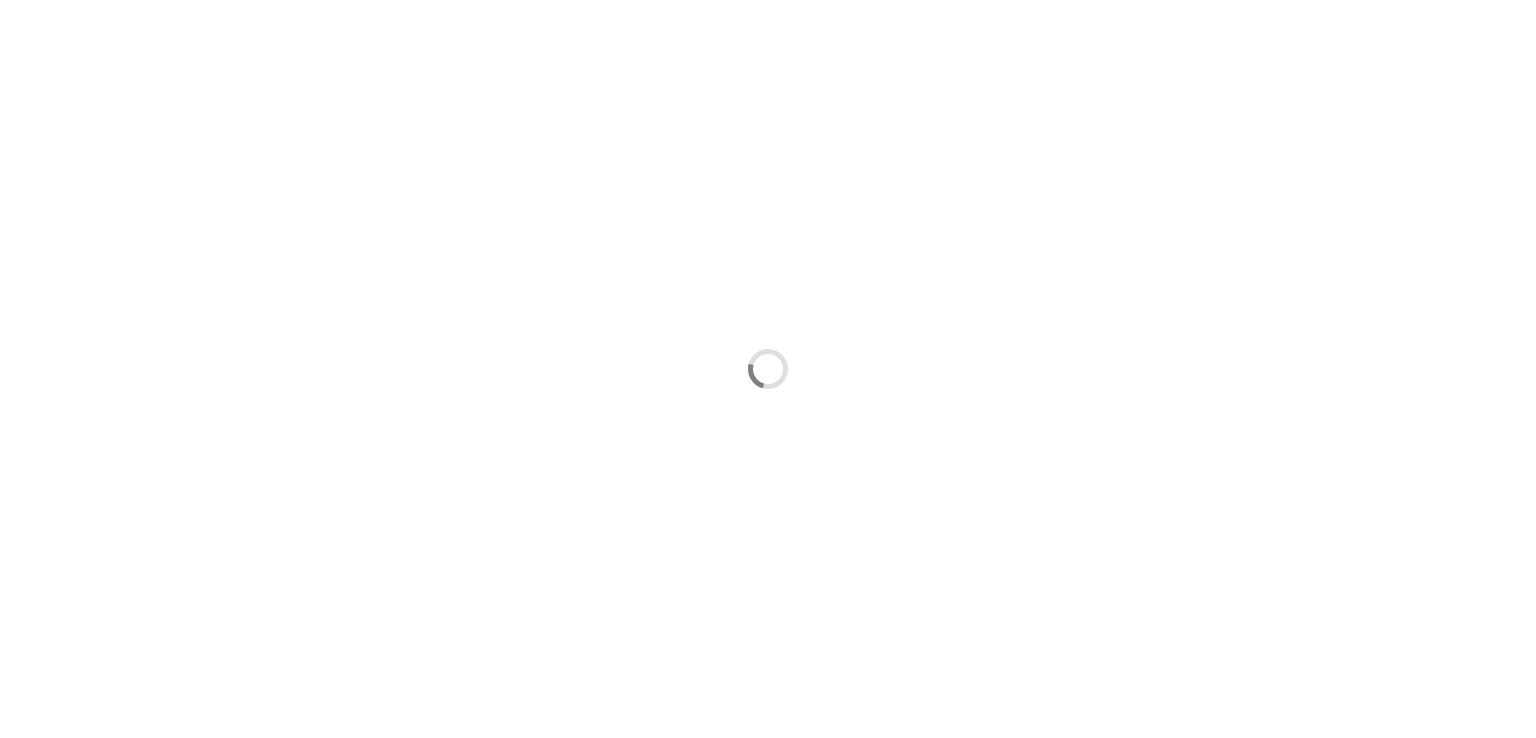 scroll, scrollTop: 0, scrollLeft: 0, axis: both 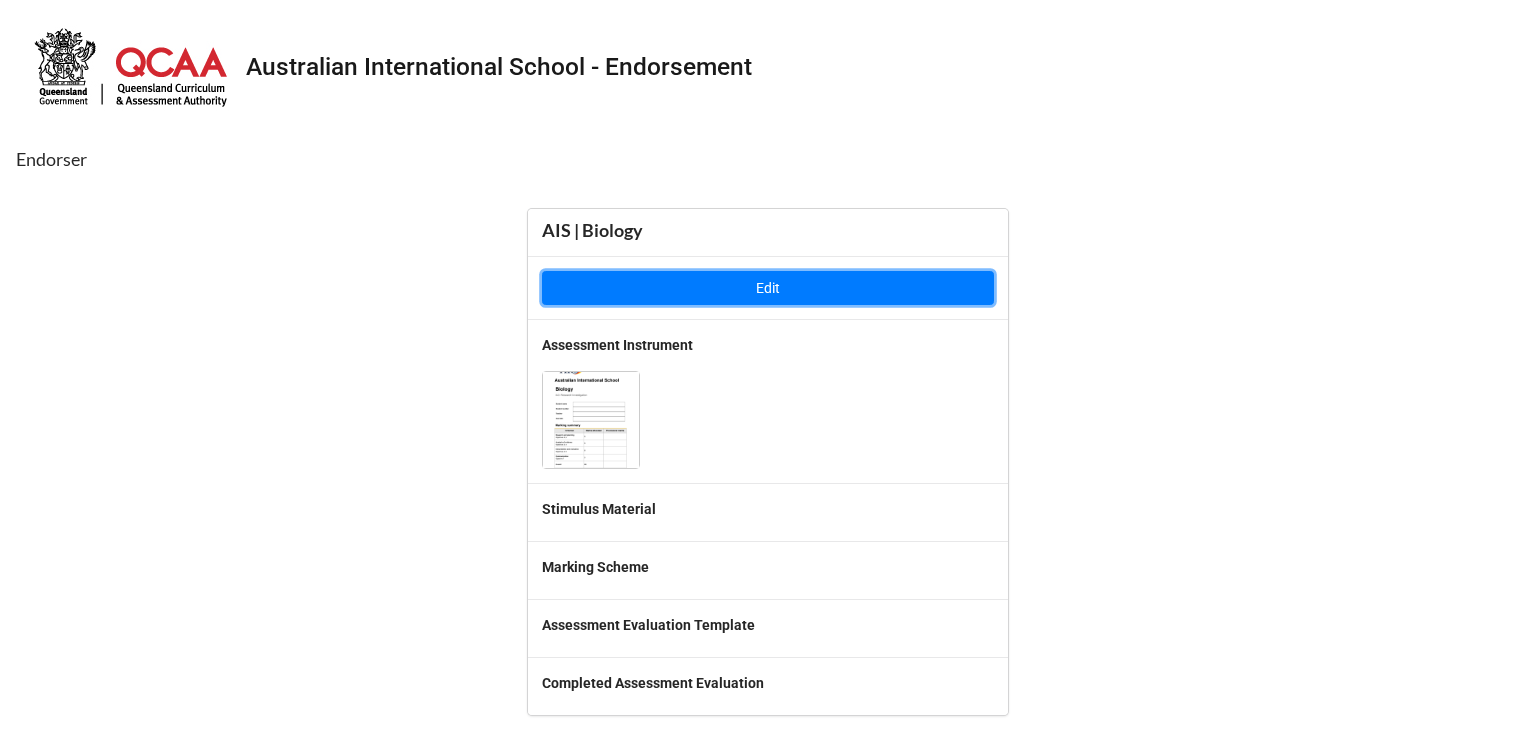 click on "Edit" at bounding box center [768, 288] 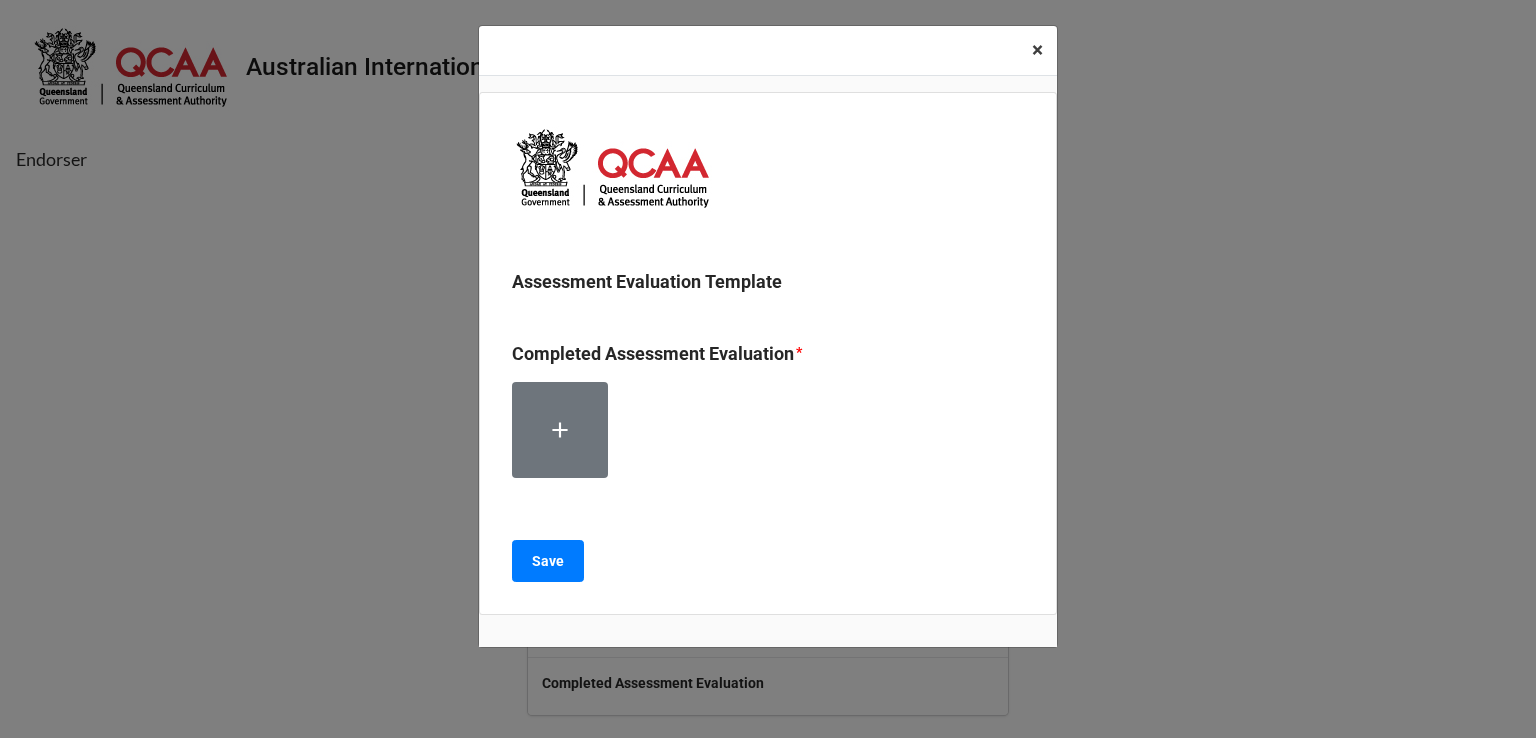click on "×" at bounding box center [1037, 50] 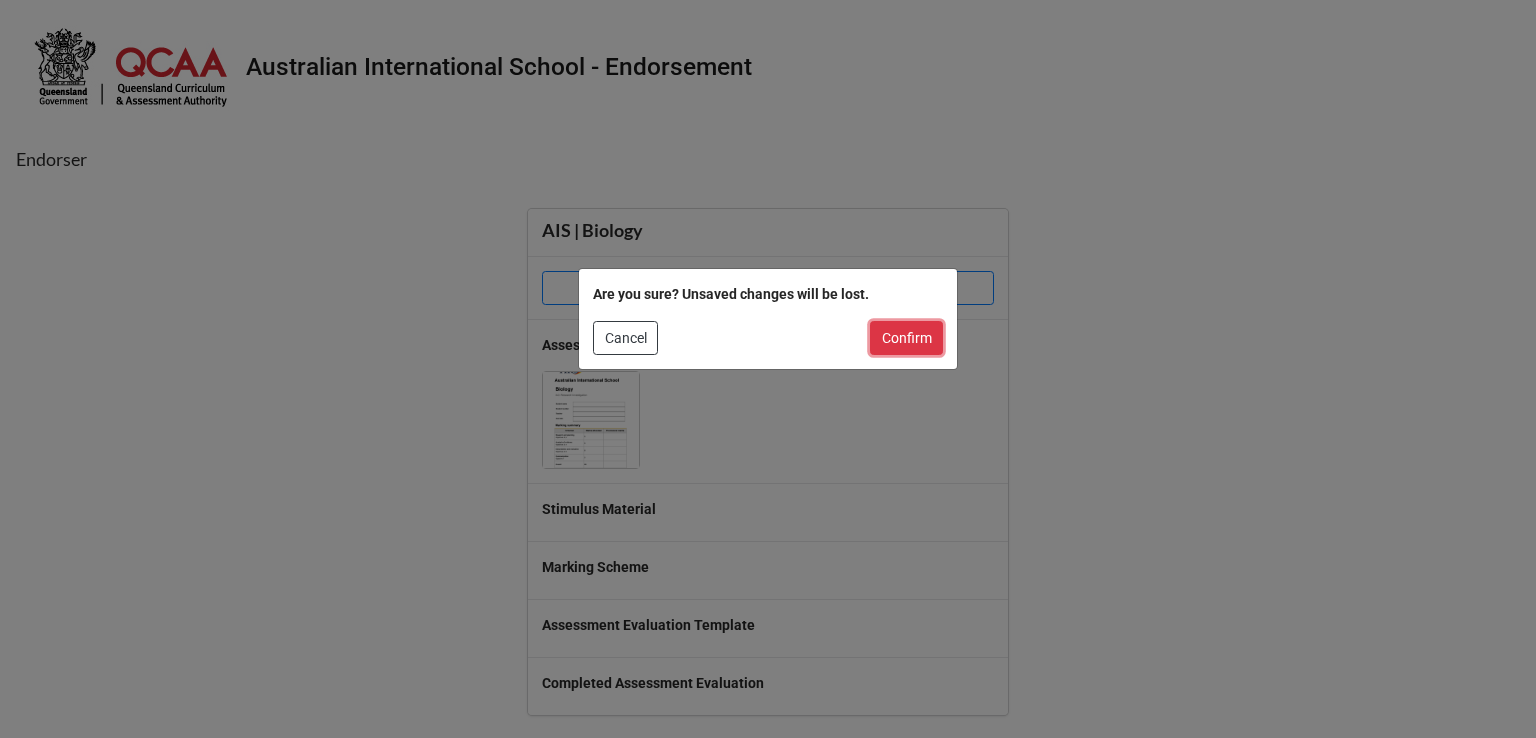 click on "Confirm" at bounding box center [906, 338] 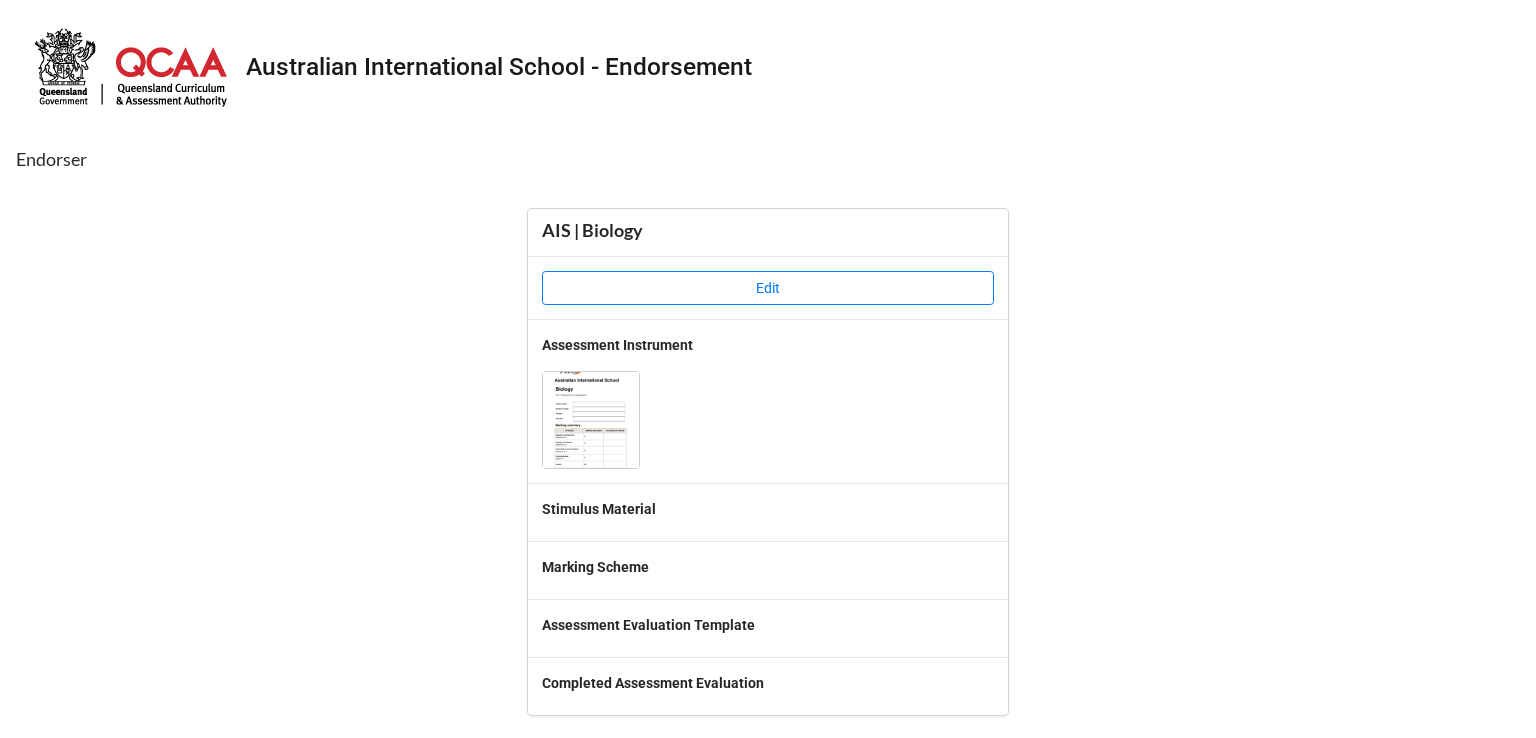 click on "Australian International School - Endorsement Endorser
AIS | Biology Edit Assessment Instrument Stimulus Material Marking Scheme Assessment Evaluation Template Completed Assessment Evaluation" at bounding box center (768, 365) 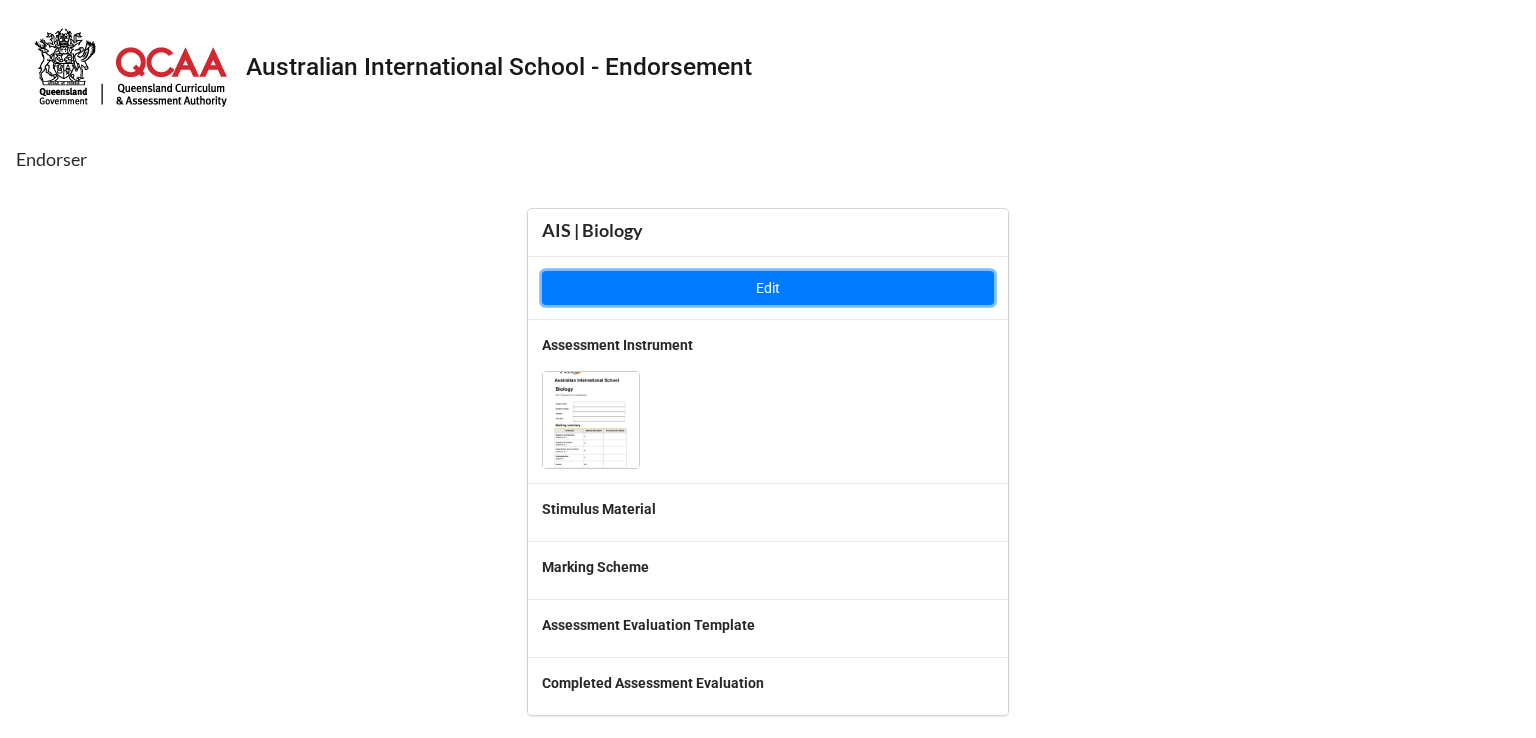 click on "Edit" at bounding box center (768, 288) 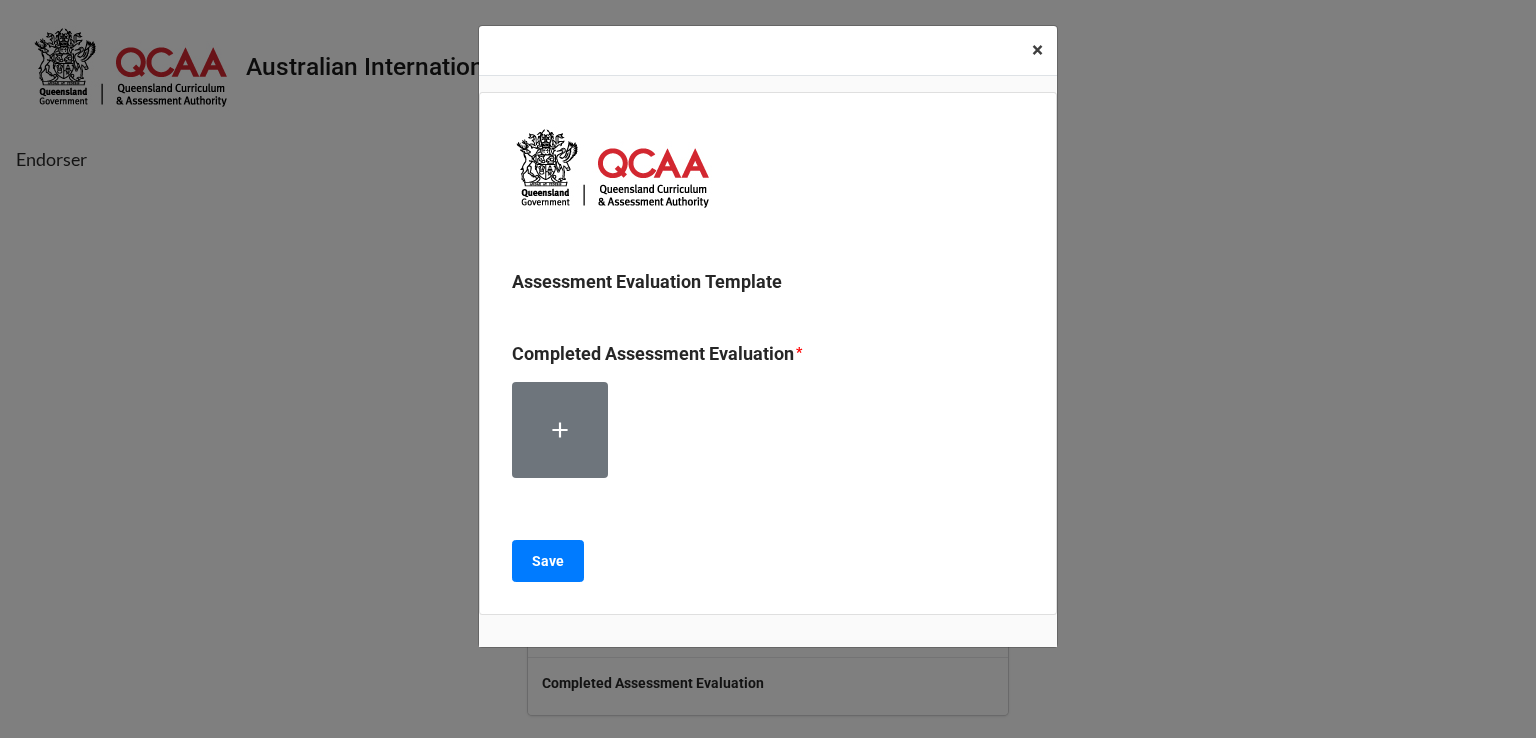 click on "×" at bounding box center (1037, 50) 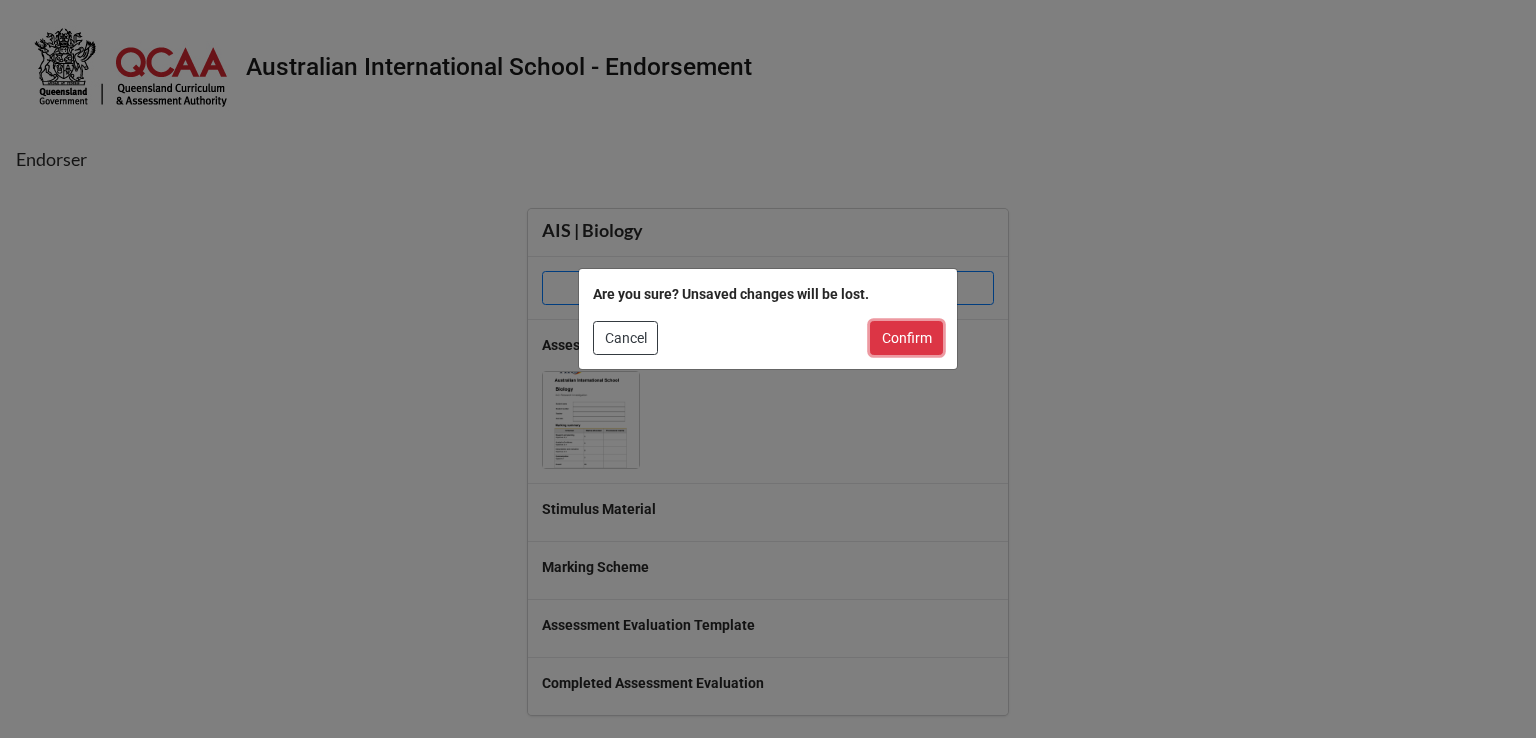 click on "Confirm" at bounding box center [906, 338] 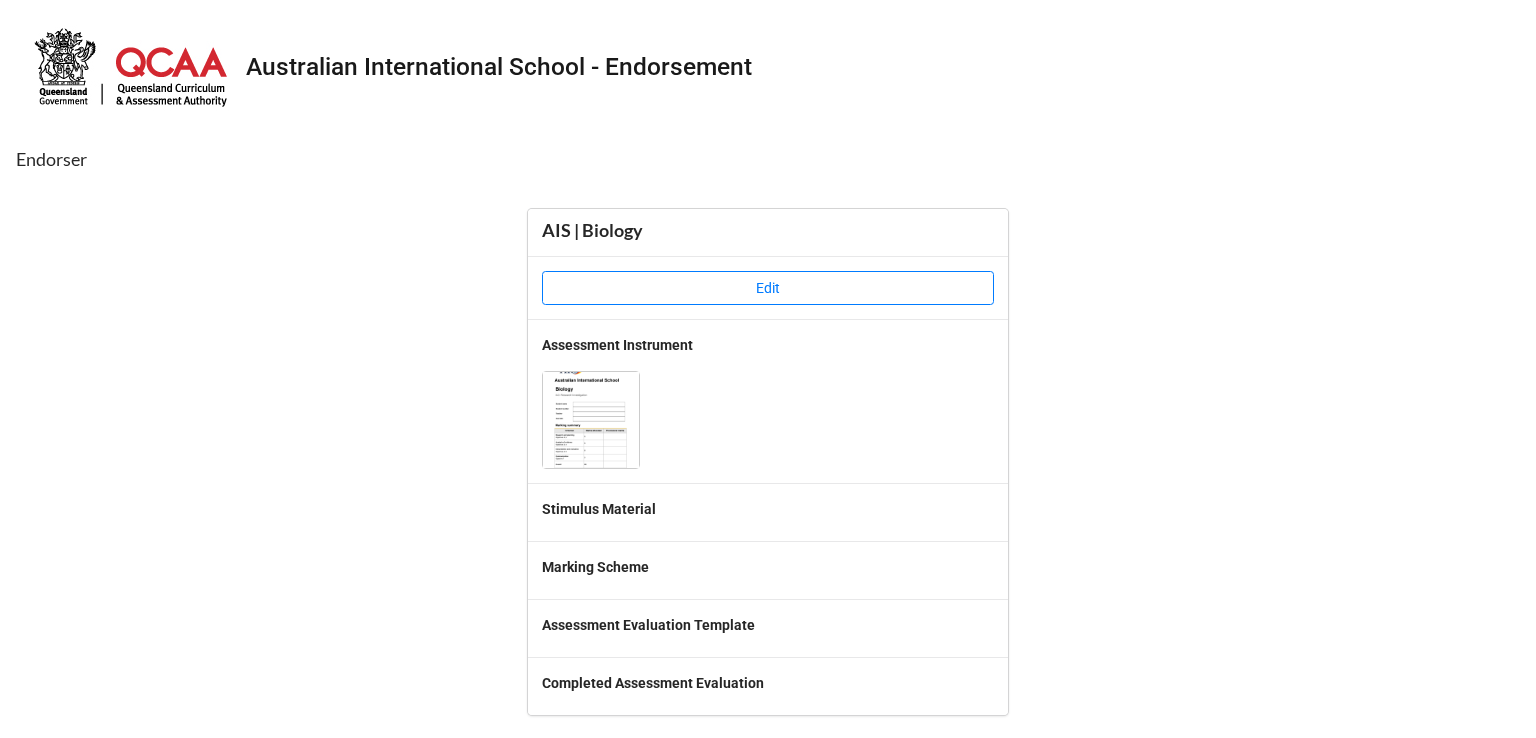 click on "Australian International School - Endorsement Endorser
AIS | Biology Edit Assessment Instrument Stimulus Material Marking Scheme Assessment Evaluation Template Completed Assessment Evaluation" at bounding box center (768, 365) 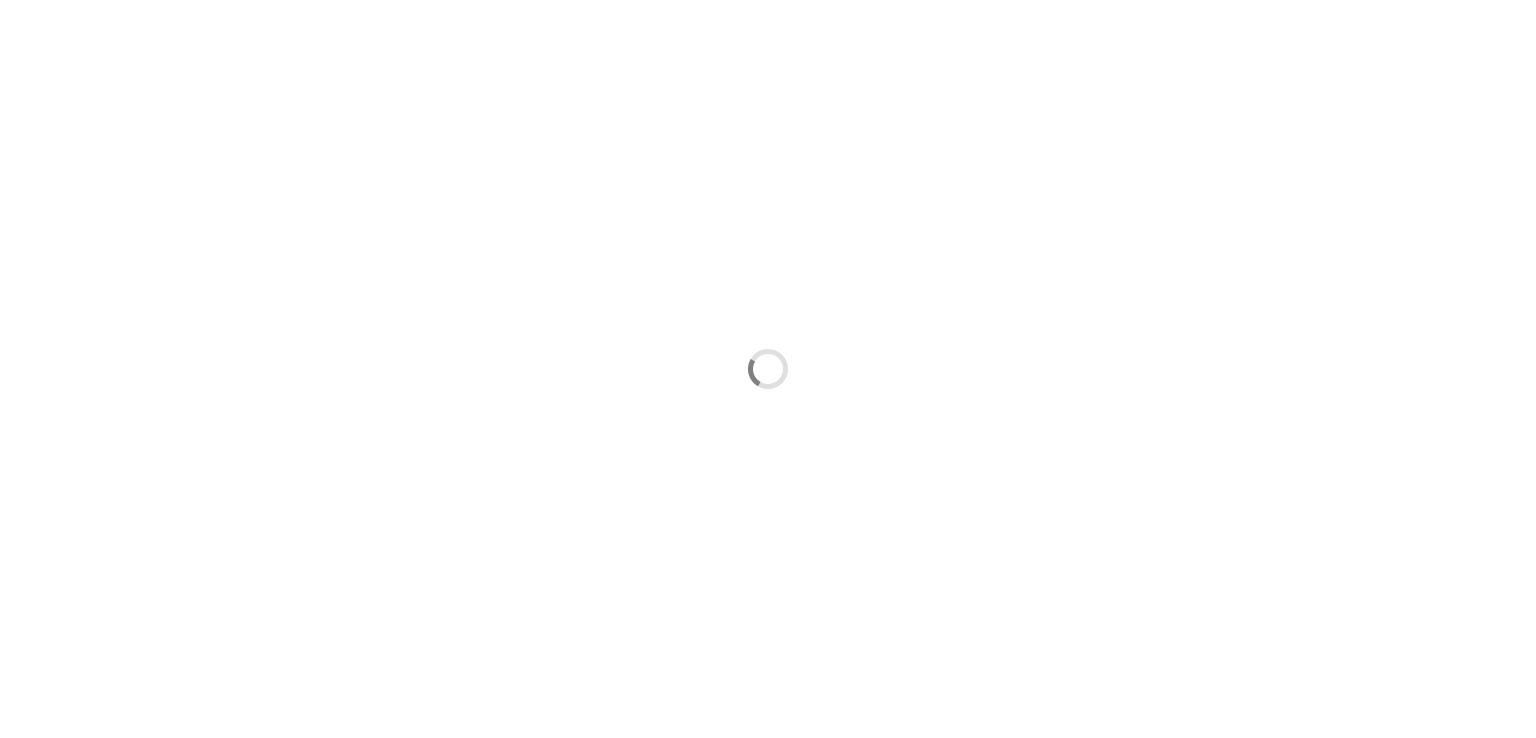 scroll, scrollTop: 0, scrollLeft: 0, axis: both 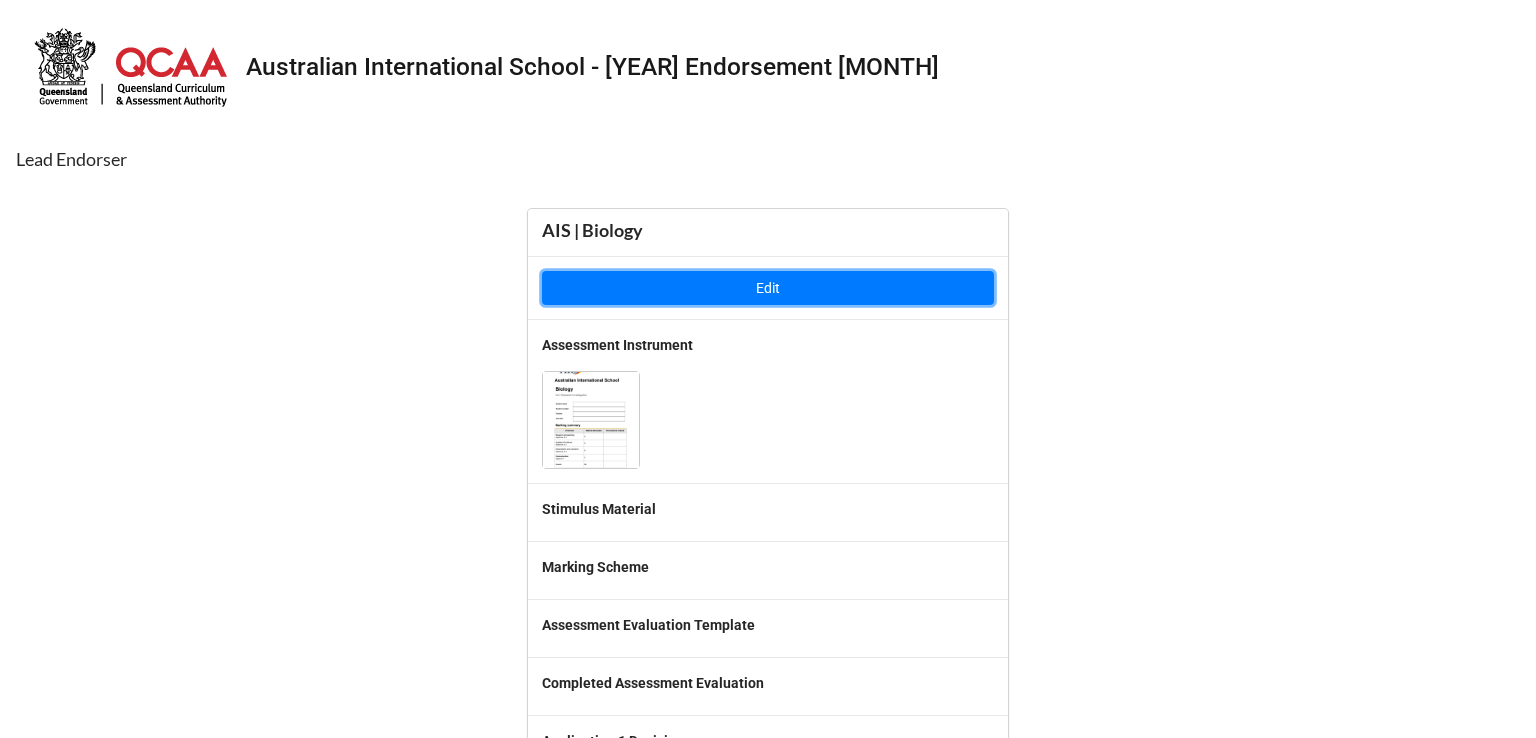 click on "Edit" at bounding box center (768, 288) 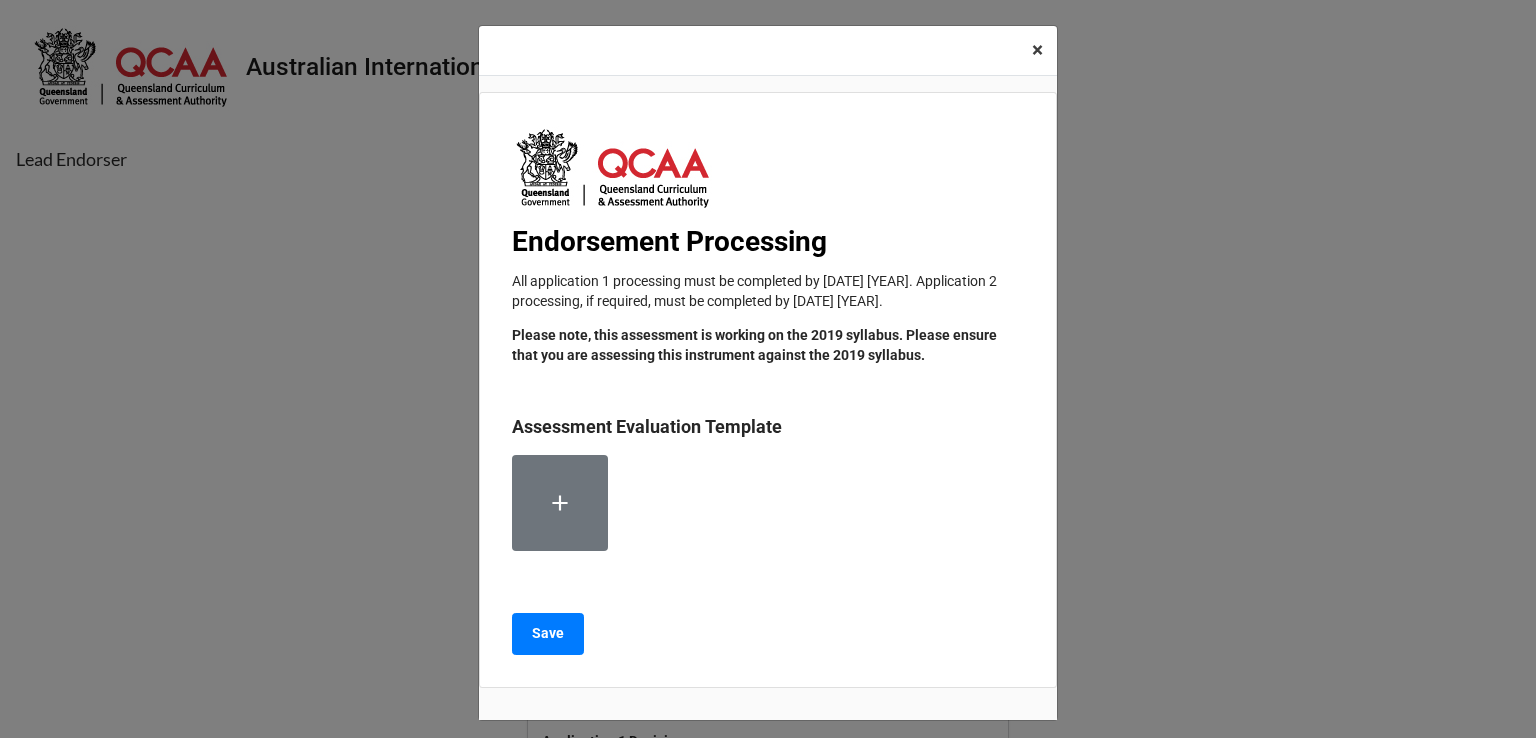 click on "×" at bounding box center [1037, 50] 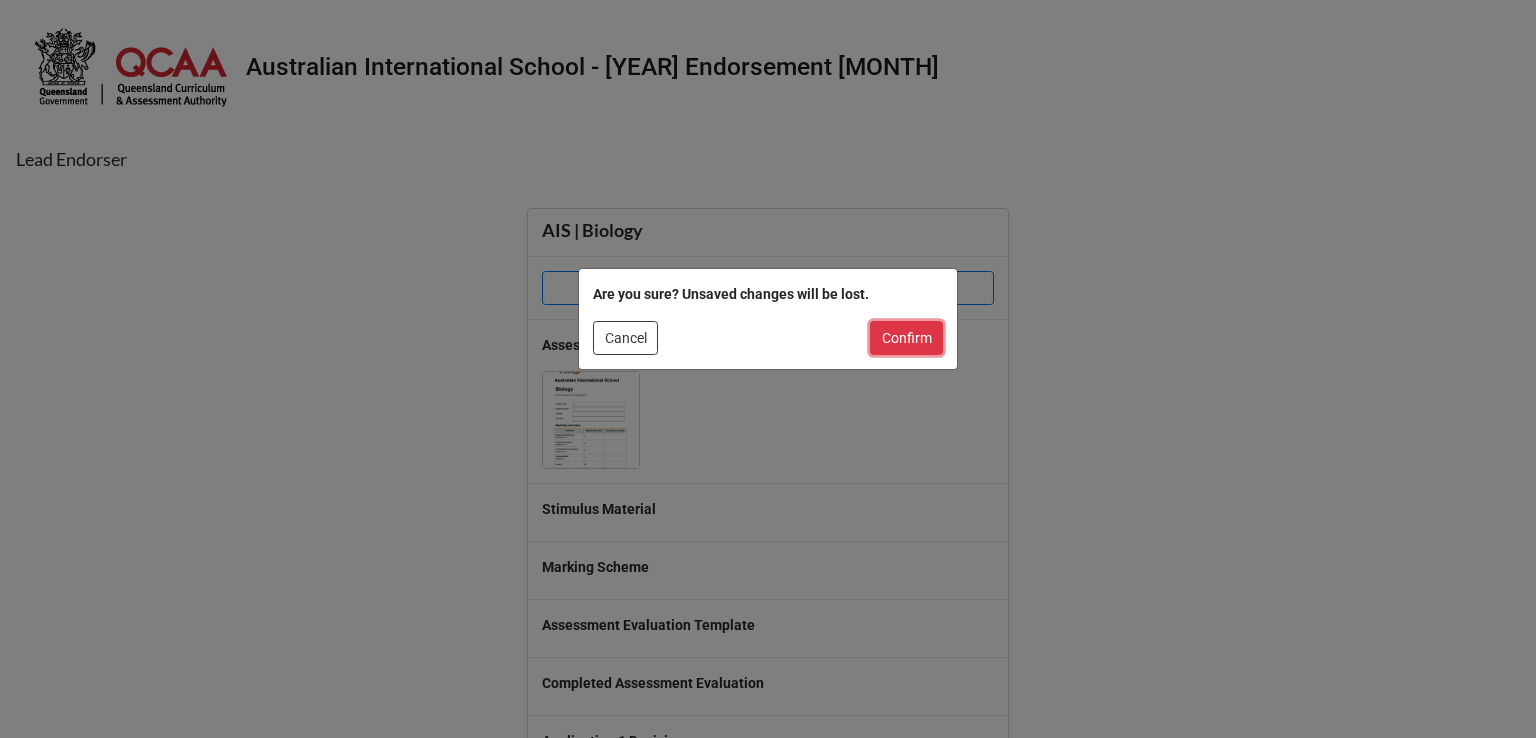 click on "Confirm" at bounding box center [906, 338] 